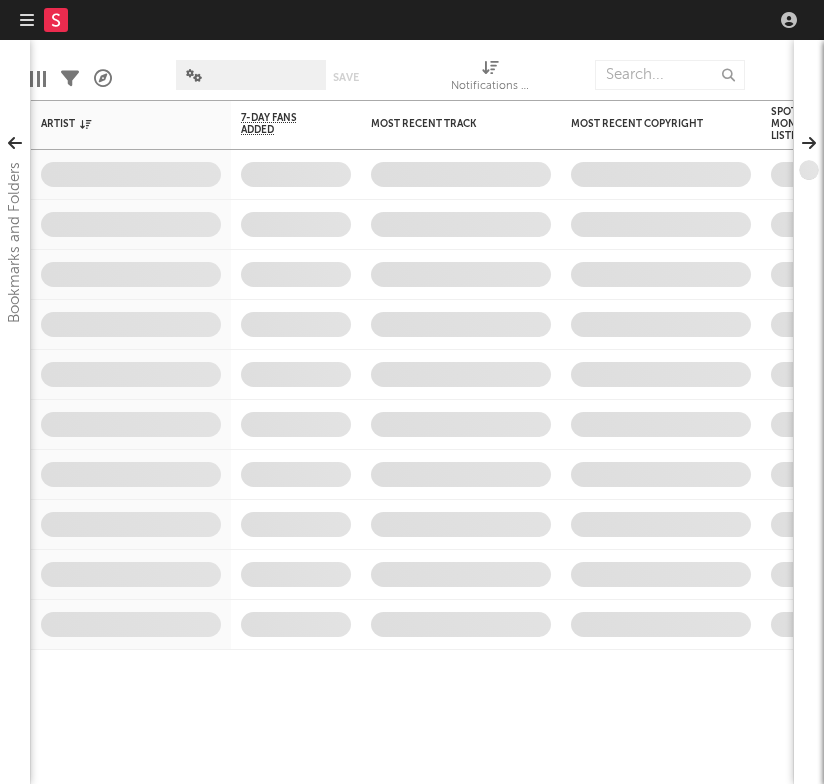 scroll, scrollTop: 0, scrollLeft: 0, axis: both 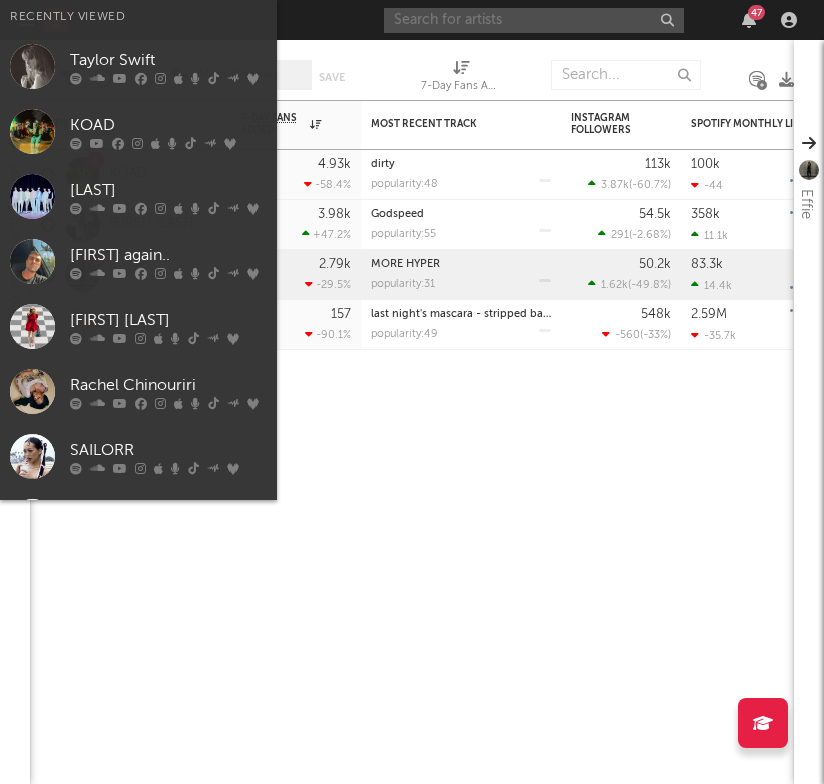 click at bounding box center (534, 20) 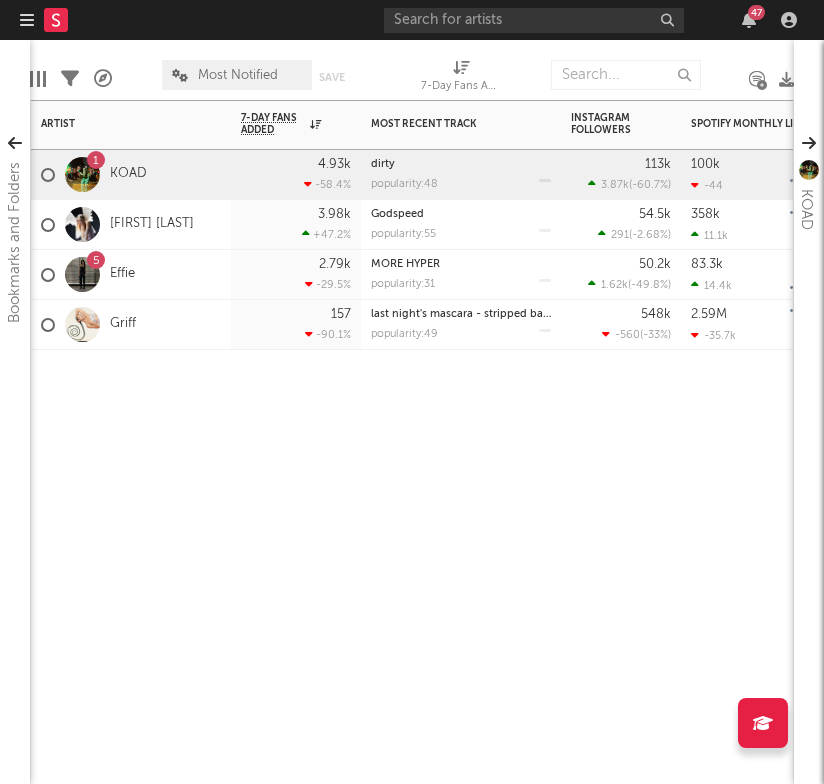 click on "1" at bounding box center [96, 161] 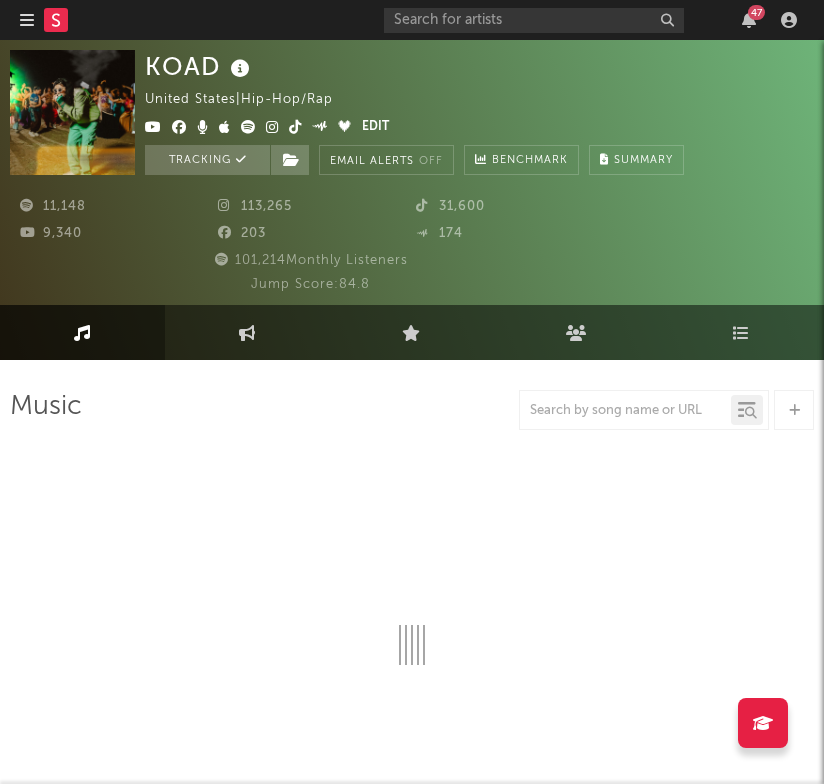 select on "6m" 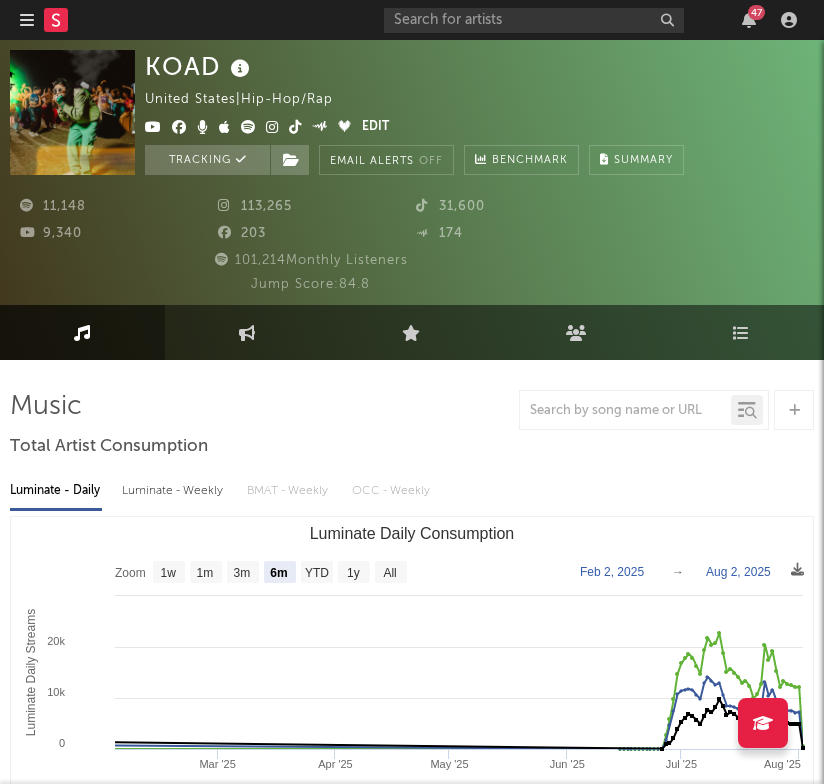 scroll, scrollTop: 0, scrollLeft: 0, axis: both 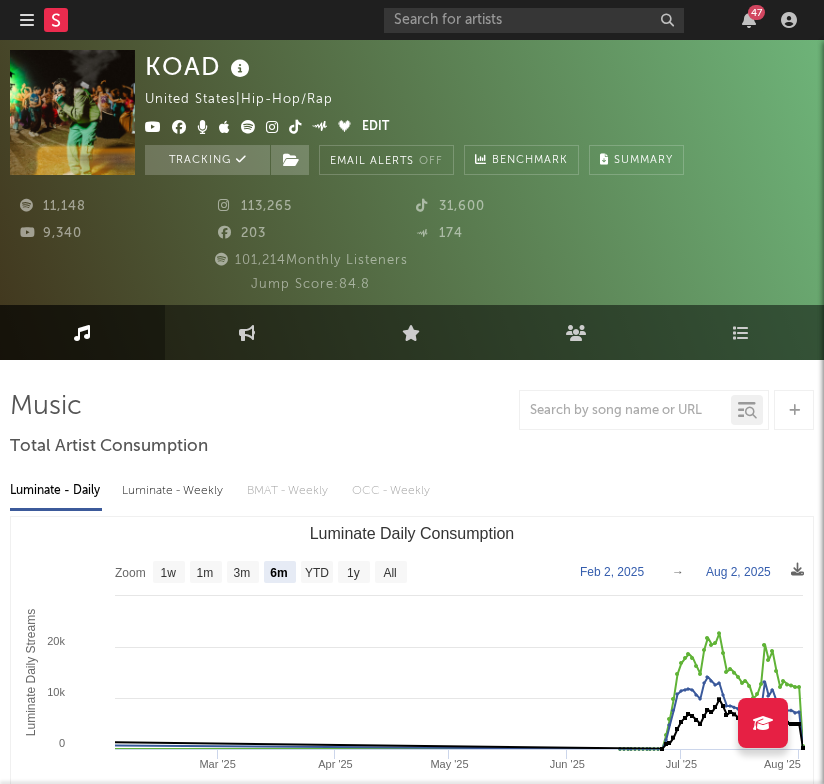 click at bounding box center [763, 723] 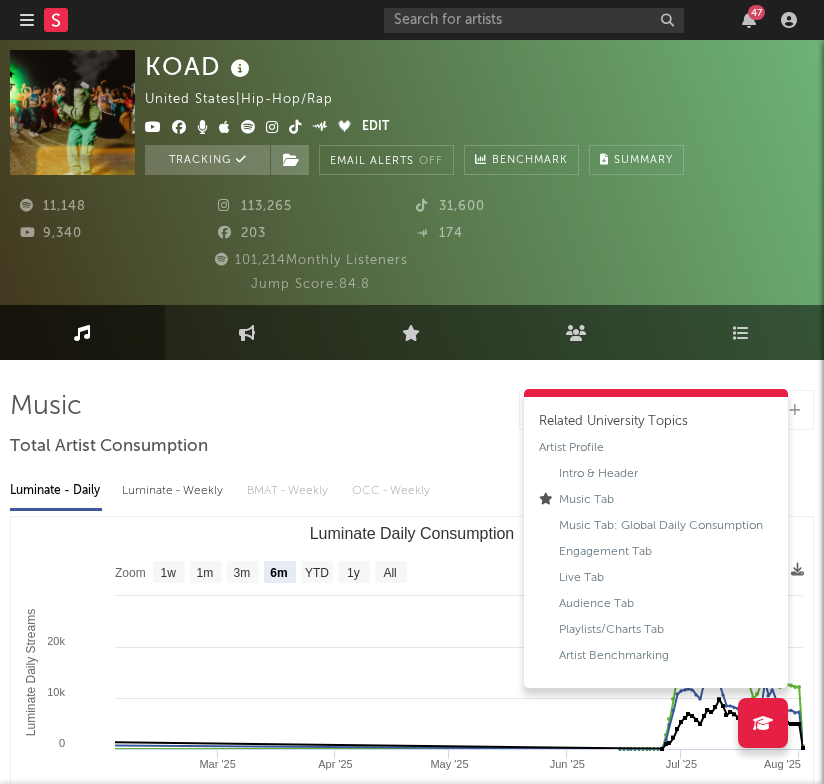 click at bounding box center [763, 723] 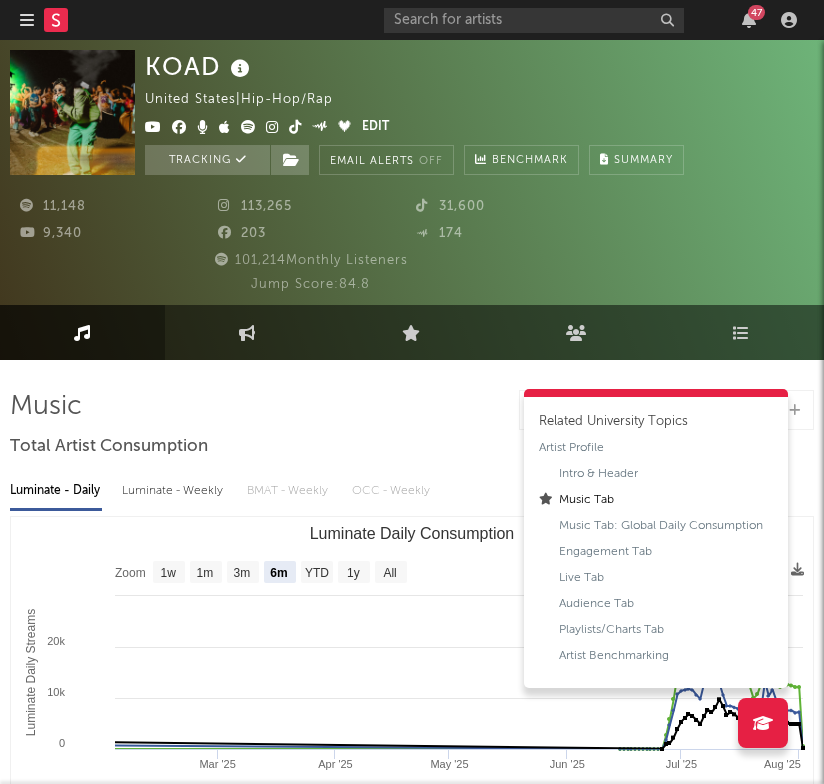 click on "Music Tab" at bounding box center (586, 500) 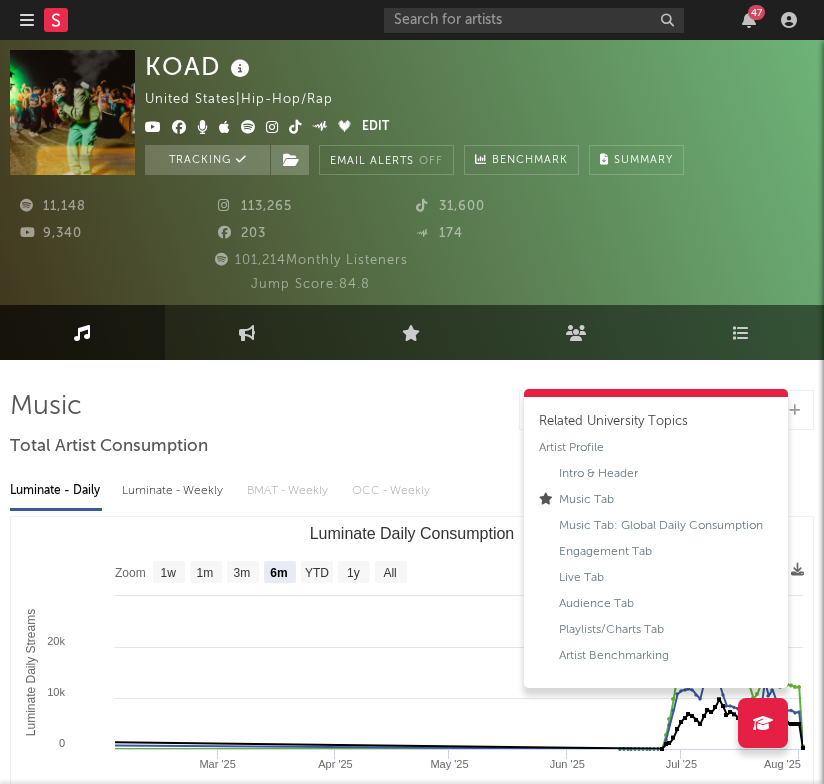 click on "47" at bounding box center (756, 12) 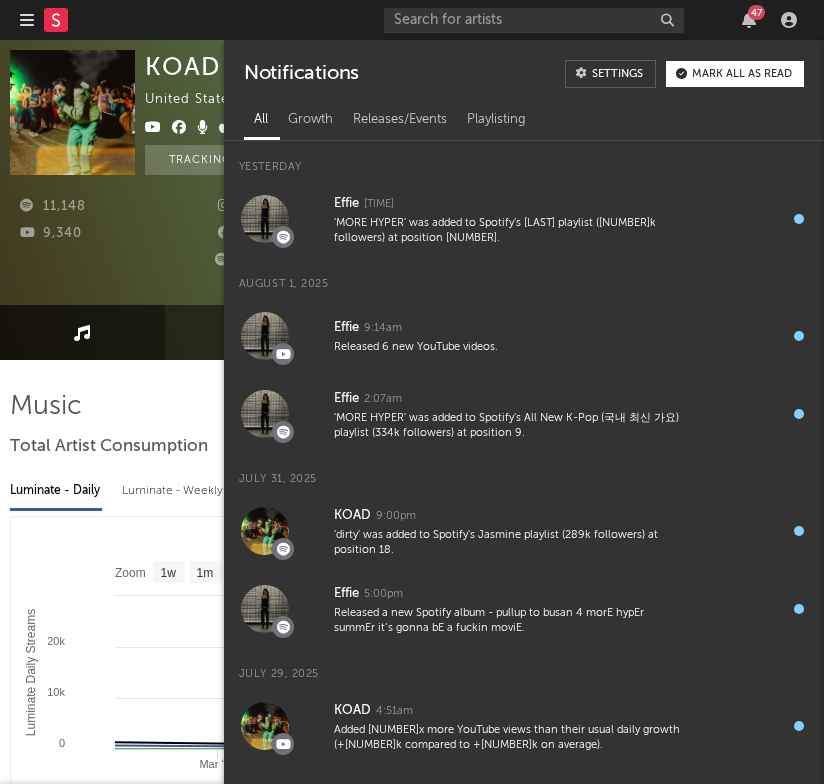 click on "Music Total Artist Consumption Luminate - Daily Luminate - Weekly BMAT - Weekly OCC - Weekly Zoom 1w 1m 3m 6m YTD 1y All 2025-02-02 2025-08-02 Created with Highcharts 10.3.3 Luminate Daily Streams Luminate Daily Consumption Mar '25 Apr '25 May '25 Jun '25 Jul '25 Aug '25 Jan '25 Jul '24 Jul '25 0 10k 20k 30k Zoom 1w 1m 3m 6m YTD 1y All Feb  2, 2025 → Aug  2, 2025 Global Streaming On-Demand Audio US Streaming On-Demand Audio Ex-US Streaming On-Demand Audio Tuesday, Jul 29, 2025 ​ Global Streaming On-Demand Audio :  12,661 ​ US Streaming On-Demand Audio :  7,538 ​ Ex-US Streaming On-Demand Audio :  5,123 ​ Recent DSP Releases Export CSV  Last Day Spotify Plays Copyright 7 Day Spotify Plays Last Day Spotify Plays ATD Spotify Plays Spotify Popularity Released Global ATD Audio Streams Global Rolling 7D Audio Streams Estimated % Playlist Streams Last Day Spotify Popularity Streams / 7d Growth Originals   ( 18 ) Features   ( 1 ) Name Copyright Label Album Names Composer Names 7 Day Spotify Plays Released" at bounding box center (412, 1740) 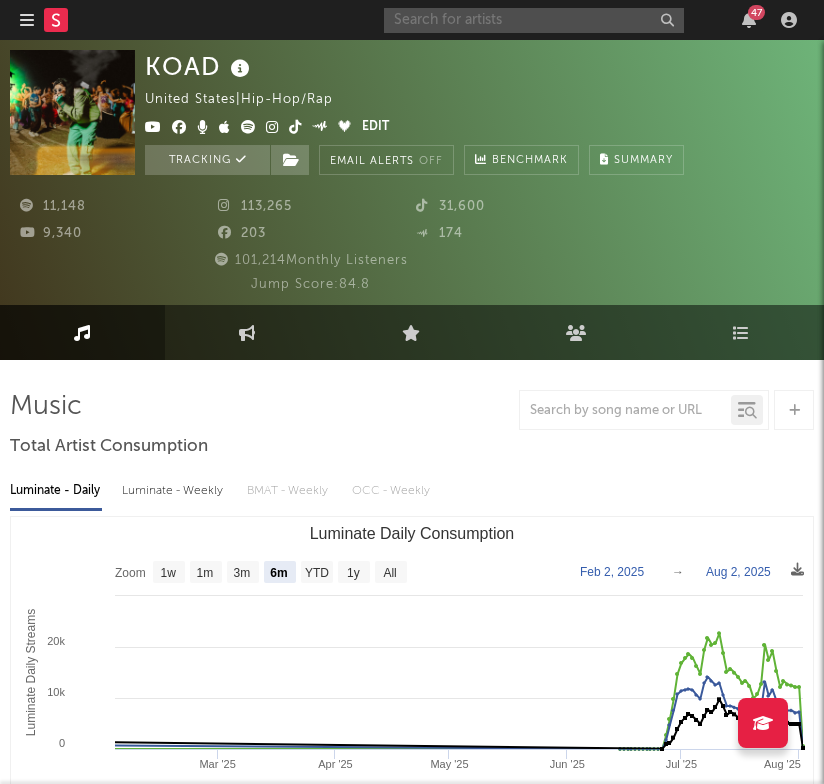 click at bounding box center (534, 20) 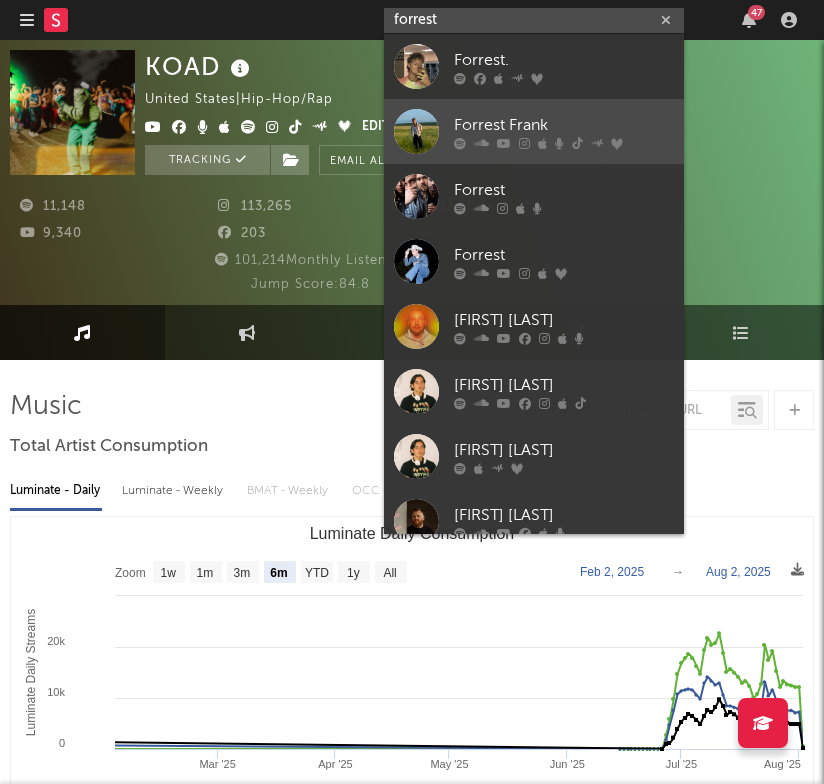 type on "forrest" 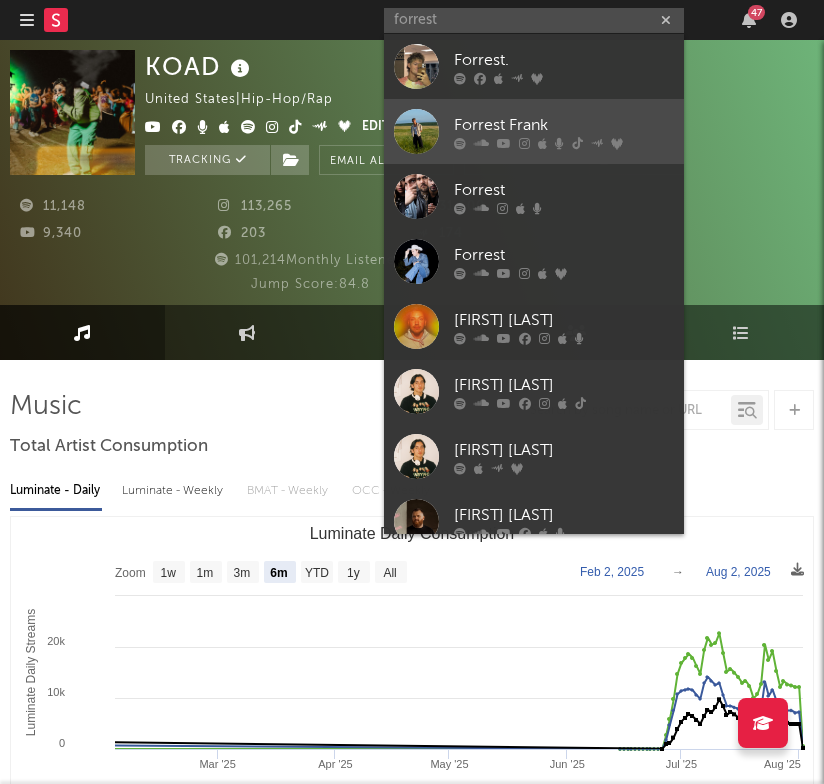 click on "Forrest Frank" at bounding box center [534, 131] 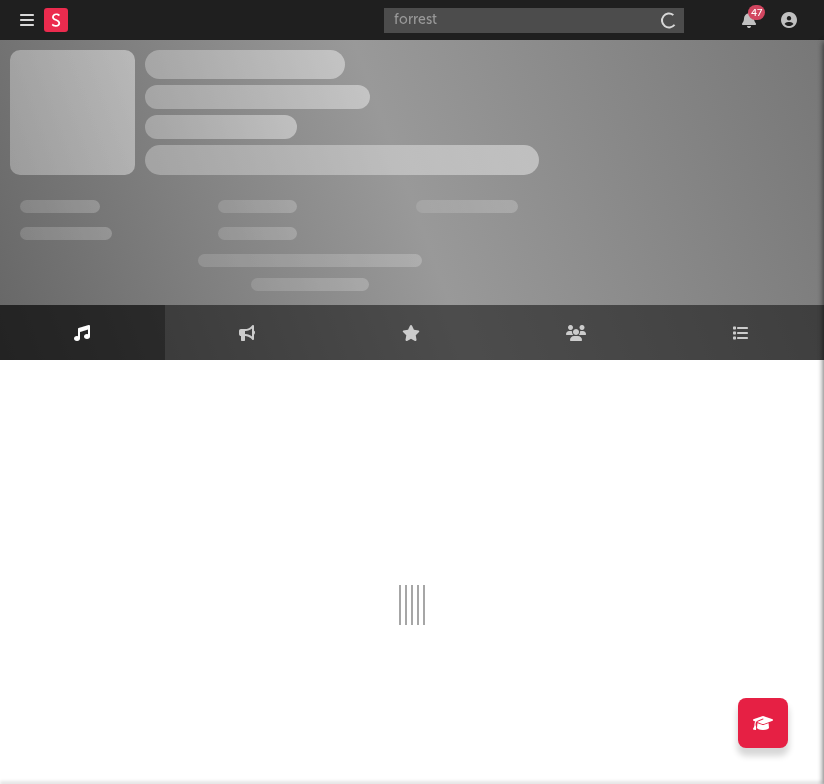 type 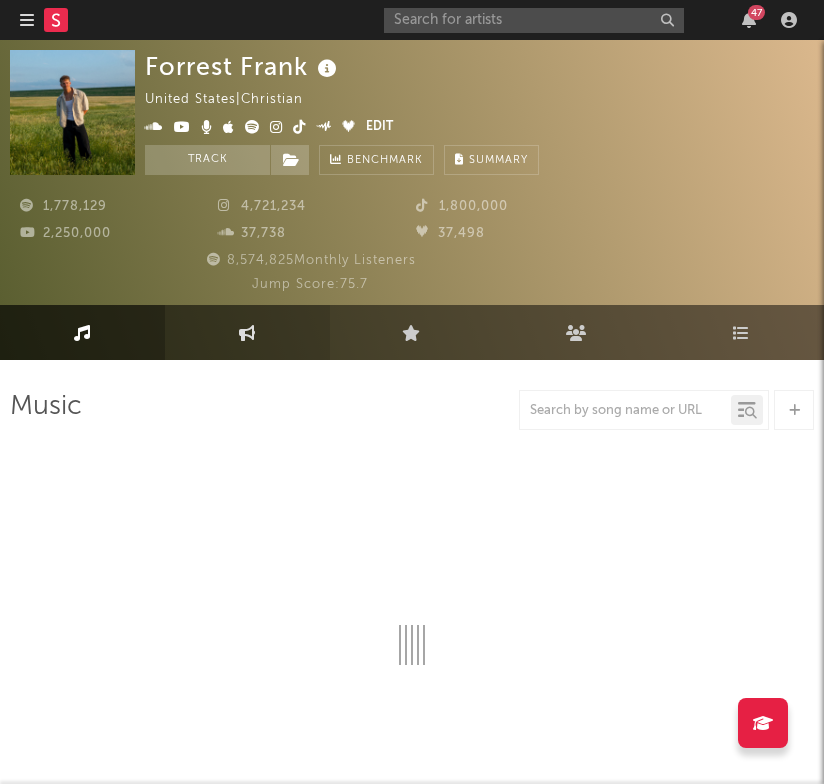 click at bounding box center [247, 333] 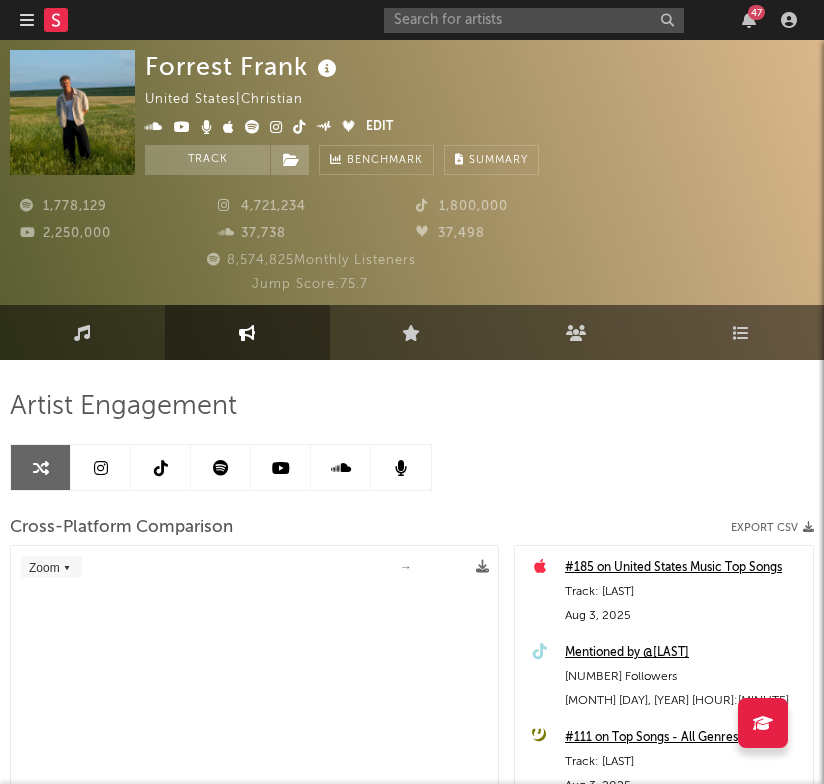 select on "1m" 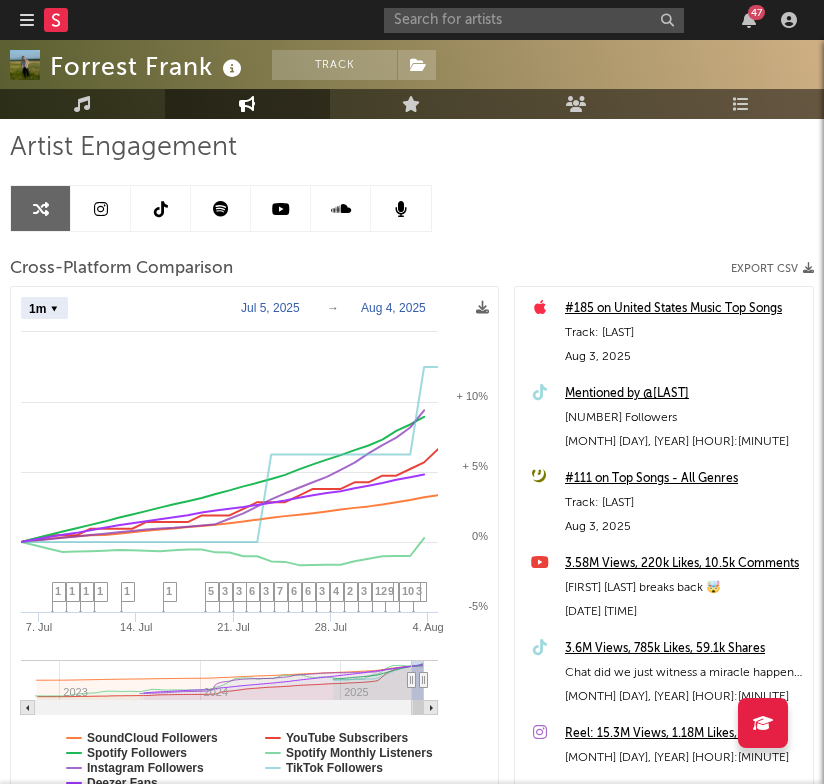scroll, scrollTop: 263, scrollLeft: 0, axis: vertical 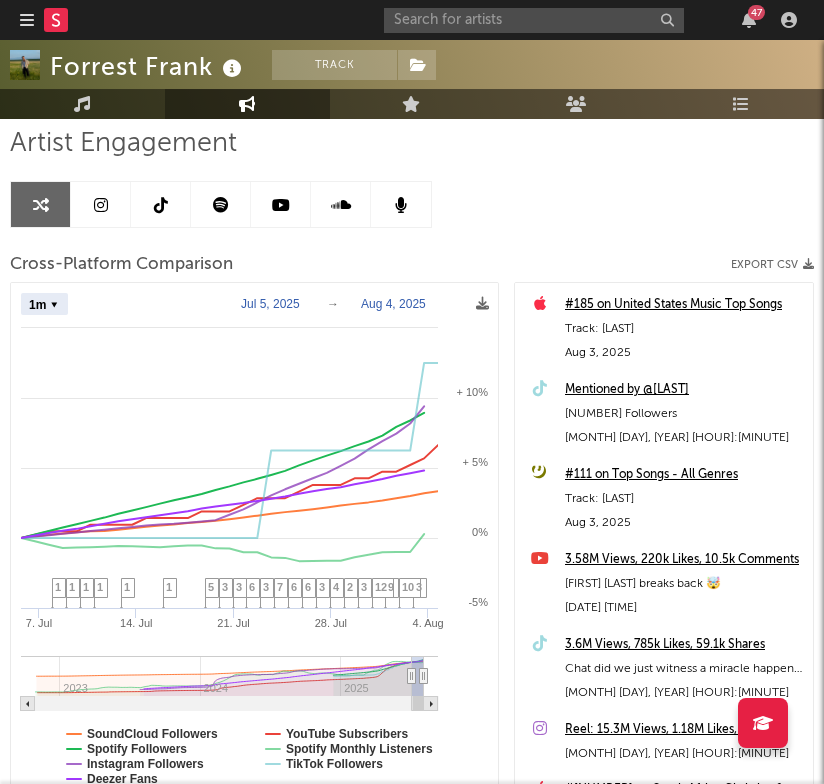 click at bounding box center (101, 204) 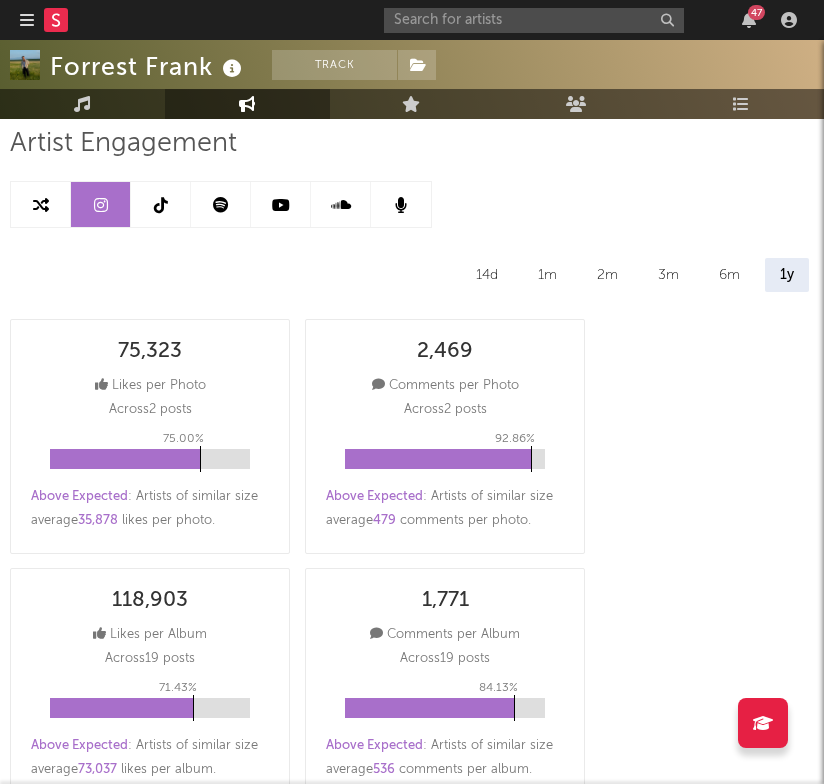 select on "6m" 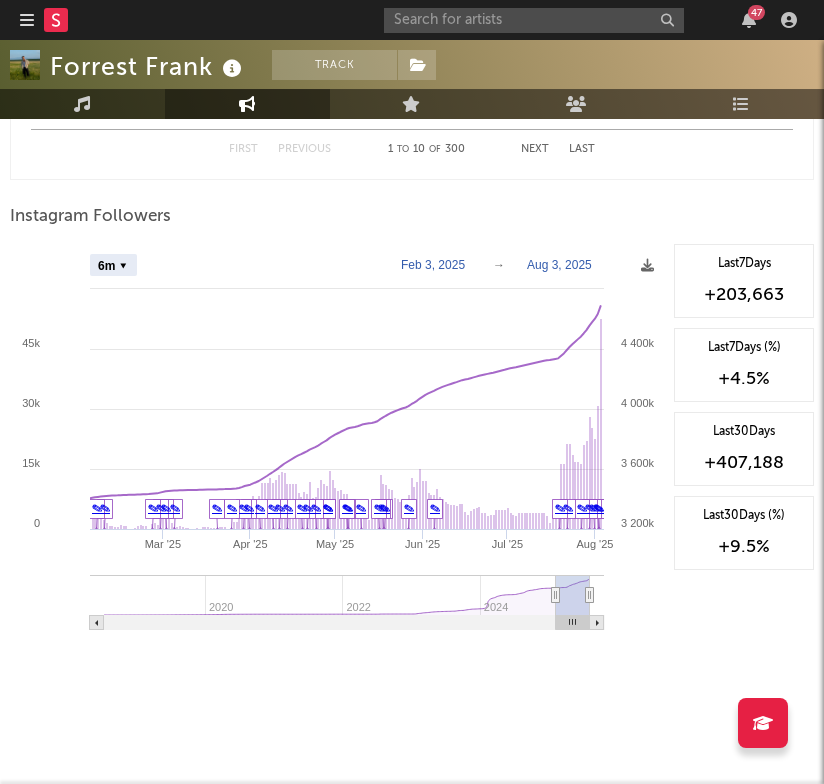 scroll, scrollTop: 3446, scrollLeft: 0, axis: vertical 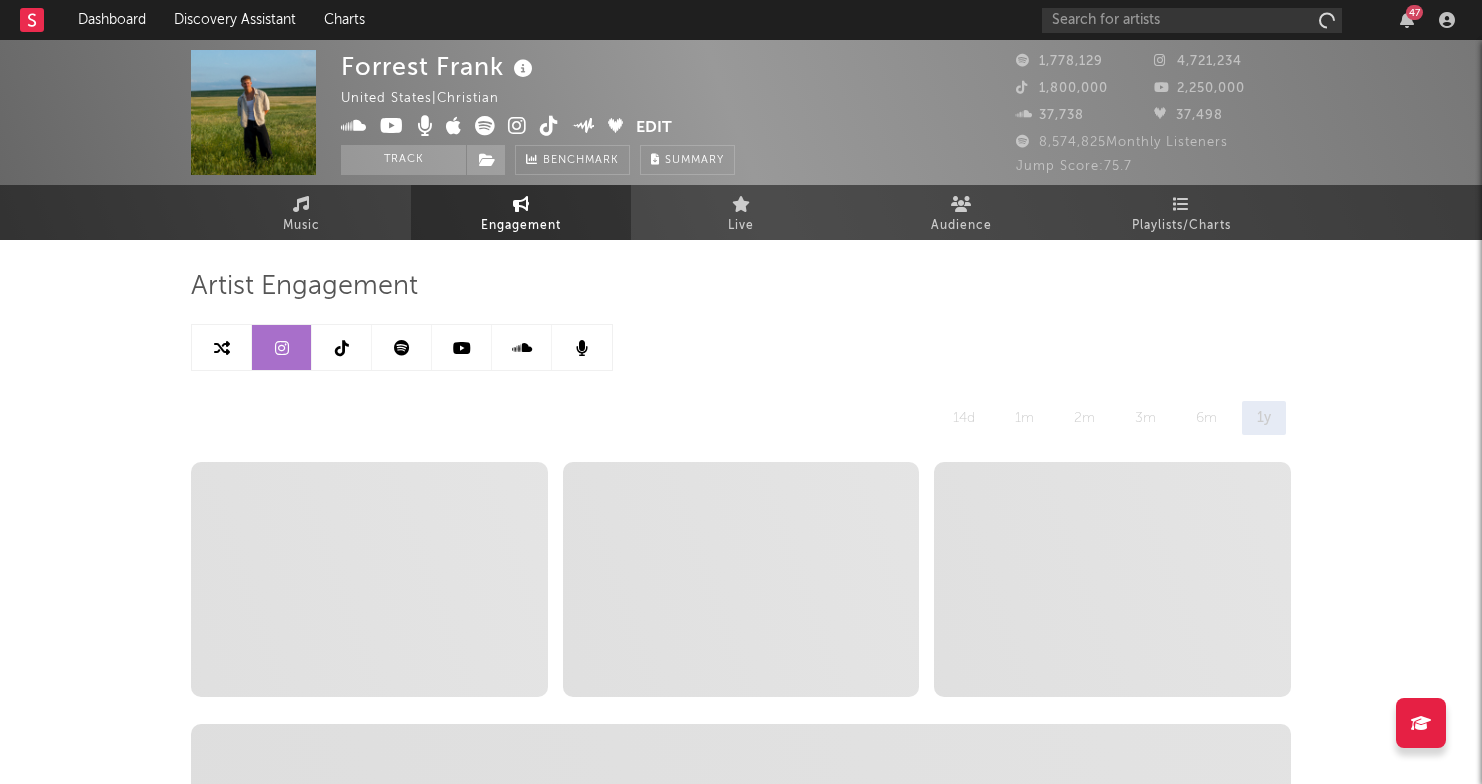 select on "6m" 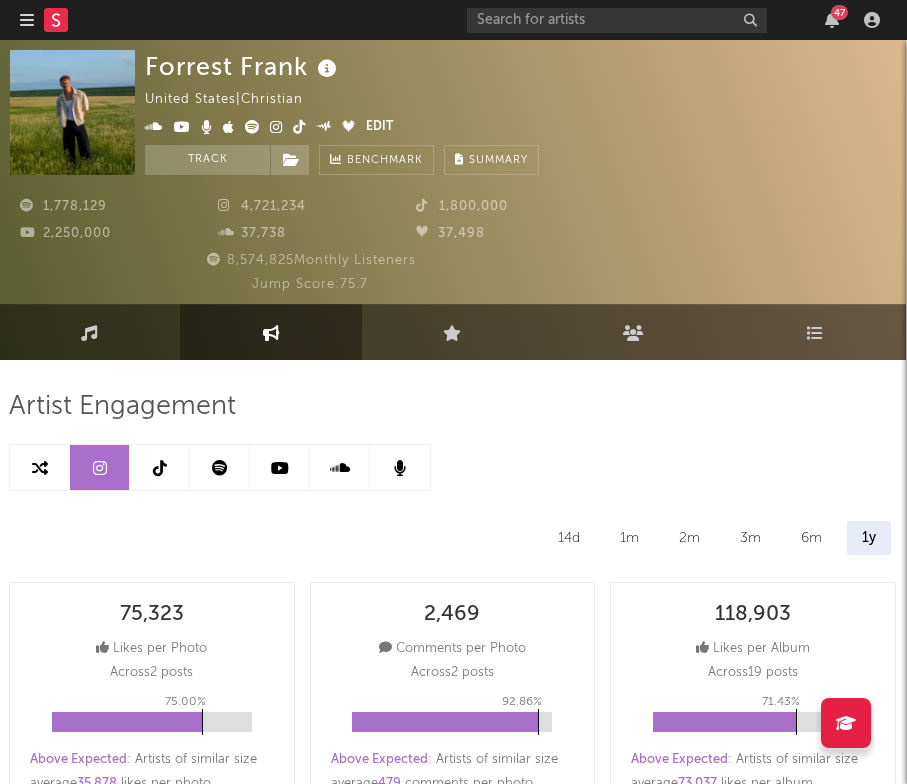 scroll, scrollTop: 0, scrollLeft: 1, axis: horizontal 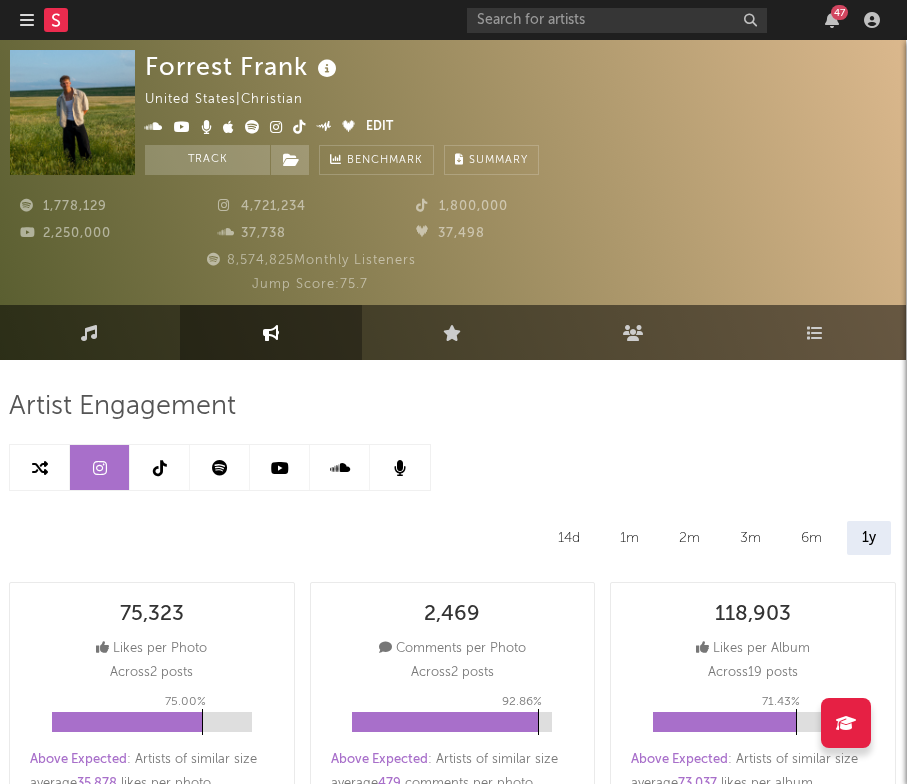 click at bounding box center [160, 468] 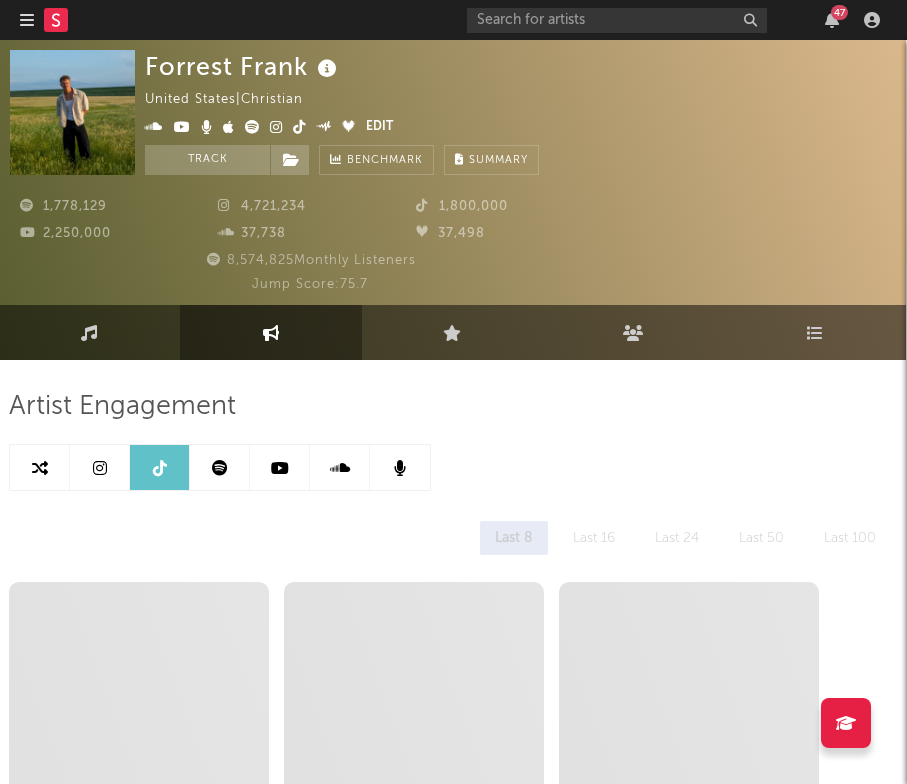 click at bounding box center (160, 468) 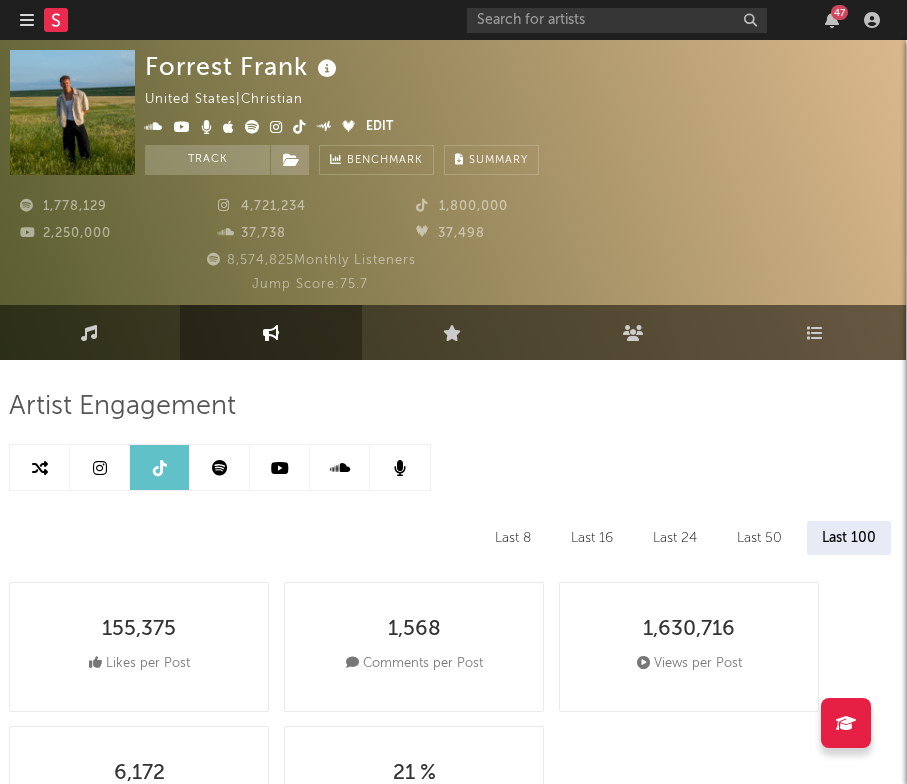 select on "6m" 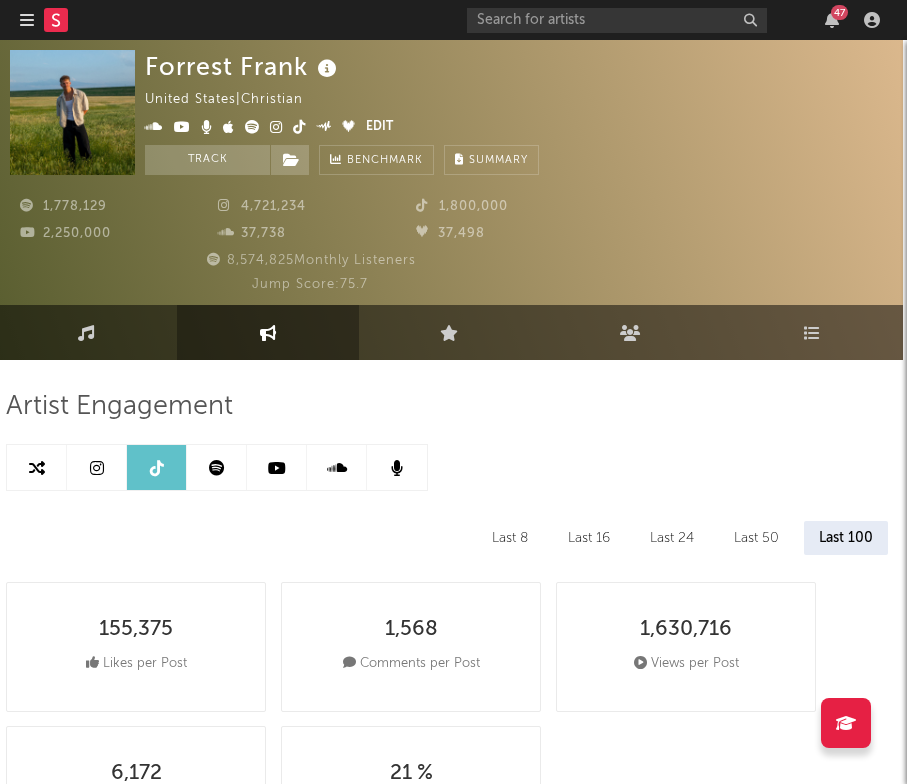 scroll, scrollTop: 0, scrollLeft: 4, axis: horizontal 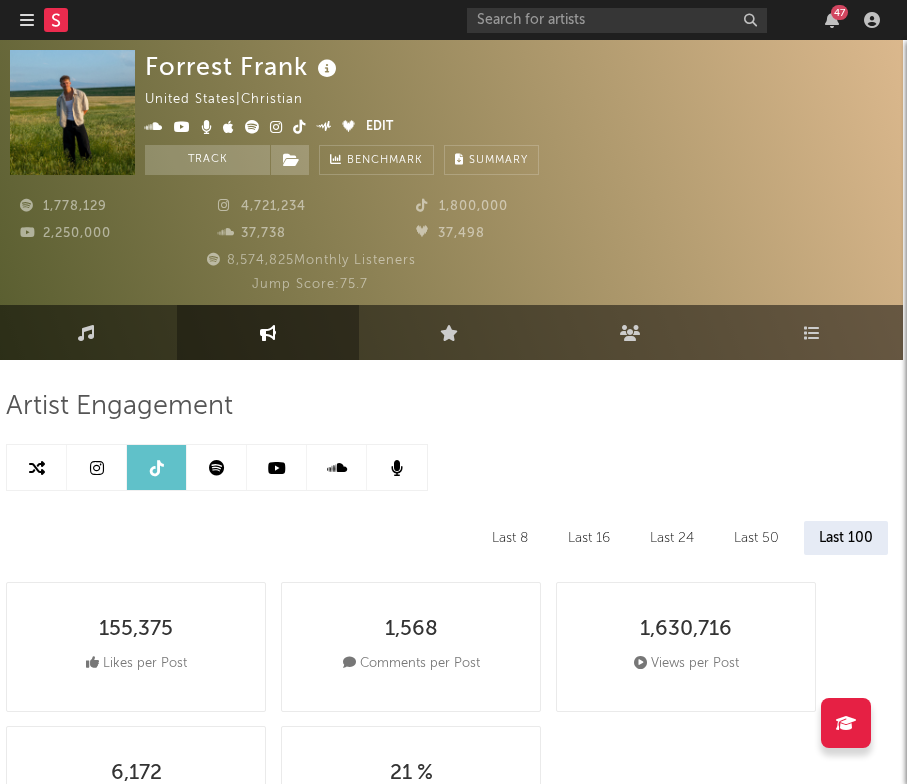 click at bounding box center (277, 468) 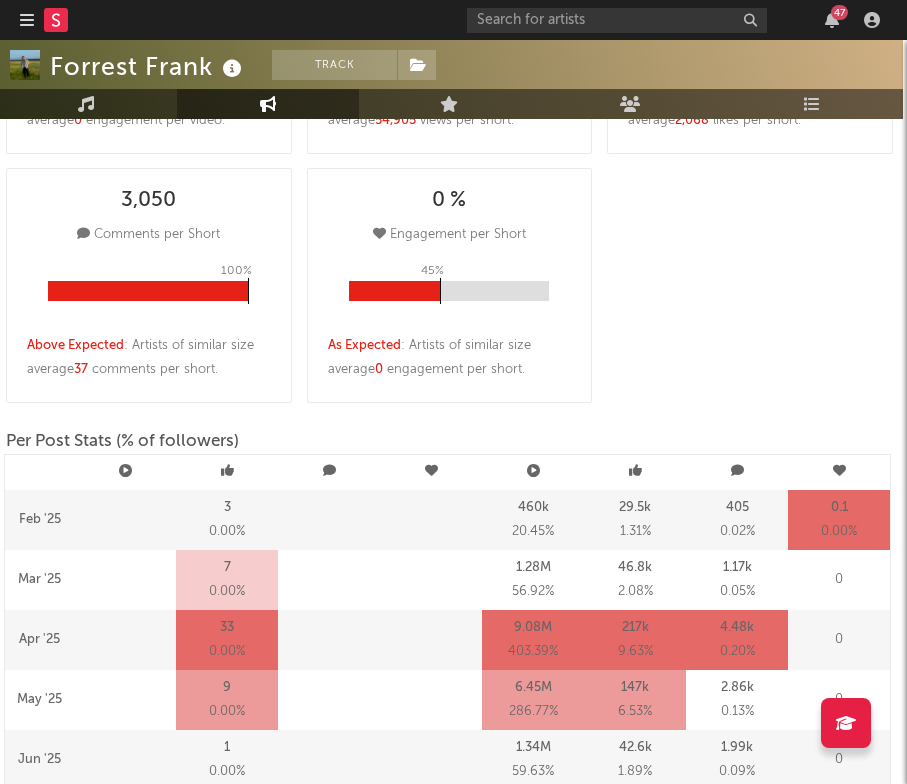 select on "6m" 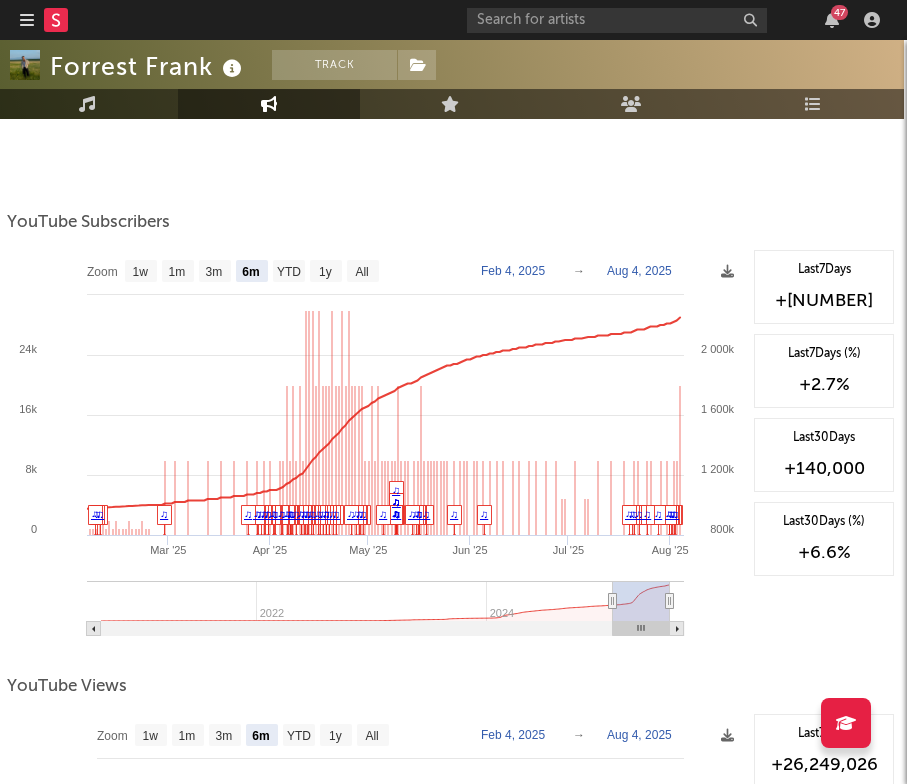 scroll, scrollTop: 1758, scrollLeft: 3, axis: both 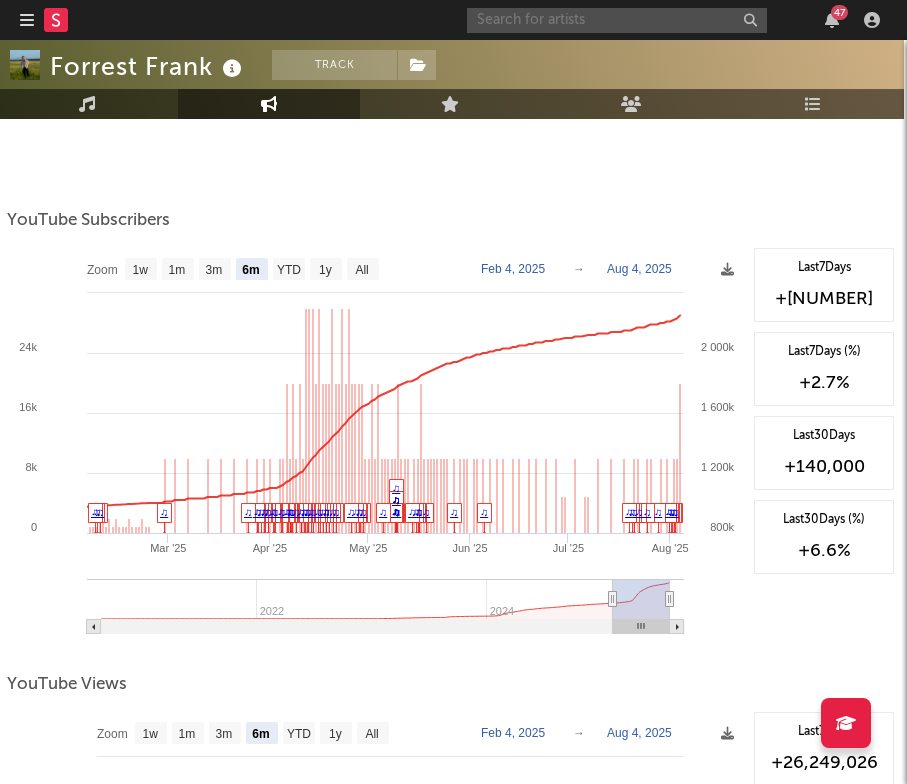 click at bounding box center (617, 20) 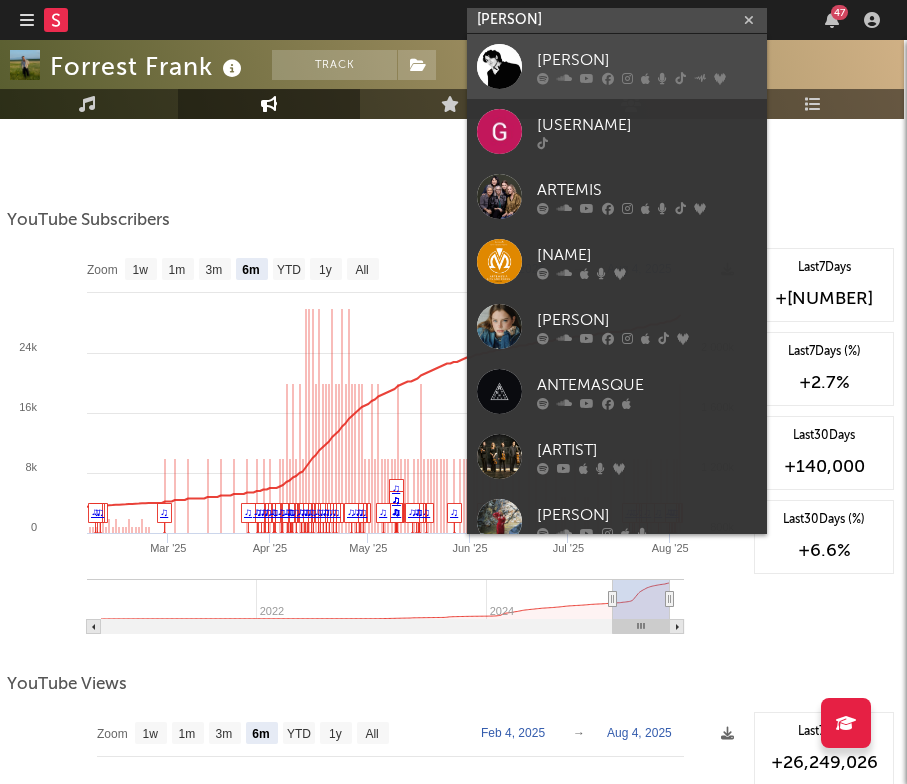 type on "[PERSON]" 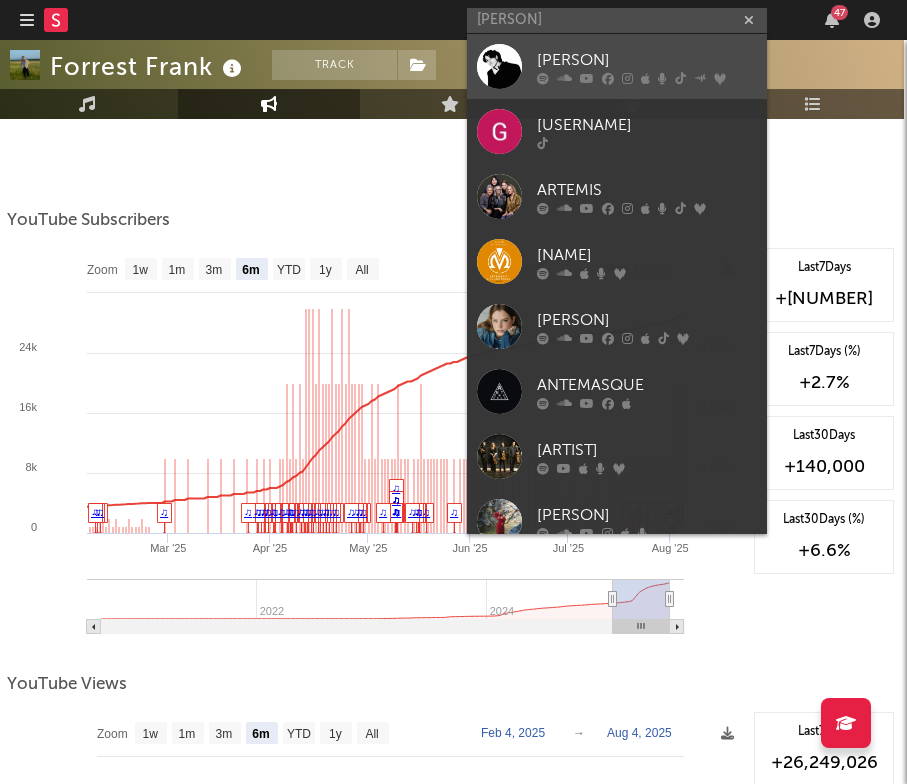 click on "[PERSON]" at bounding box center (647, 60) 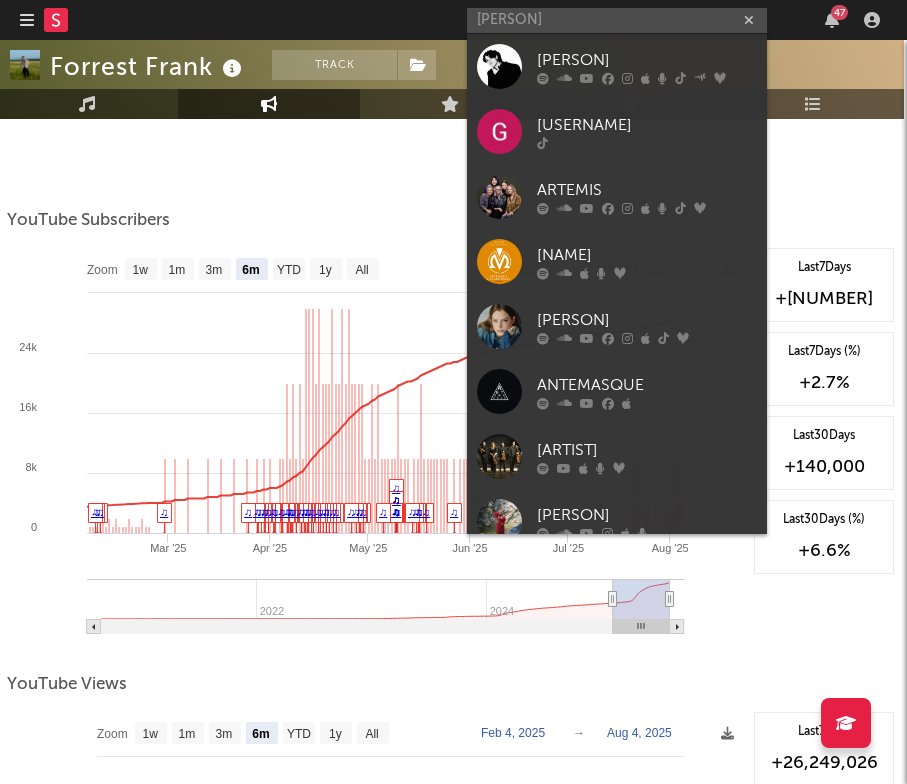type 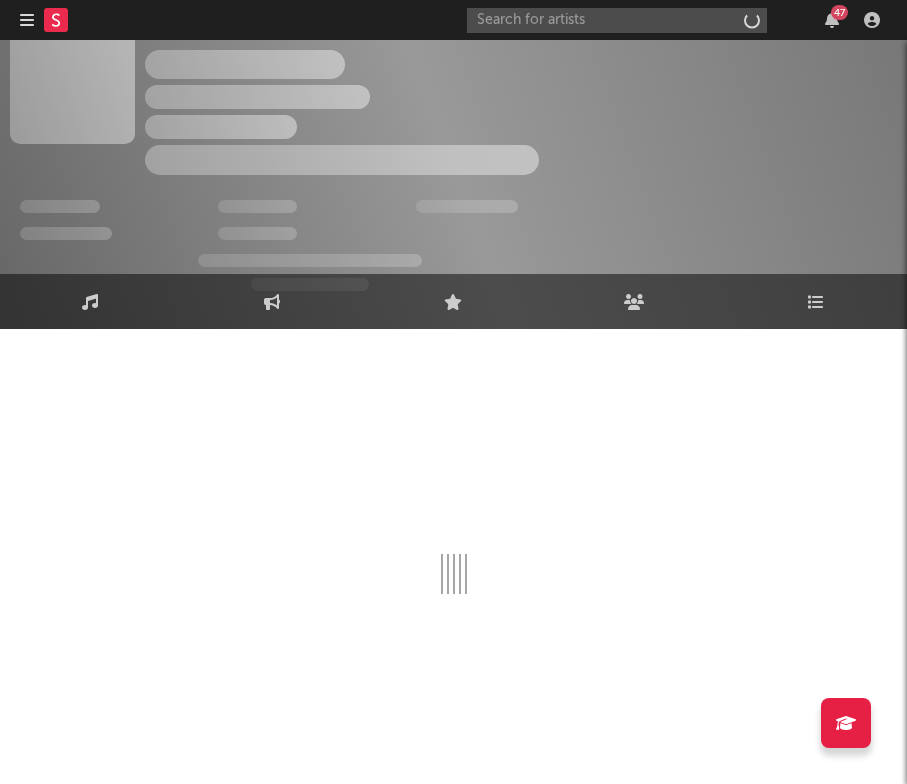 scroll, scrollTop: 31, scrollLeft: 0, axis: vertical 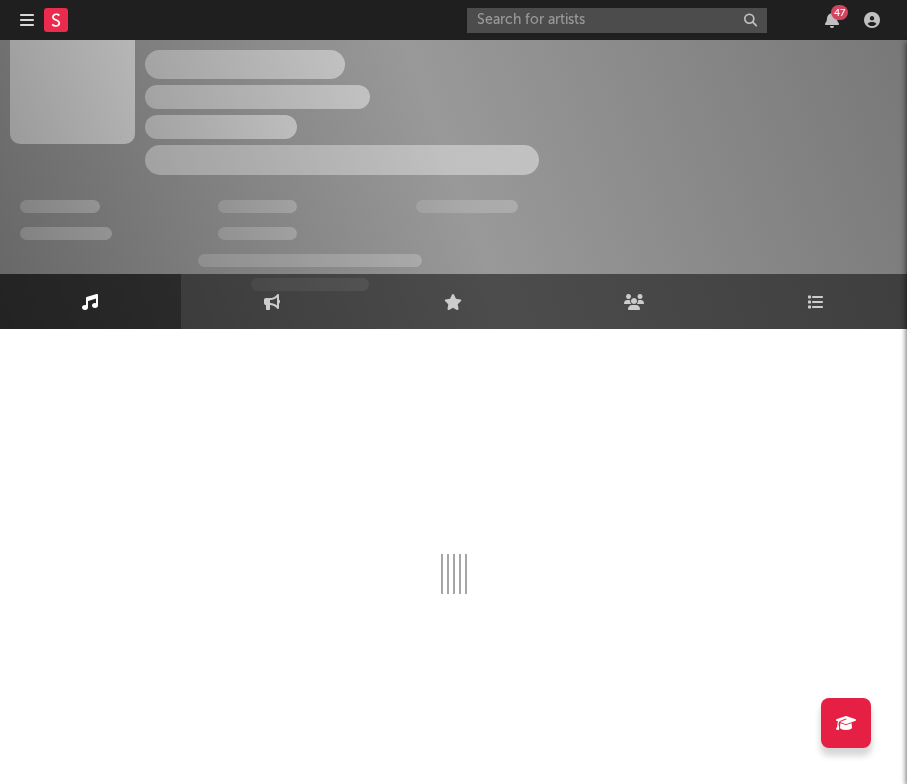 select on "6m" 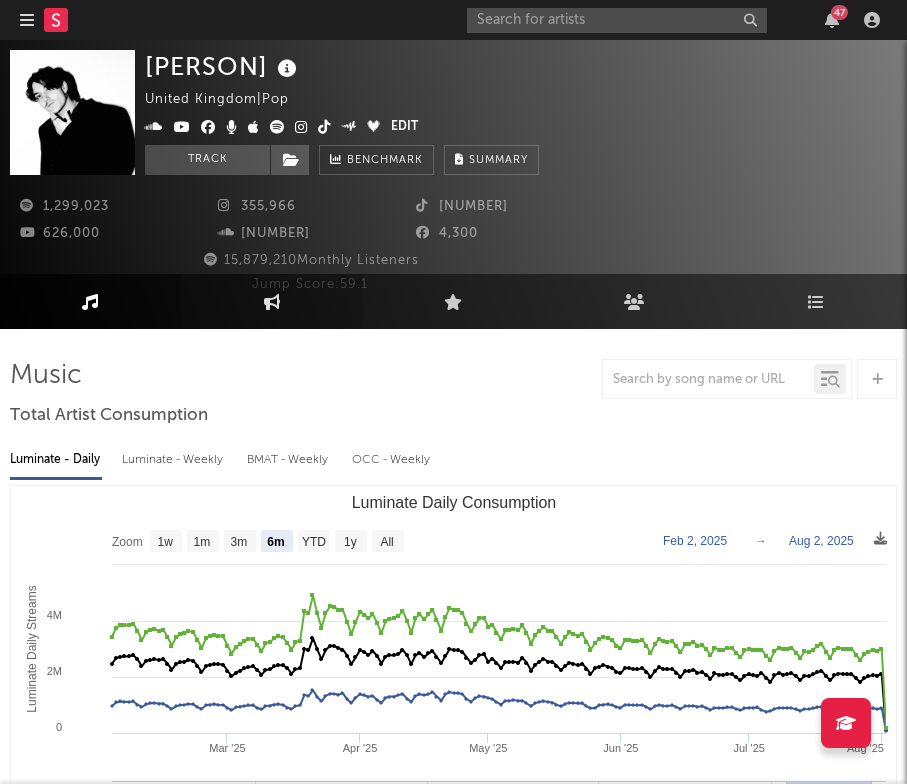 click on "Engagement" at bounding box center (271, 301) 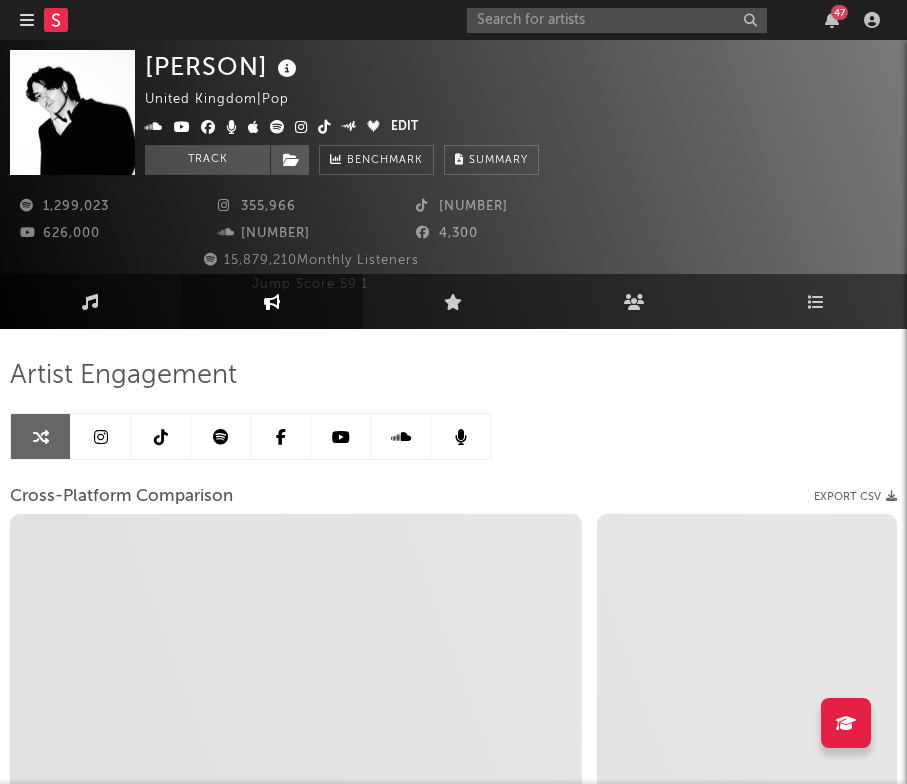 select on "1w" 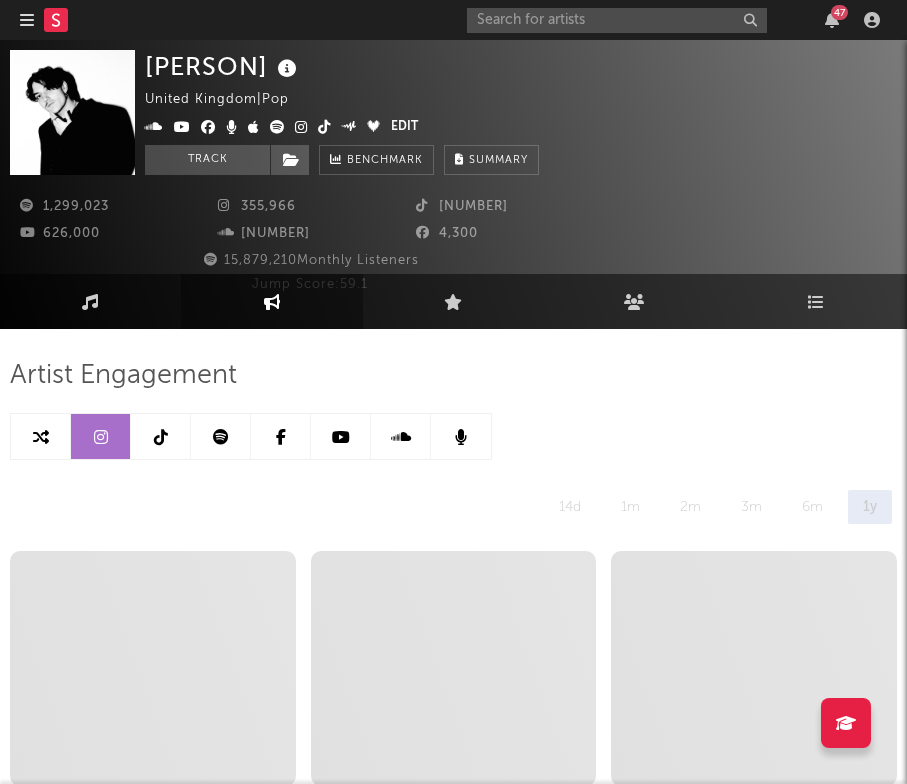 select on "6m" 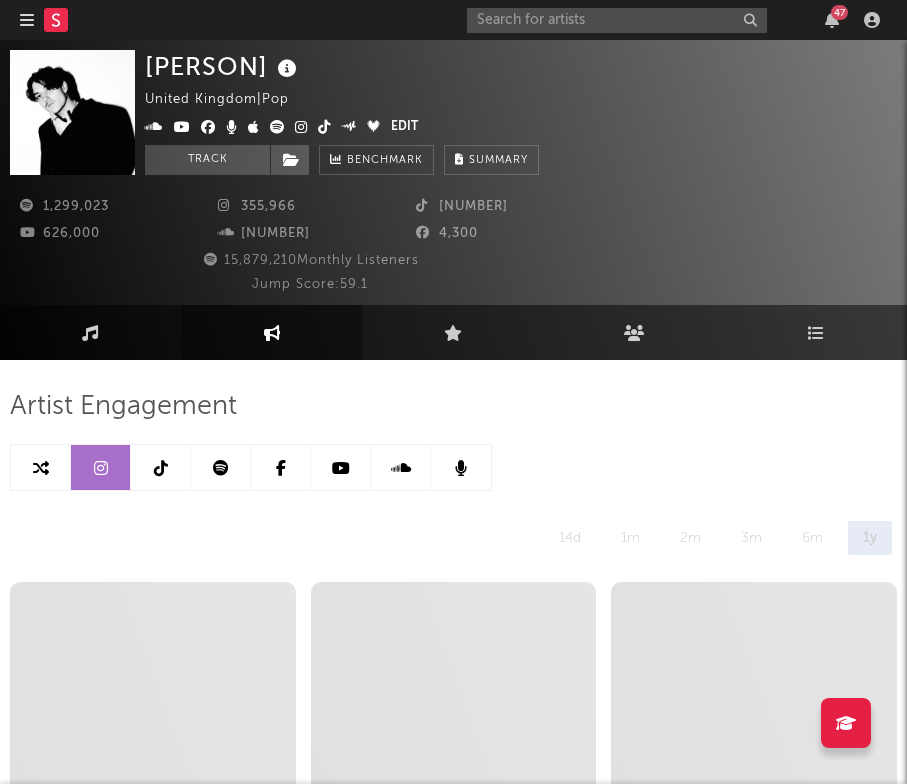 scroll, scrollTop: -1, scrollLeft: 0, axis: vertical 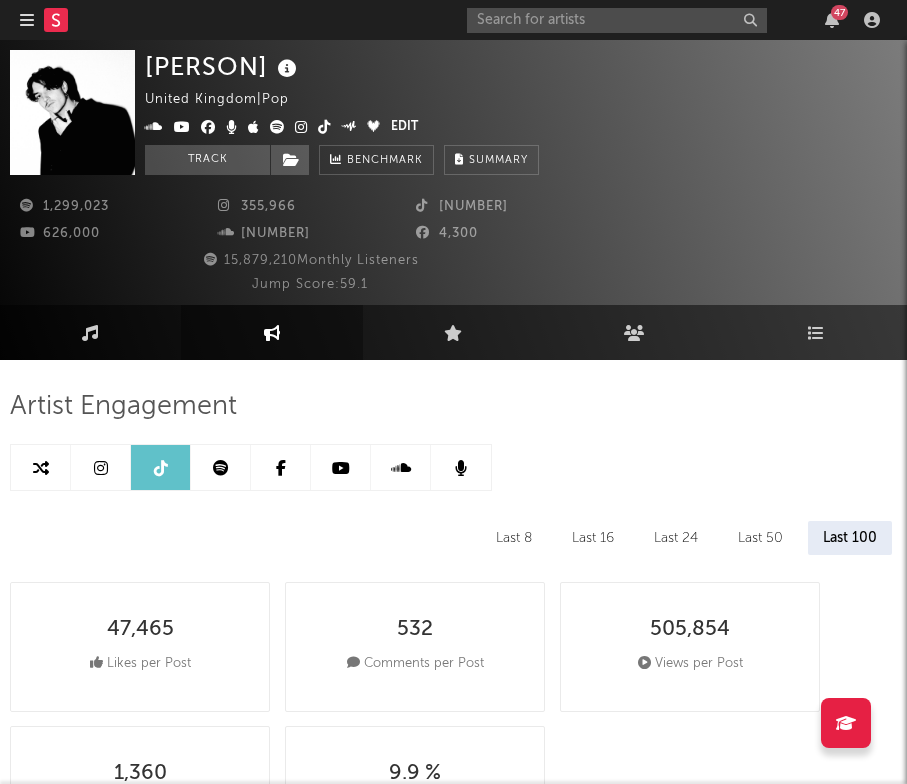 click at bounding box center (101, 467) 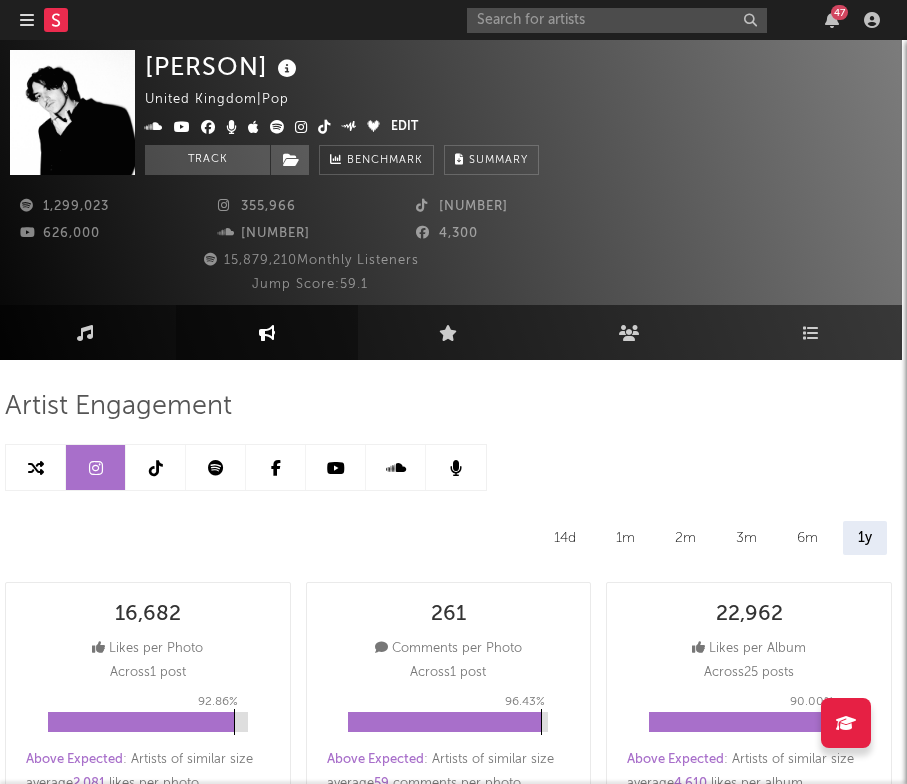 scroll, scrollTop: 0, scrollLeft: 5, axis: horizontal 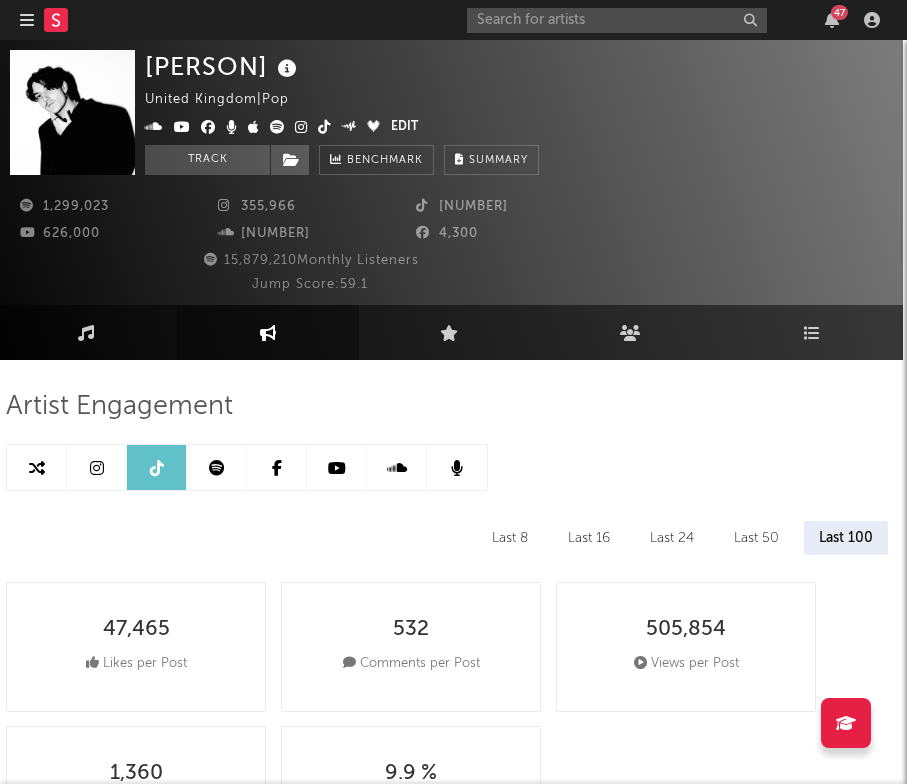 click at bounding box center (337, 468) 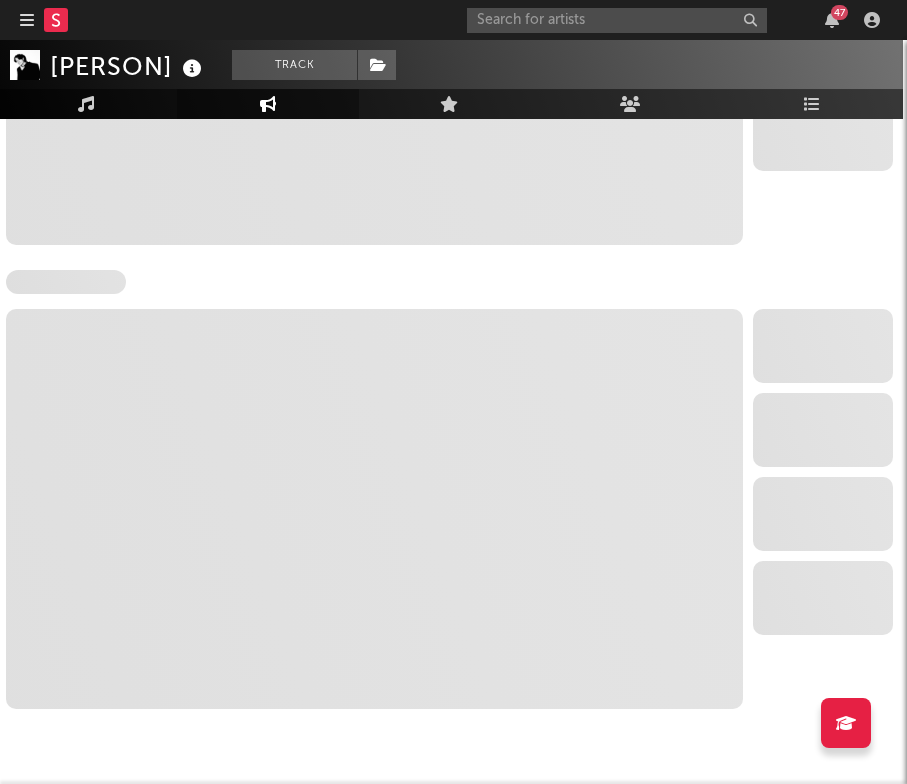 select on "6m" 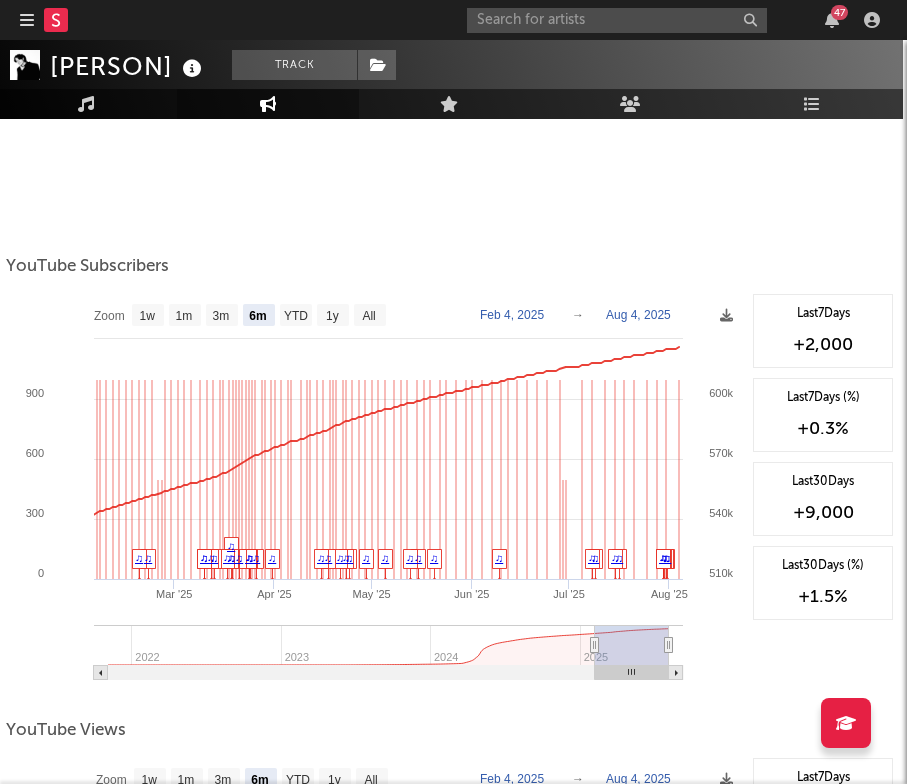 scroll, scrollTop: 1707, scrollLeft: 2, axis: both 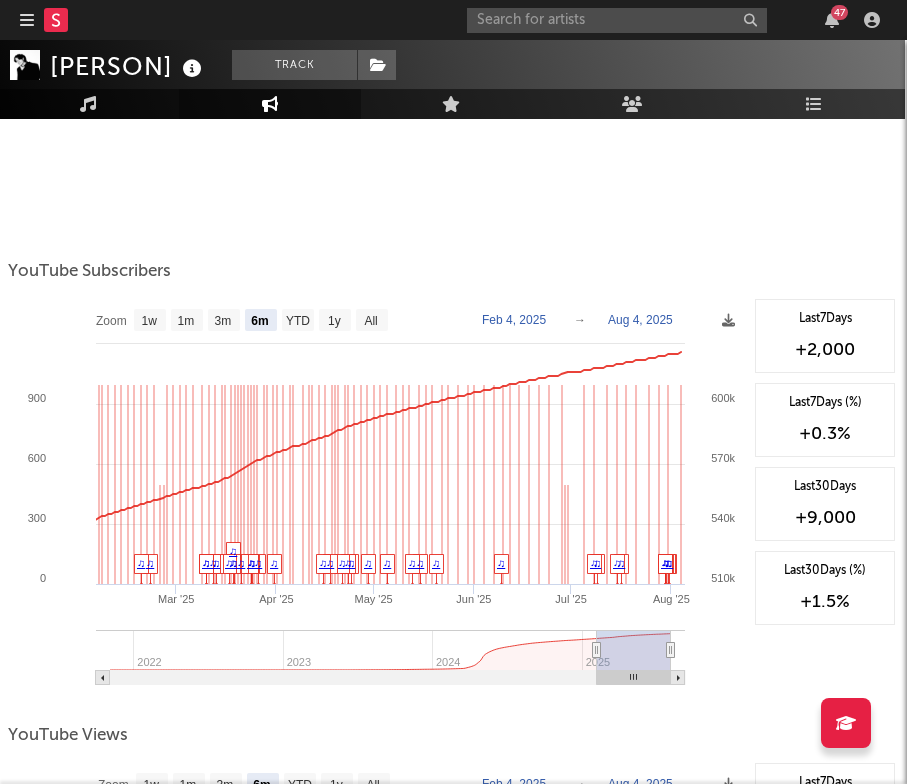 click on "47" at bounding box center (677, 20) 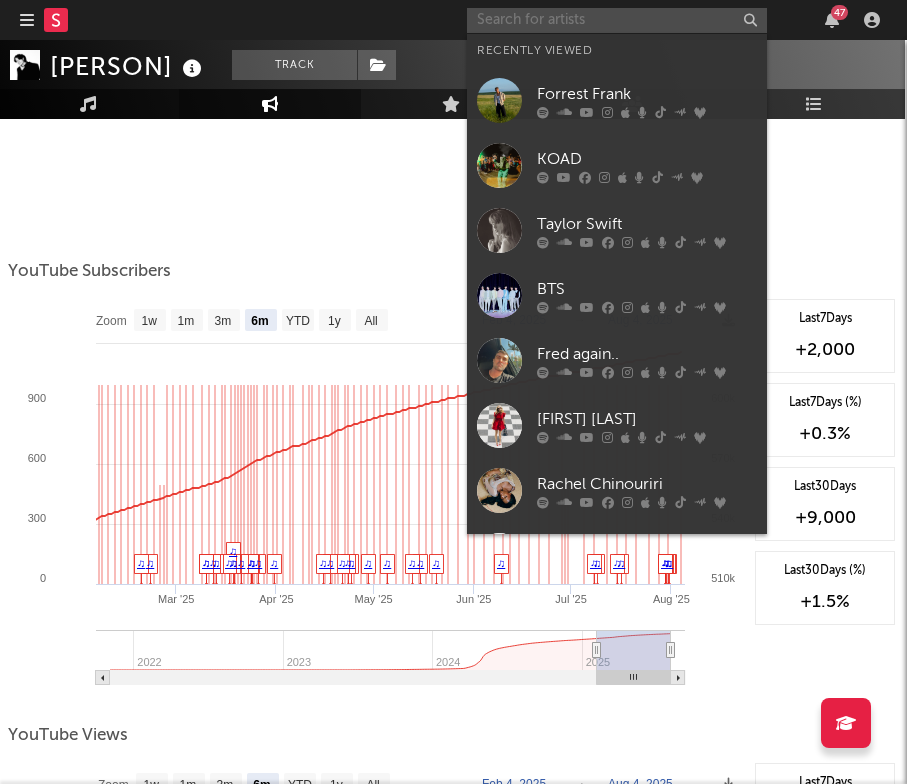 click at bounding box center (617, 20) 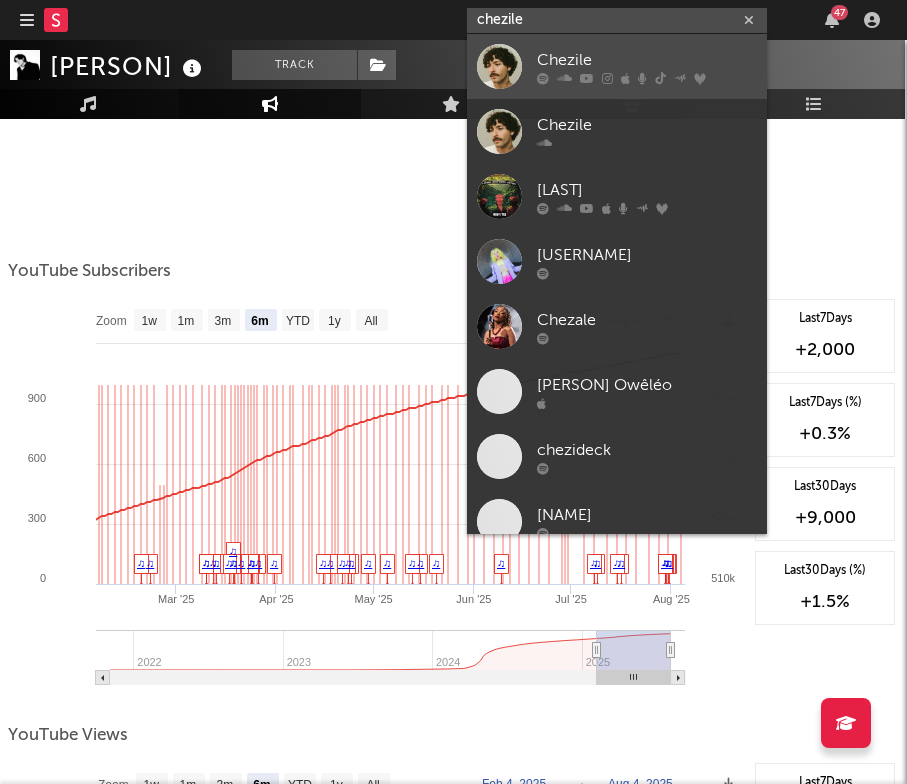 type on "chezile" 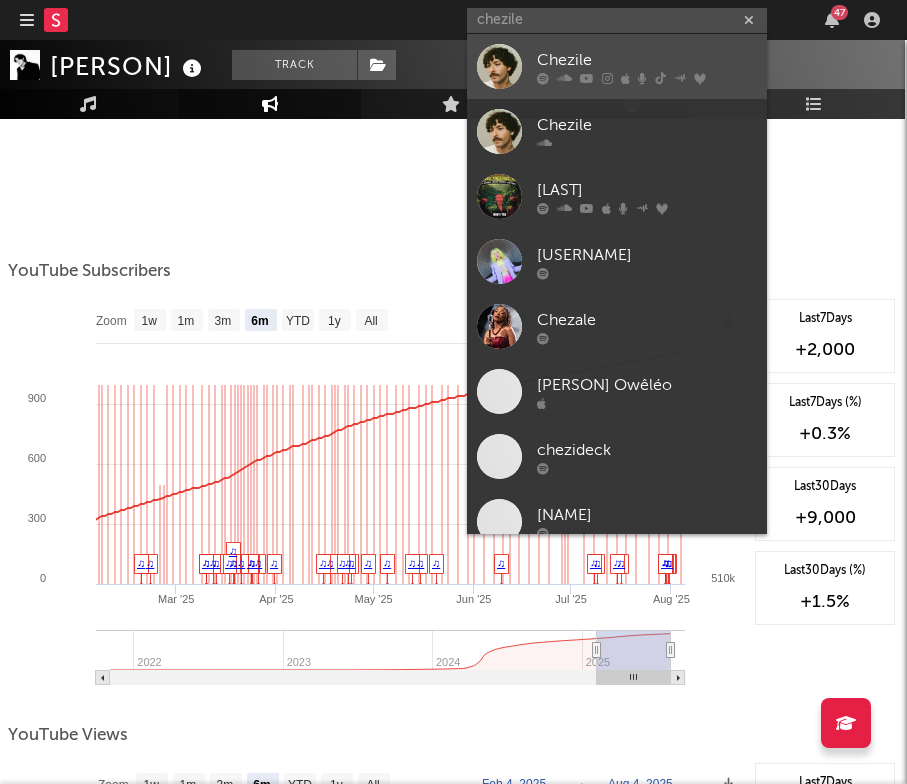 click on "Chezile" at bounding box center [647, 60] 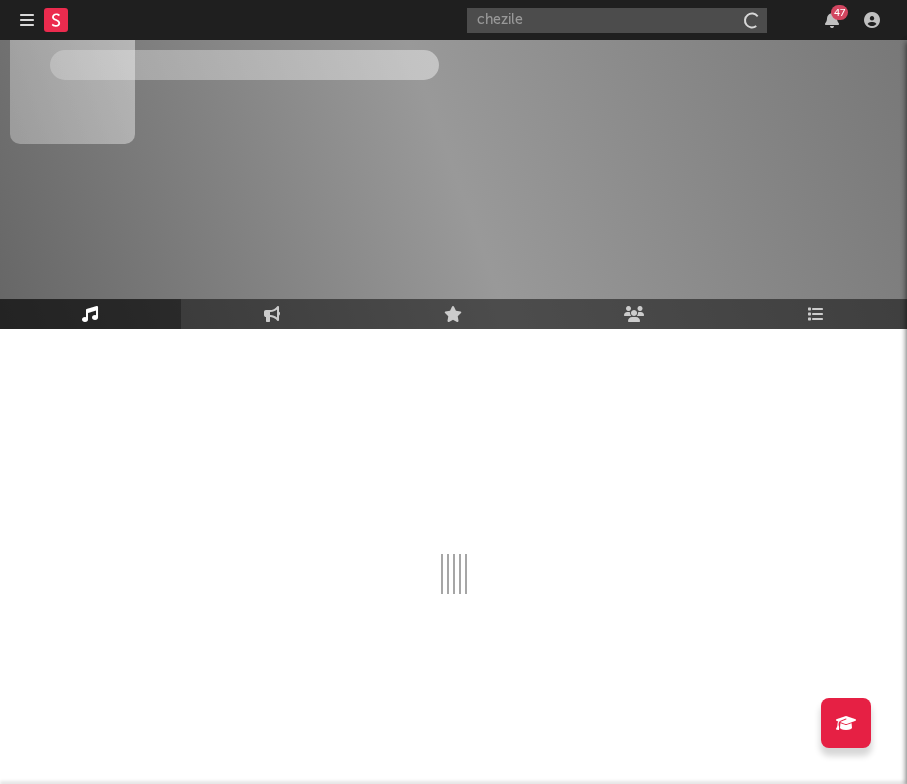 type 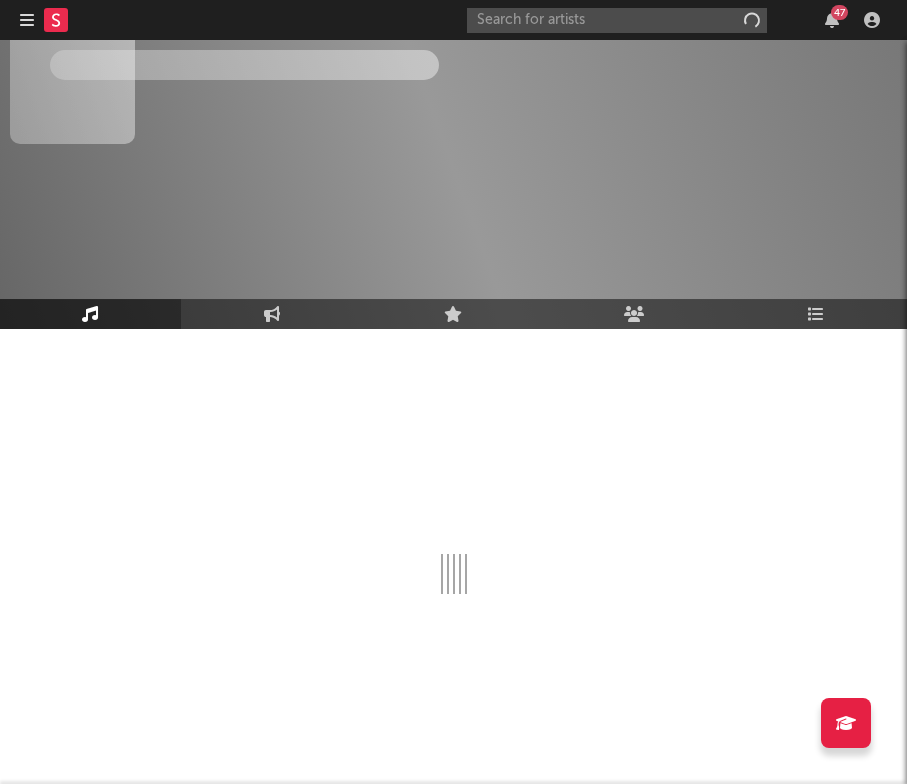 scroll, scrollTop: 31, scrollLeft: 0, axis: vertical 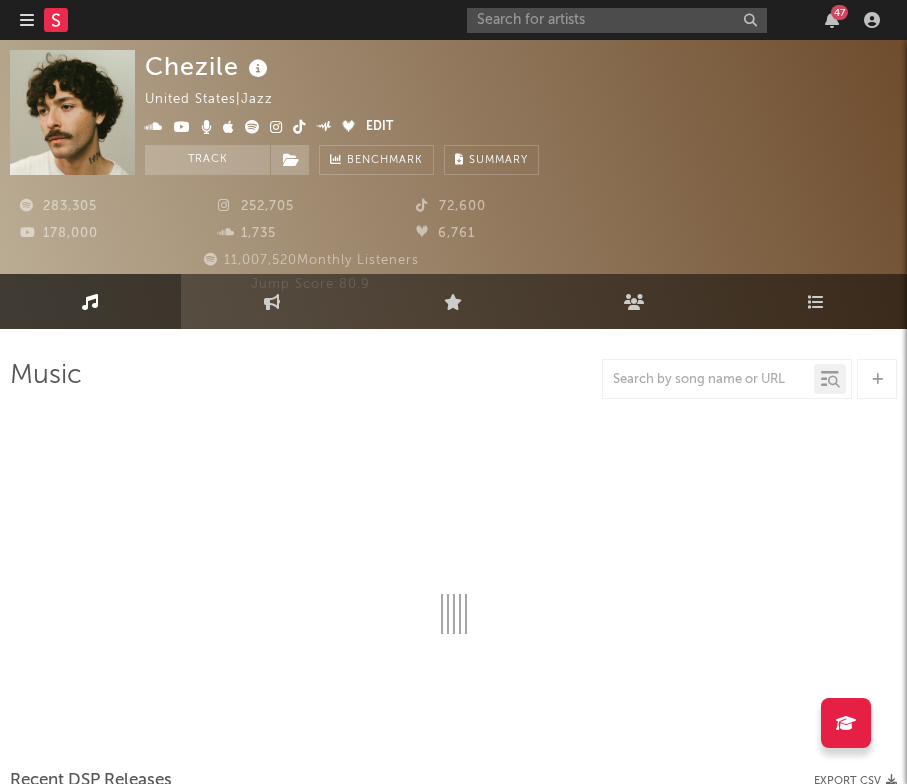 select on "6m" 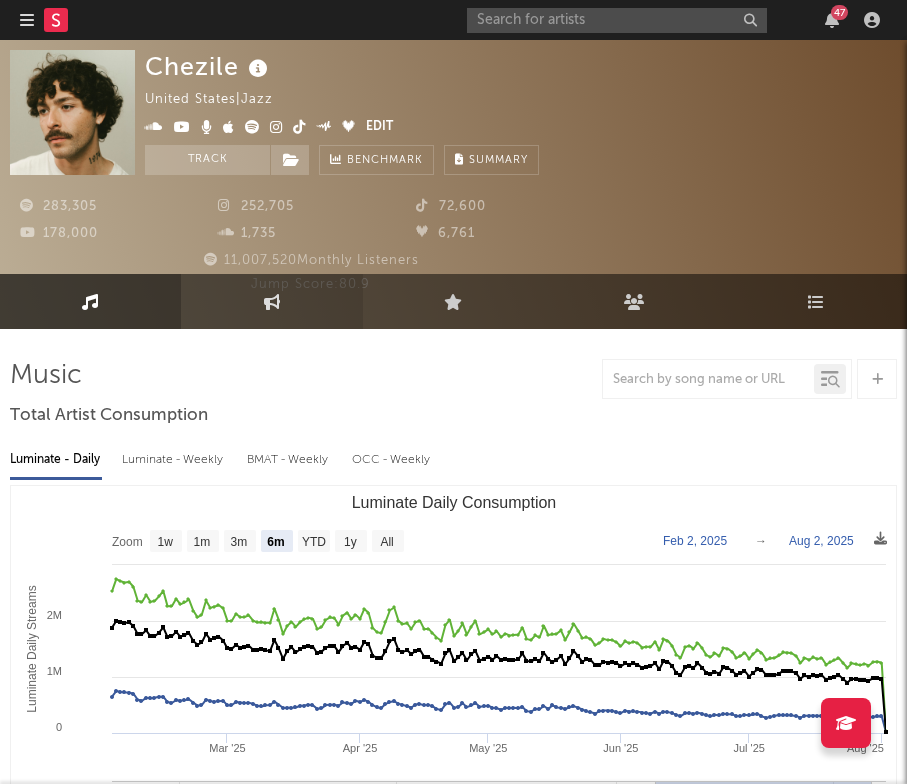 click at bounding box center (272, 302) 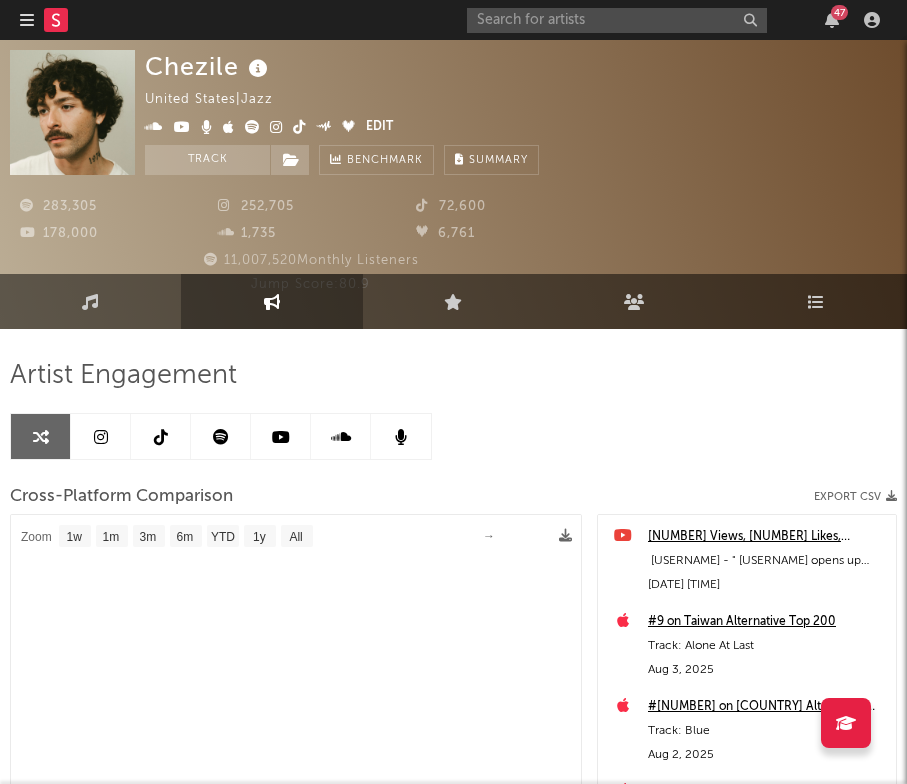 select on "1m" 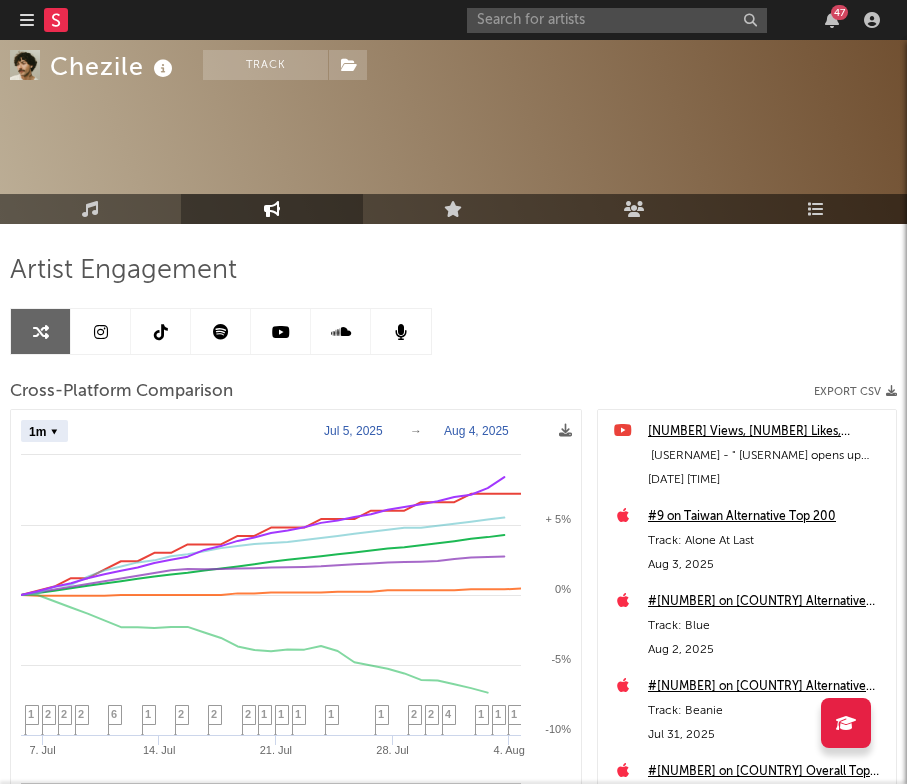 scroll, scrollTop: 137, scrollLeft: 0, axis: vertical 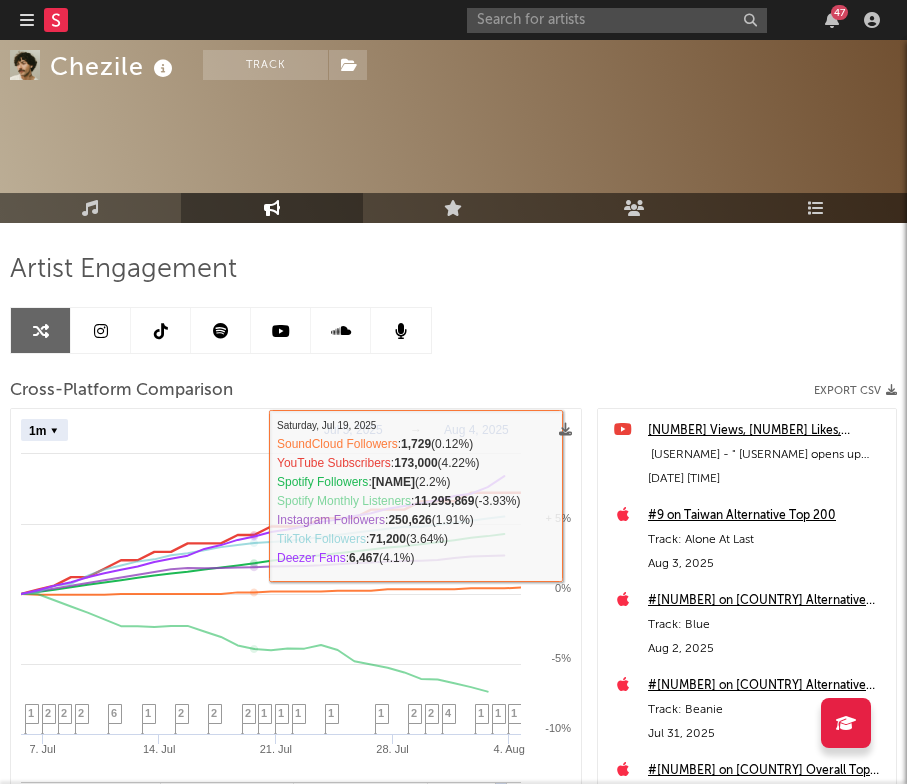 click at bounding box center (101, 330) 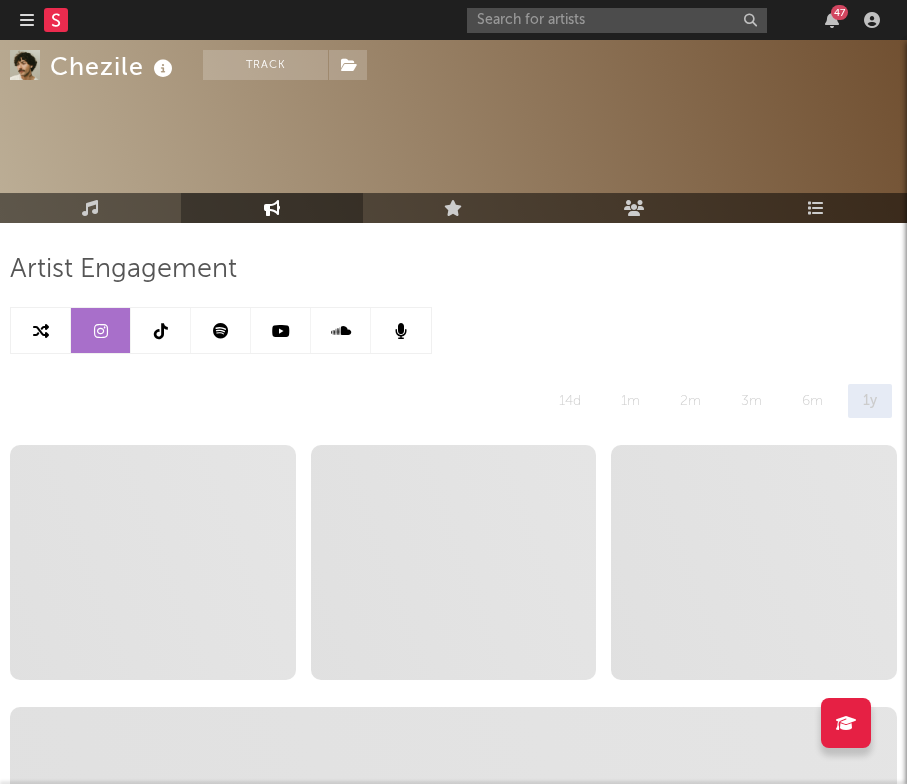 select on "6m" 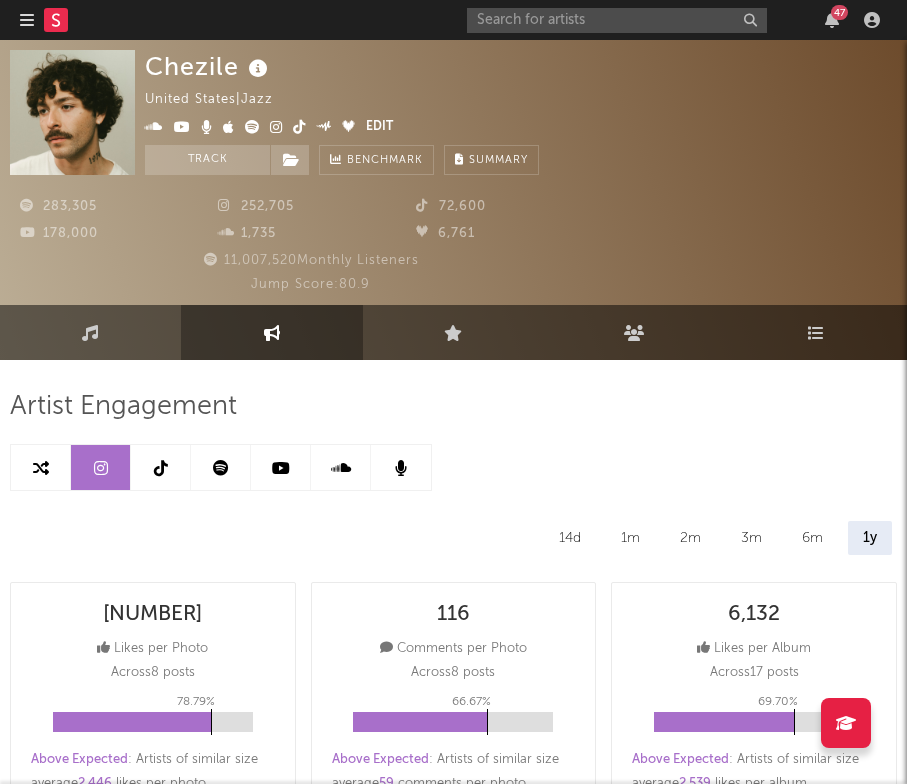 scroll, scrollTop: 0, scrollLeft: 0, axis: both 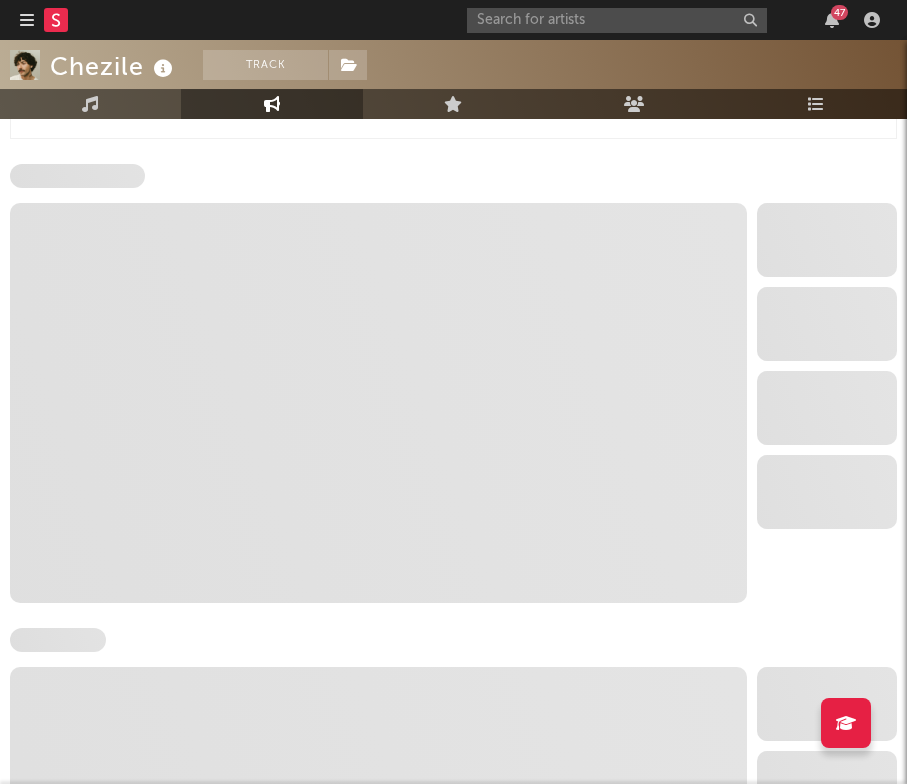 select on "6m" 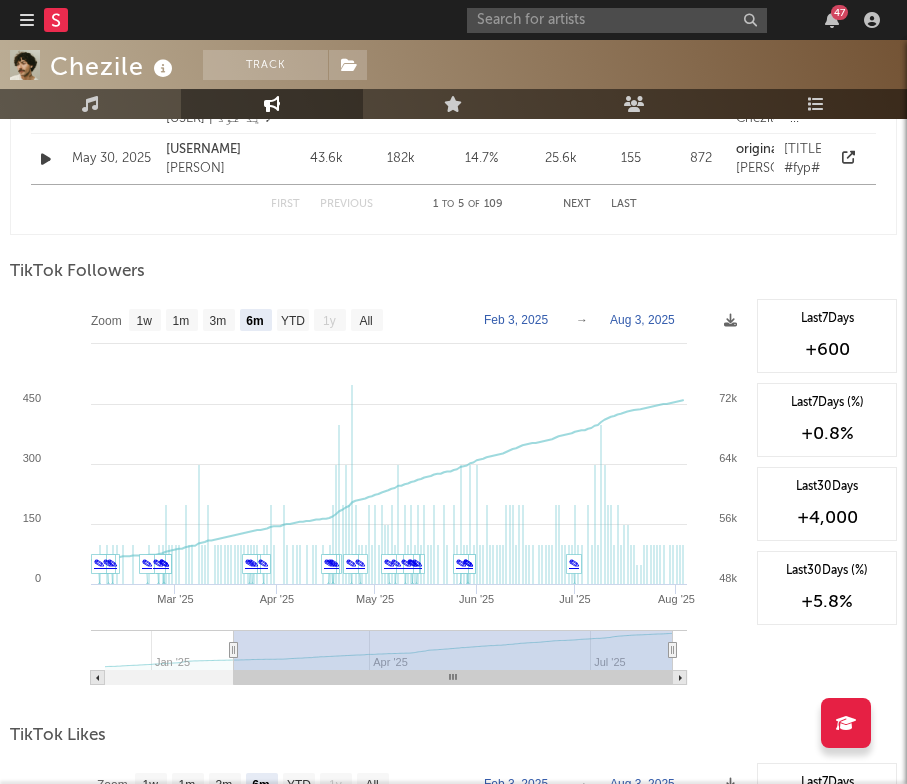 scroll, scrollTop: 2171, scrollLeft: 0, axis: vertical 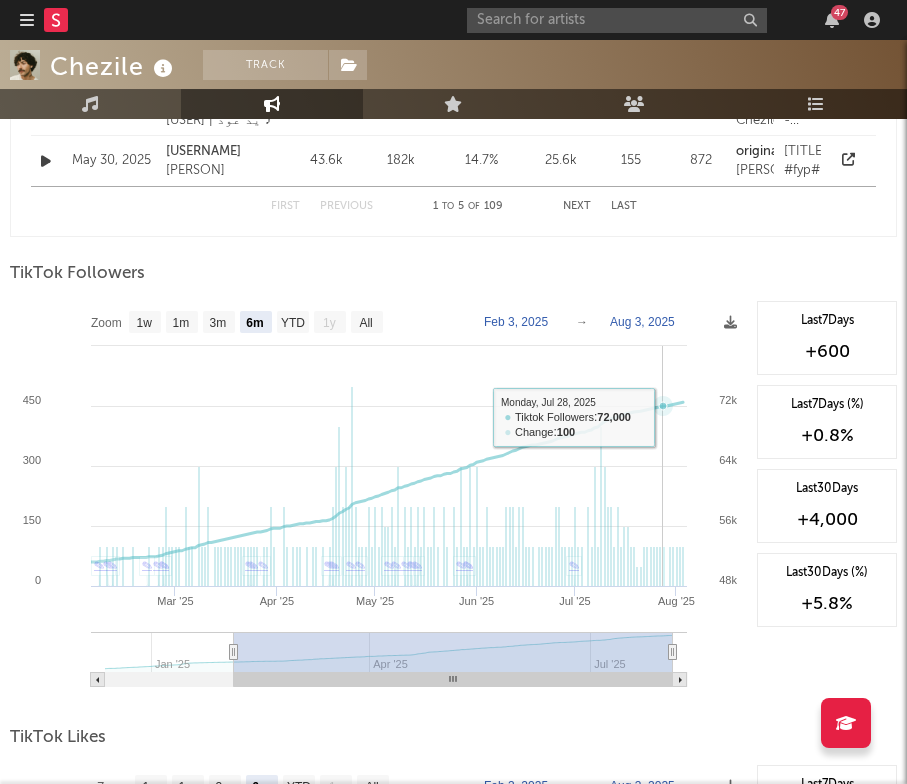 click 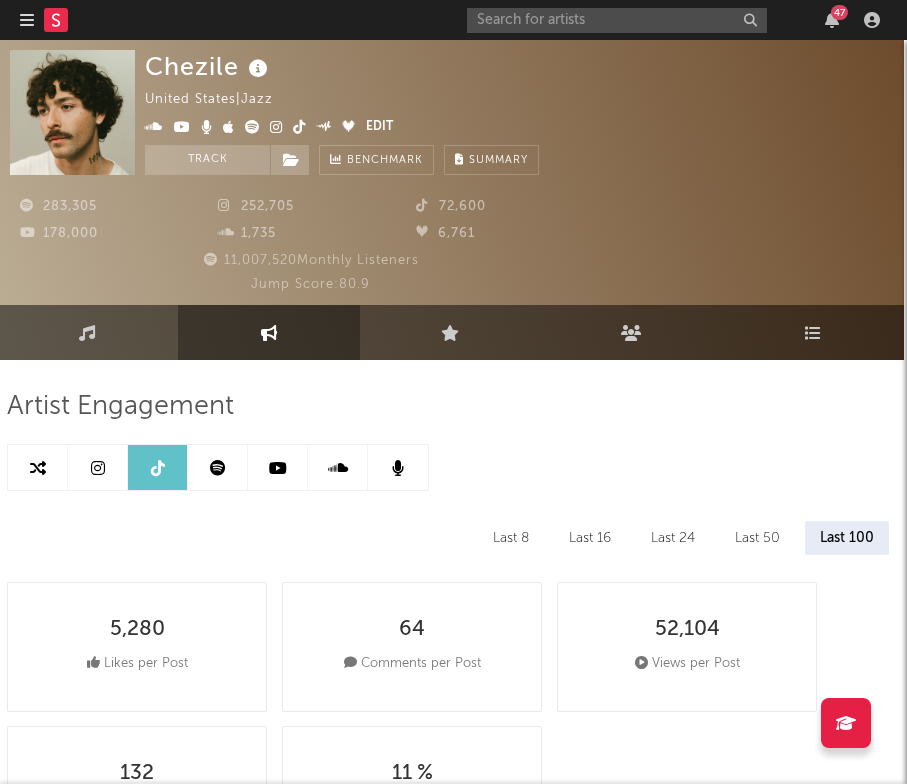 scroll, scrollTop: 0, scrollLeft: 3, axis: horizontal 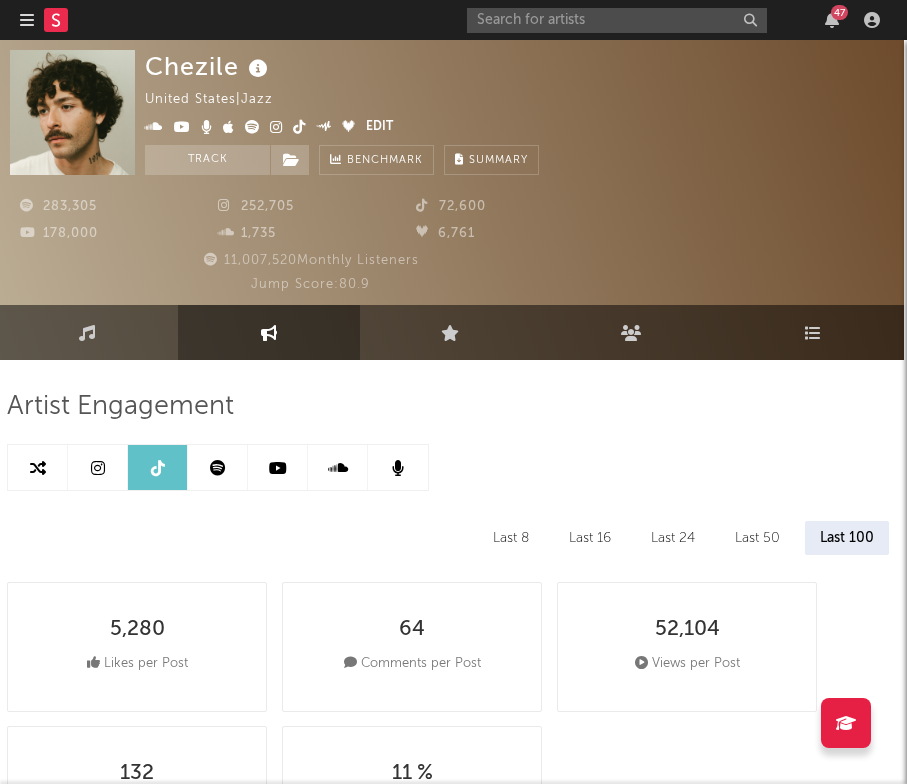 click at bounding box center [218, 467] 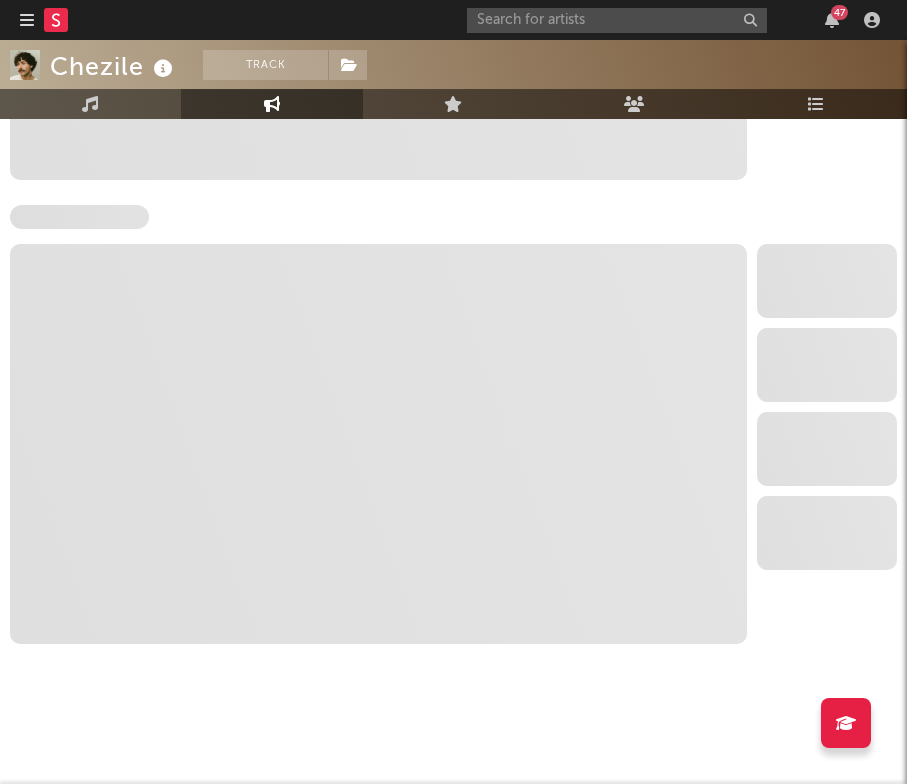 select on "6m" 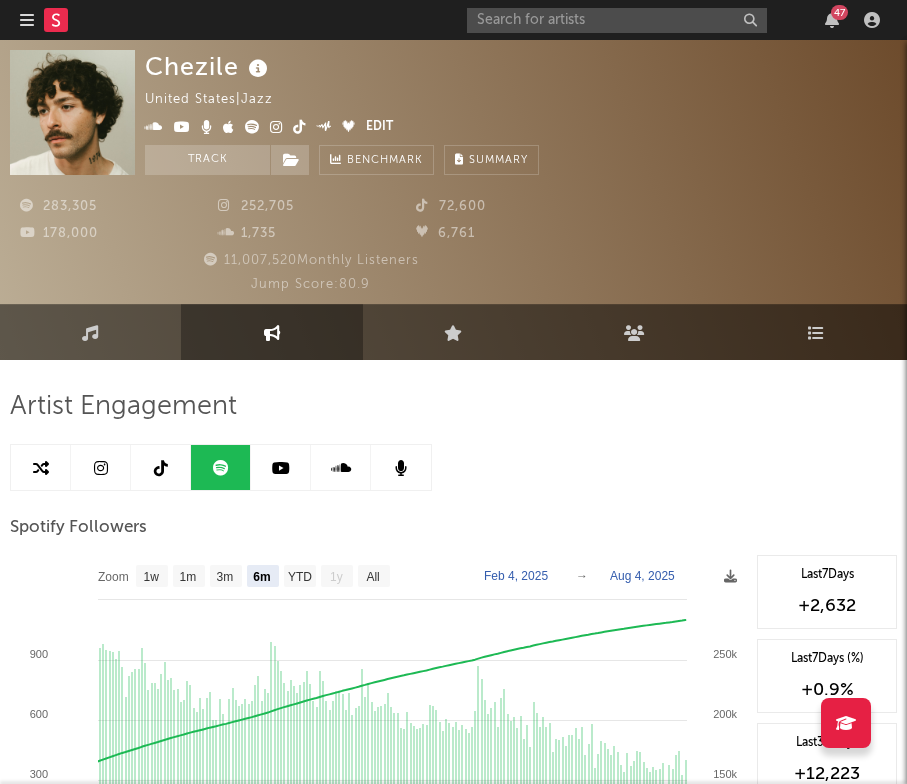 scroll, scrollTop: 0, scrollLeft: 0, axis: both 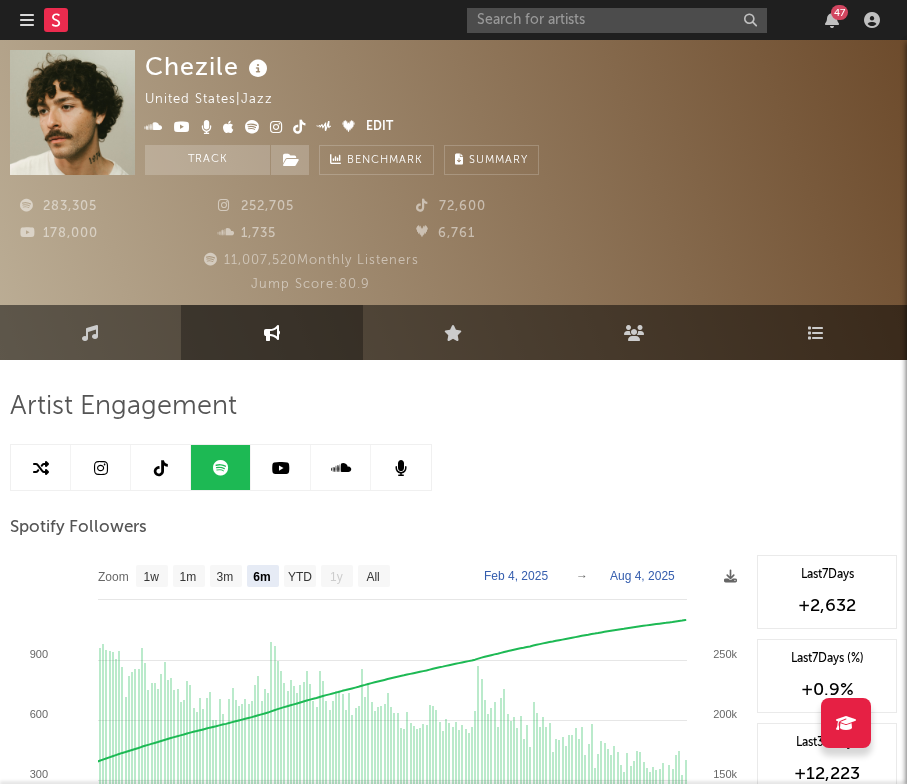 click at bounding box center (161, 468) 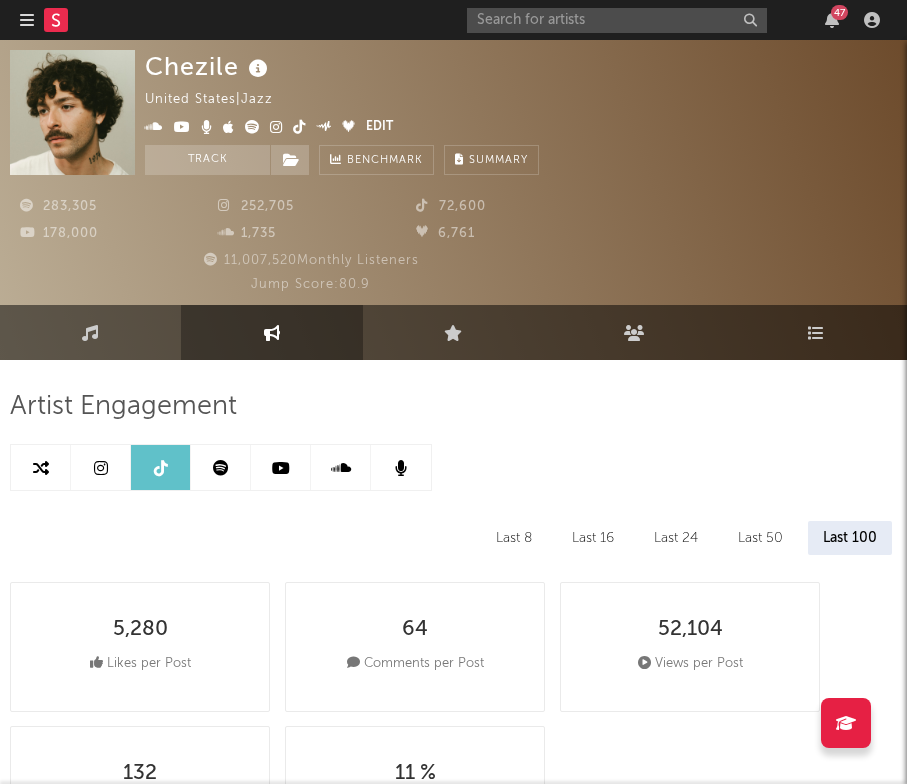 click at bounding box center [281, 467] 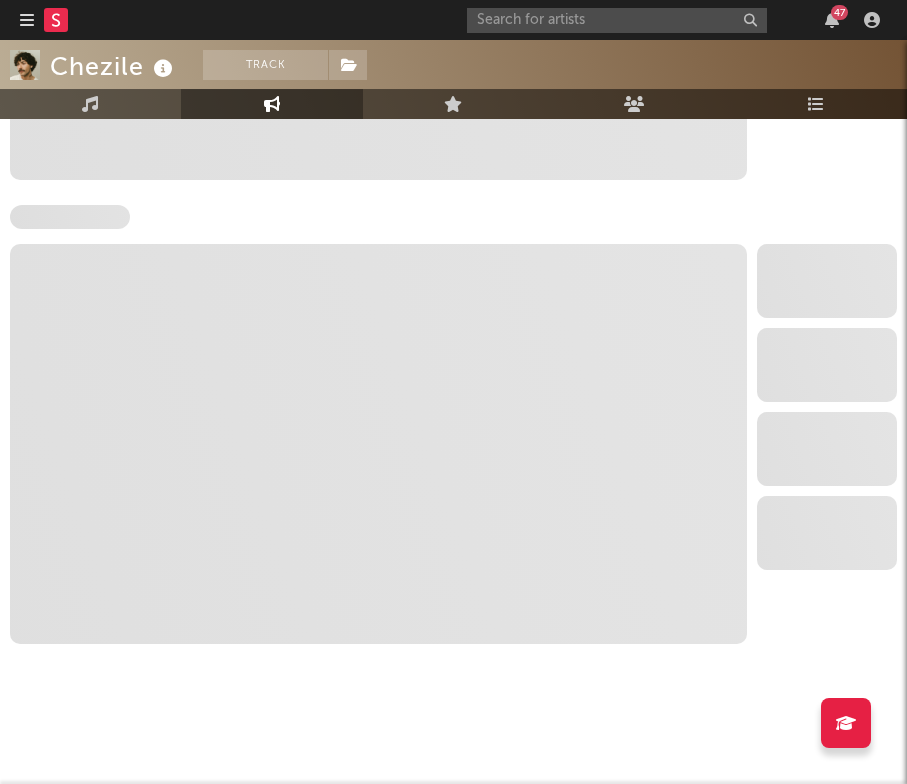 select on "6m" 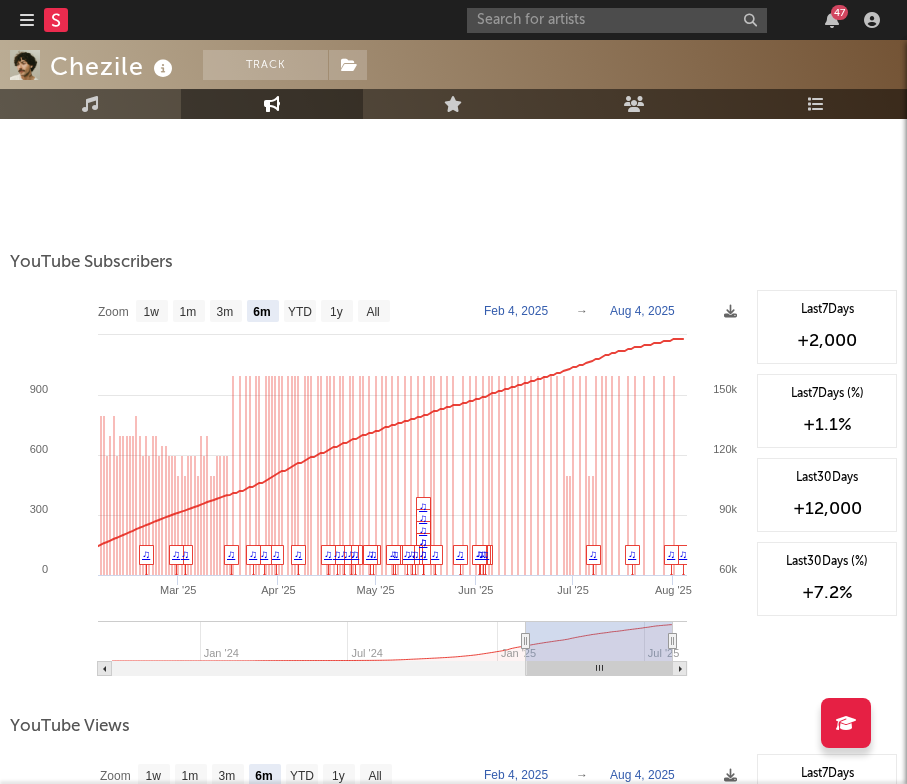 scroll, scrollTop: 1693, scrollLeft: 0, axis: vertical 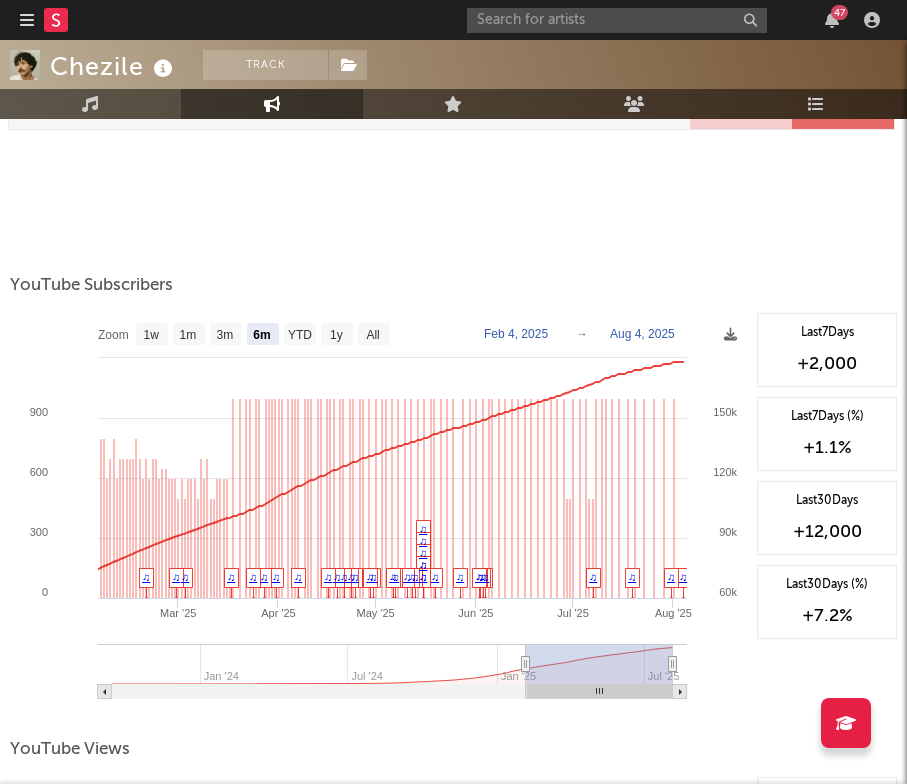 click on "47" at bounding box center (677, 20) 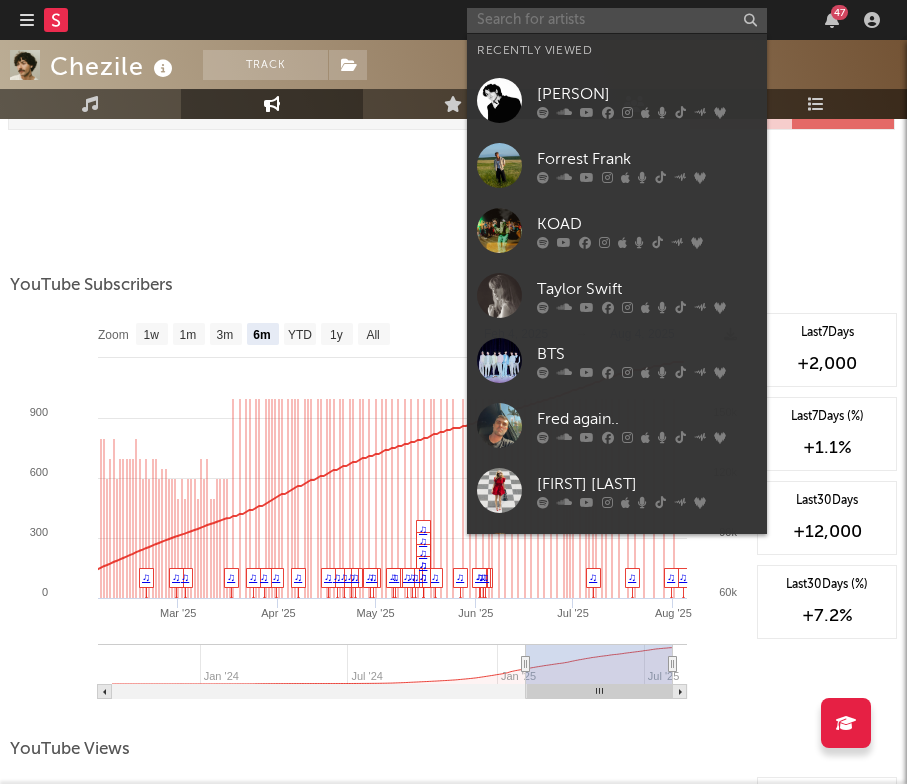 click at bounding box center [617, 20] 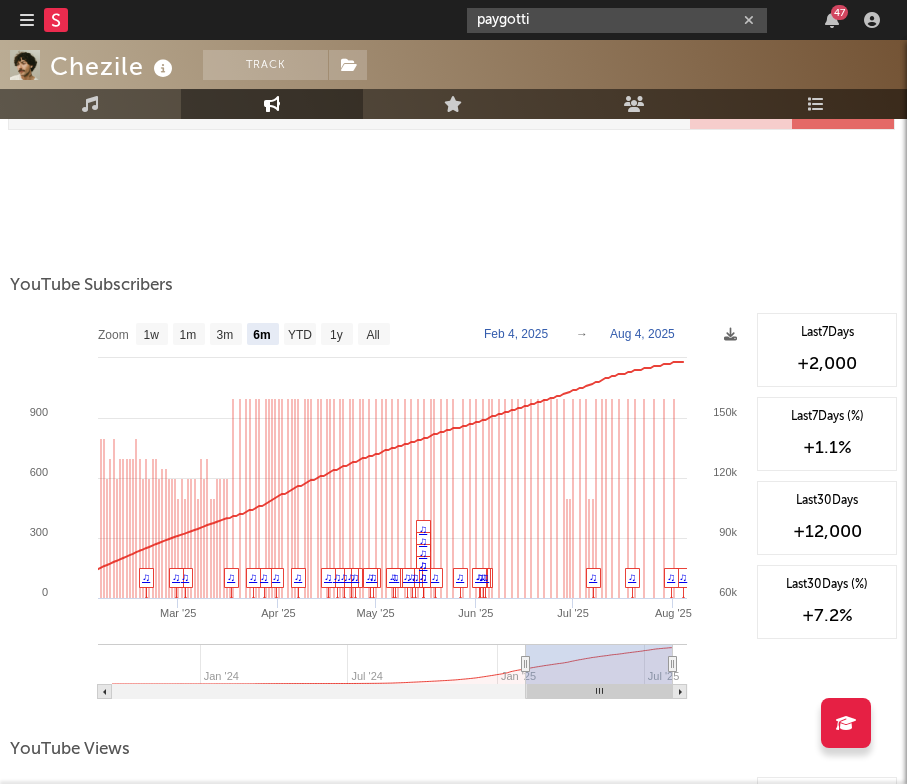 click on "paygotti" at bounding box center (617, 20) 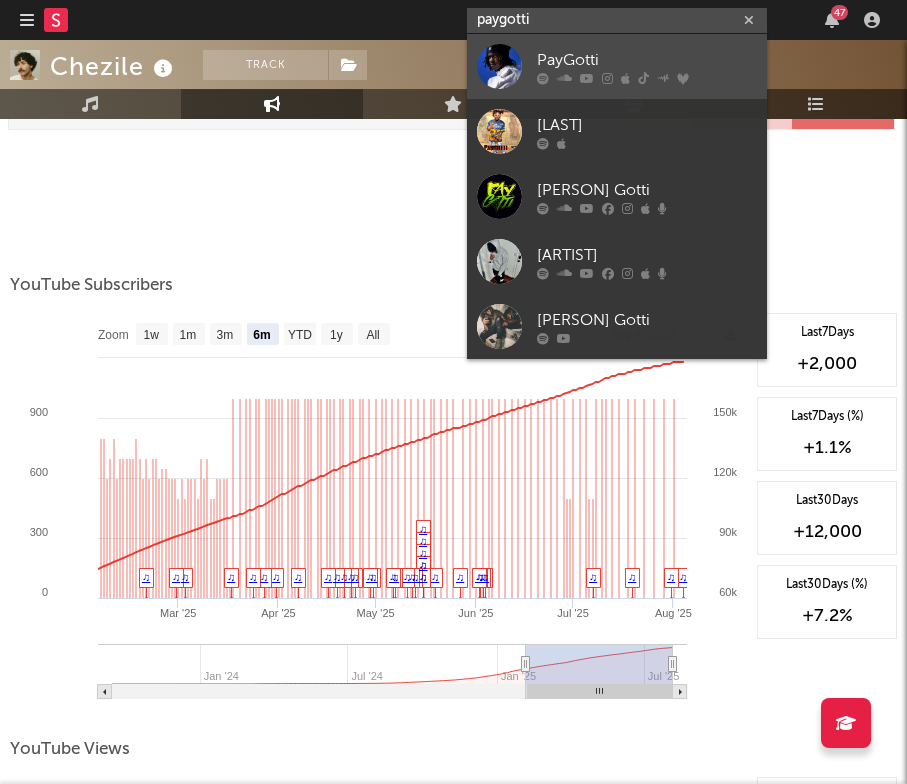type on "paygotti" 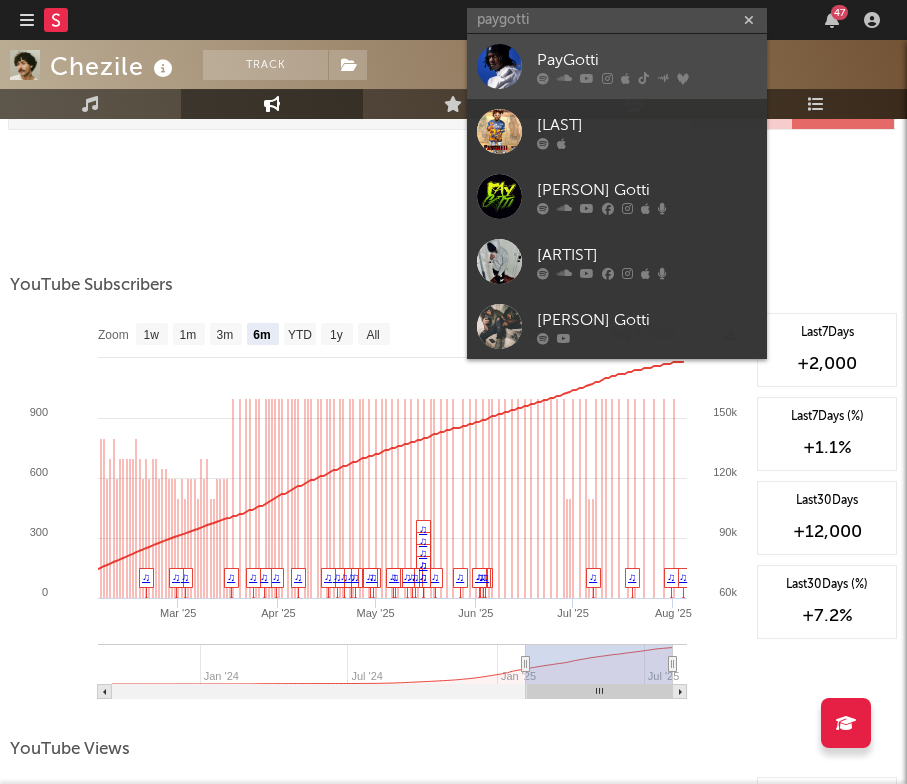 click on "PayGotti" at bounding box center [647, 60] 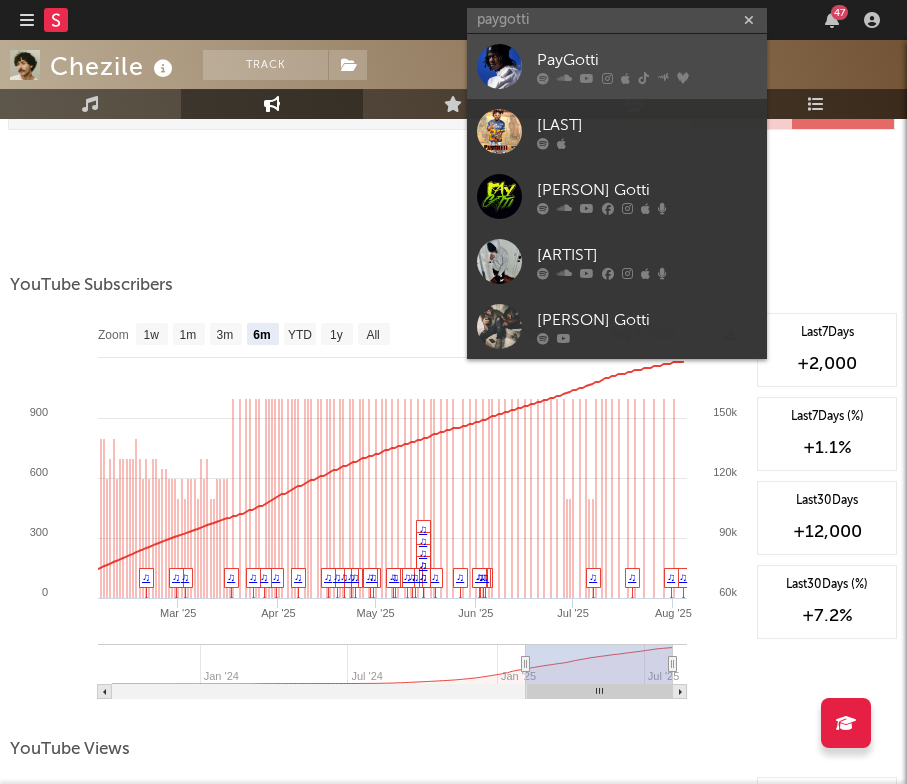 type 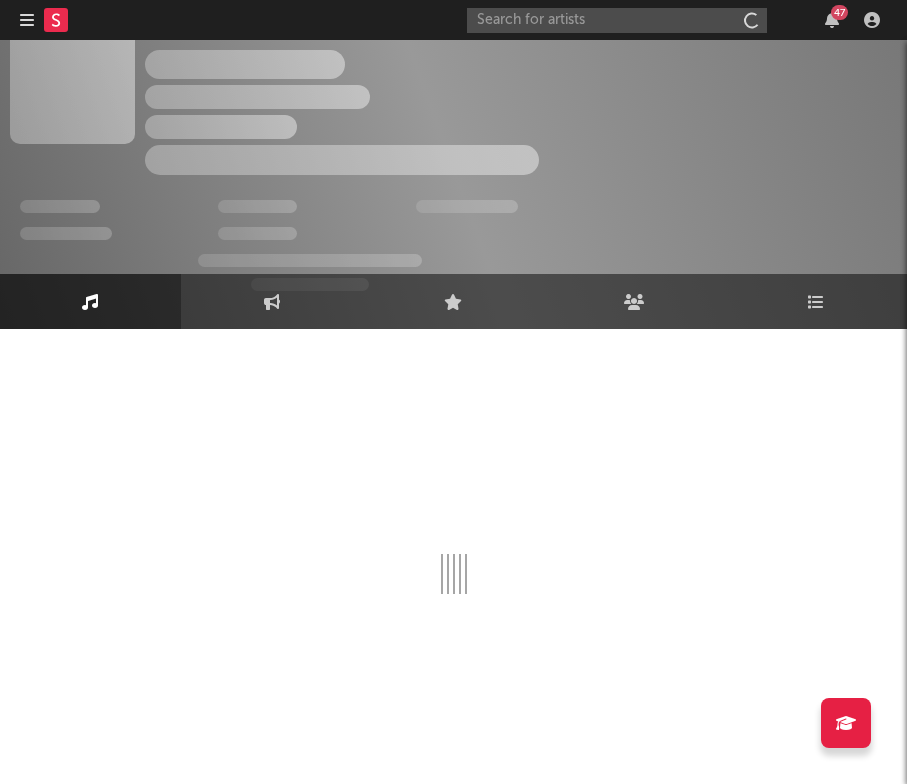 scroll, scrollTop: 31, scrollLeft: 0, axis: vertical 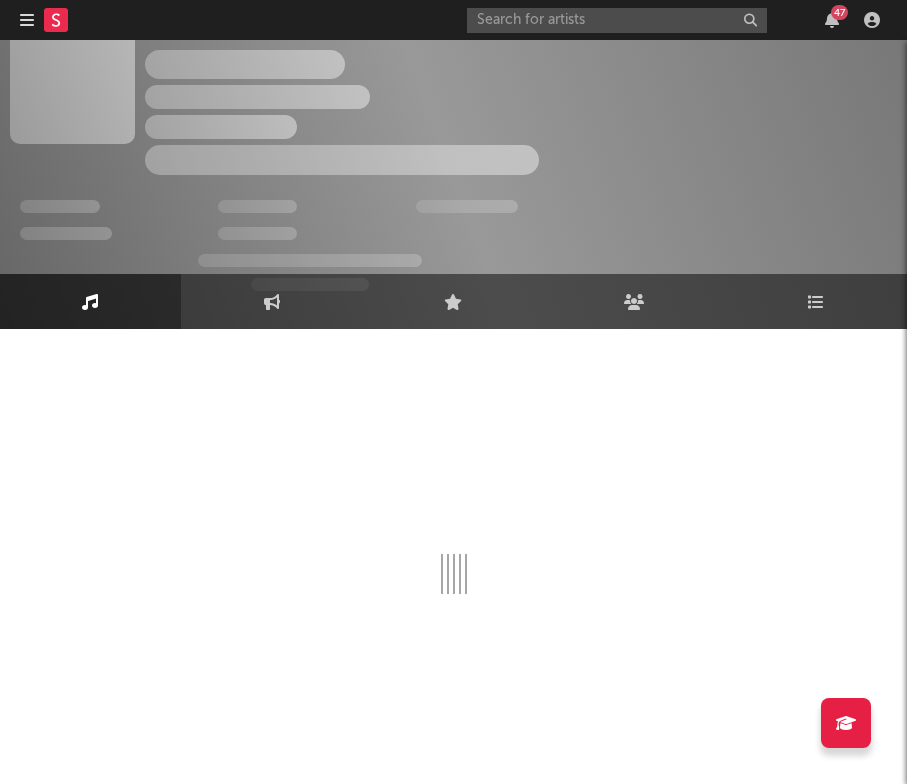 select on "6m" 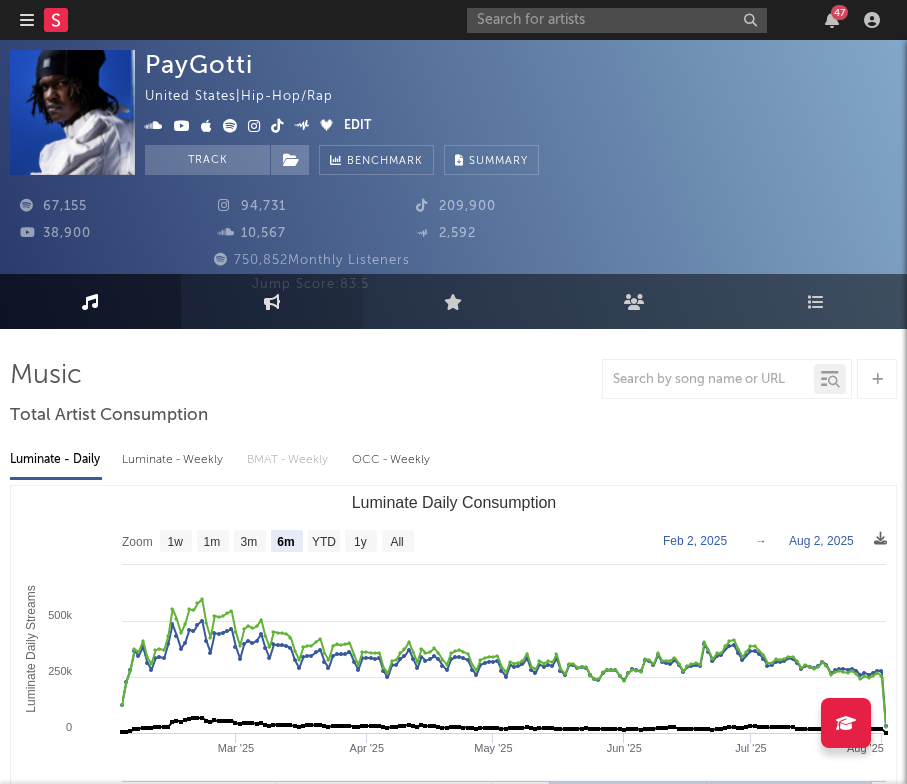 click on "Engagement" at bounding box center (271, 301) 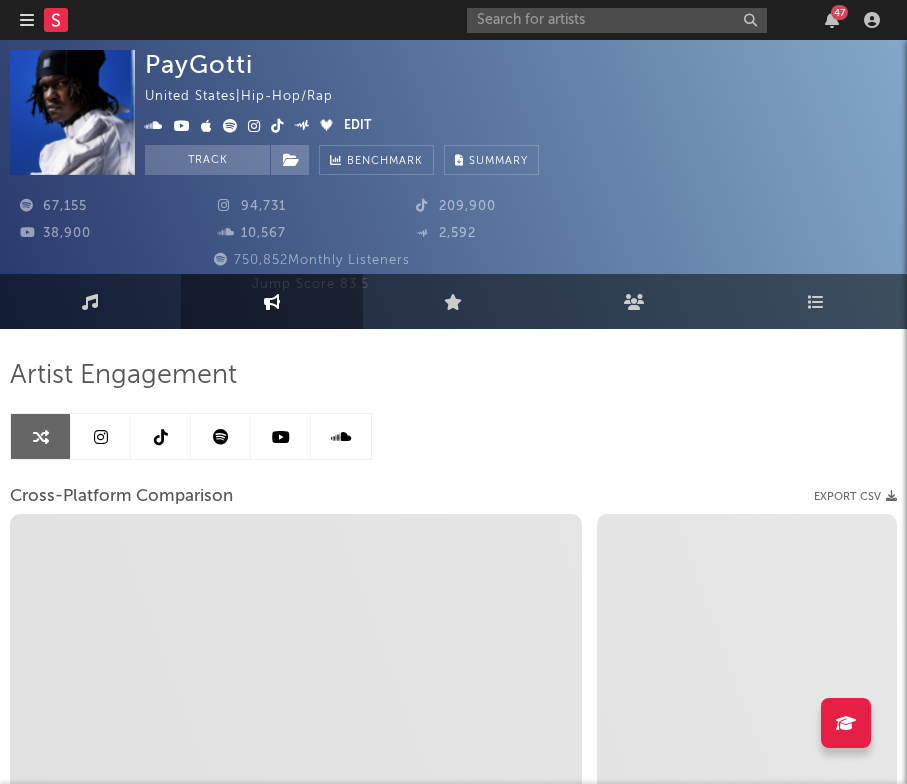 select on "1m" 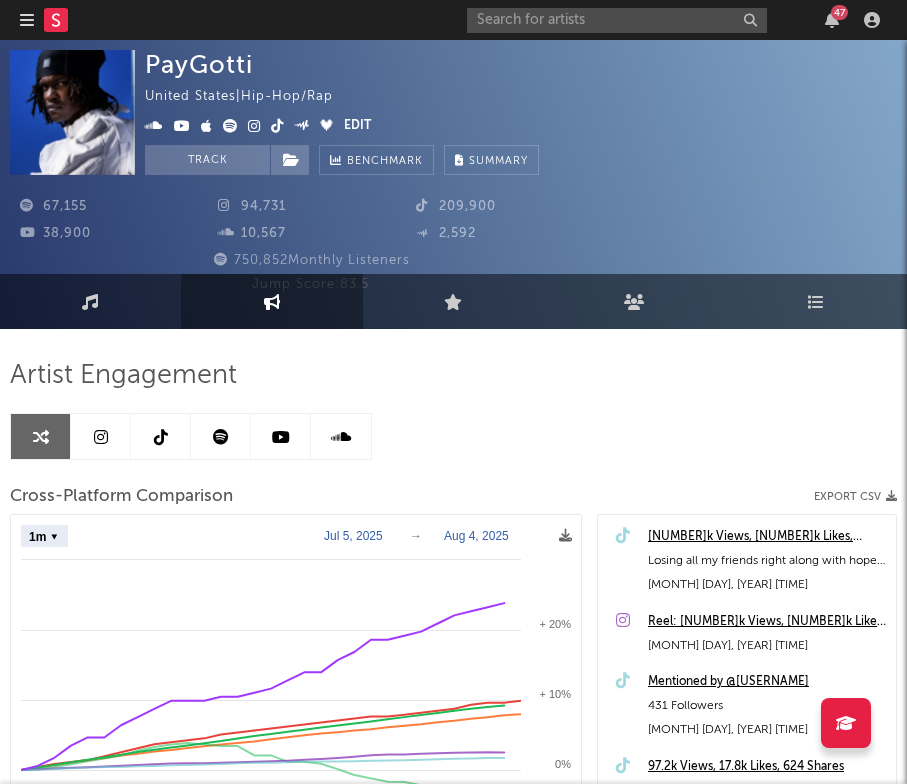click at bounding box center (101, 437) 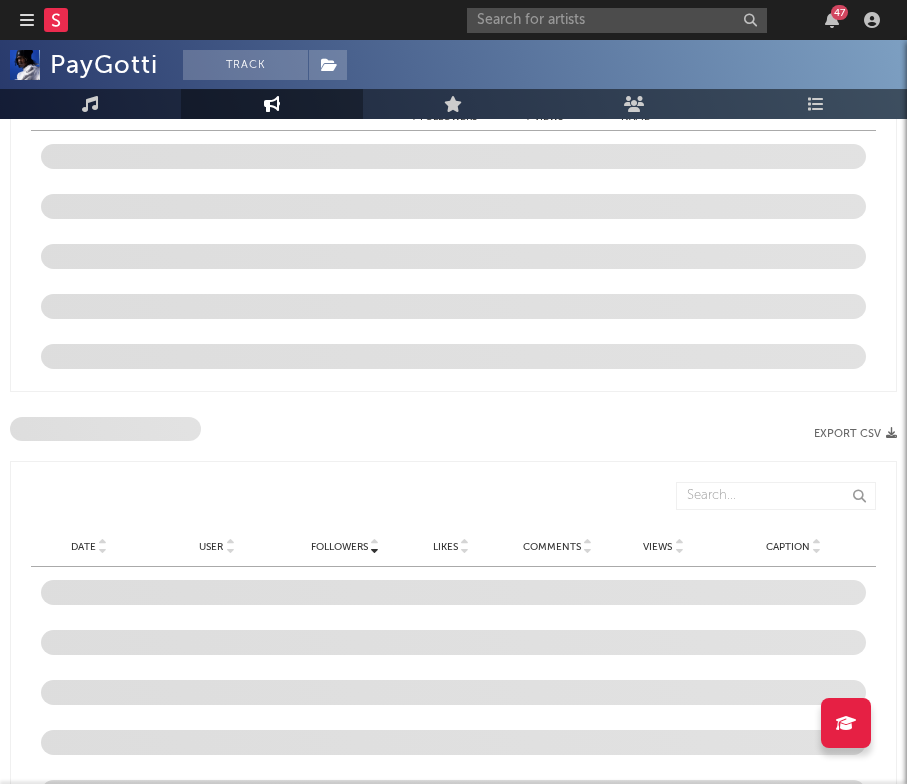 select on "6m" 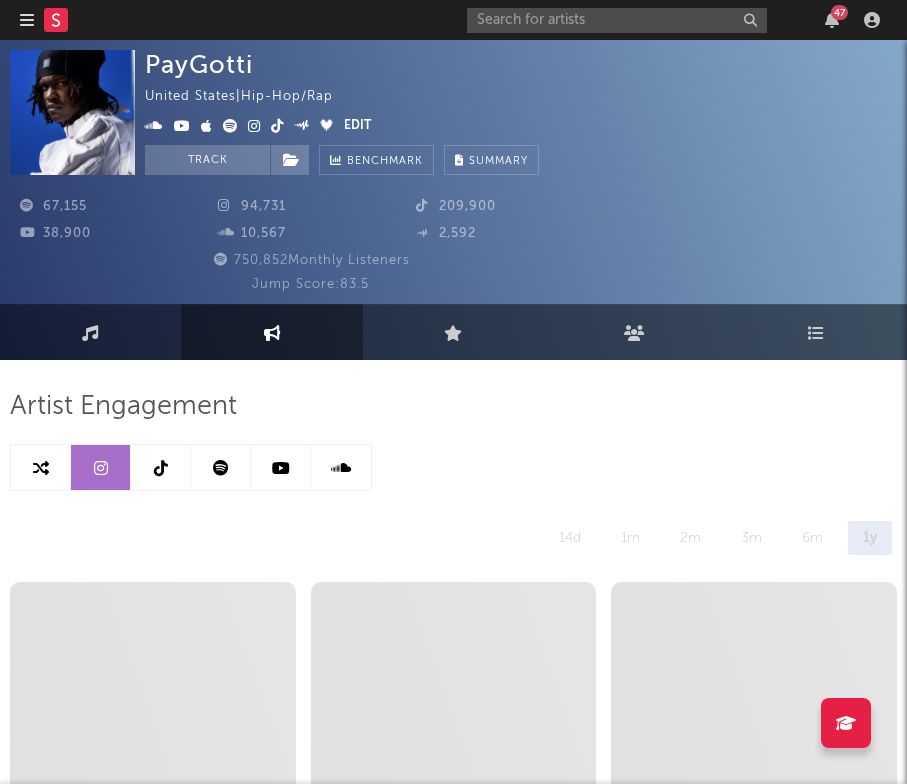 scroll, scrollTop: -1, scrollLeft: 0, axis: vertical 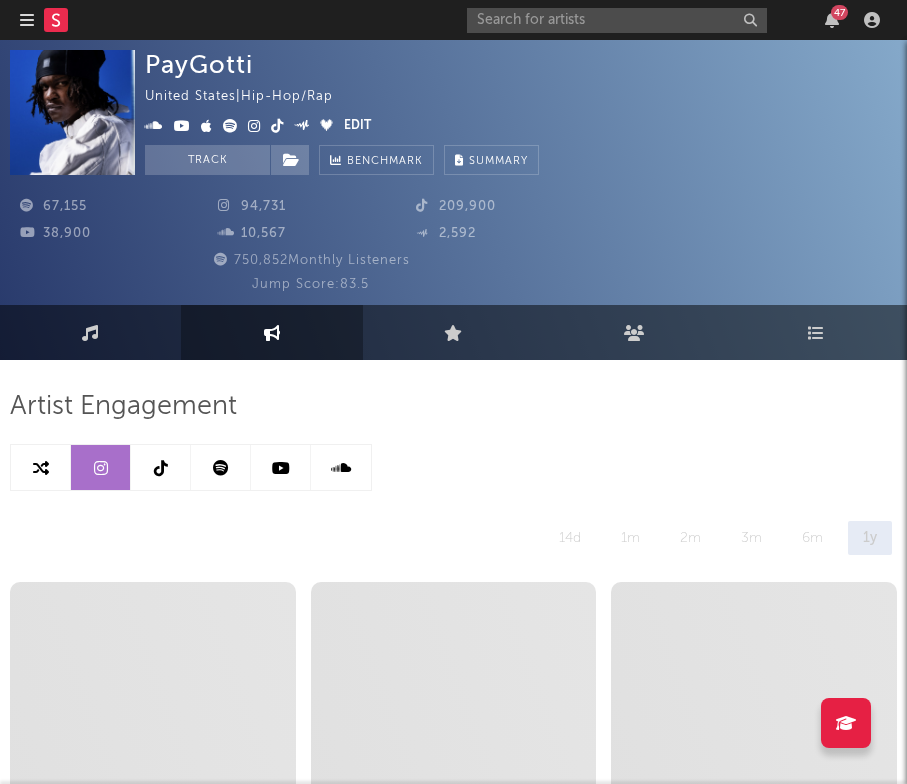click at bounding box center (161, 468) 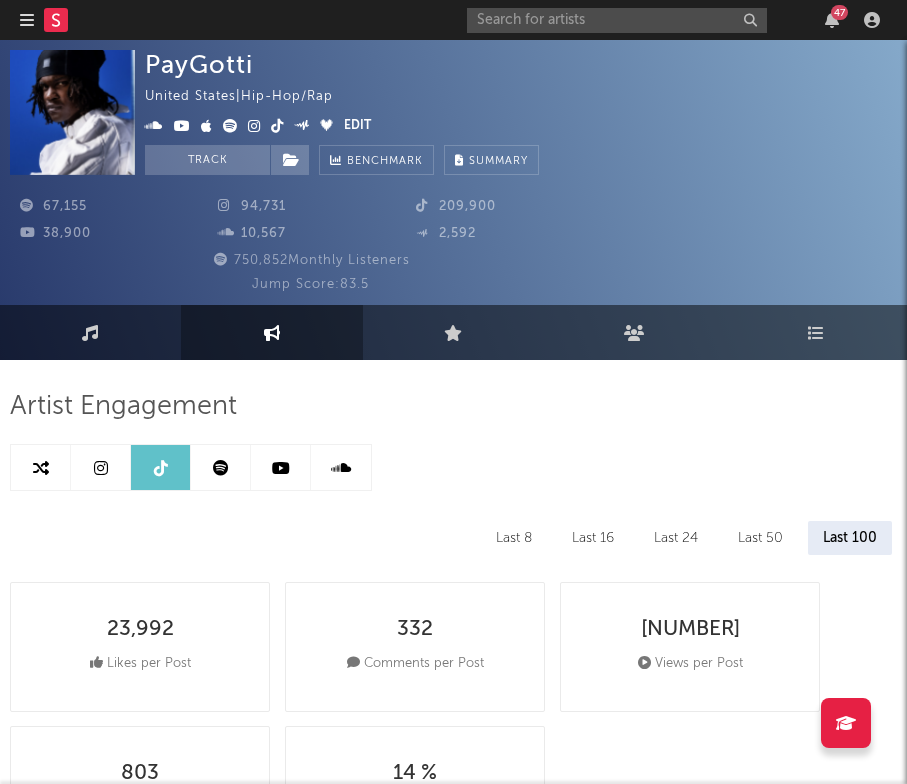 select on "6m" 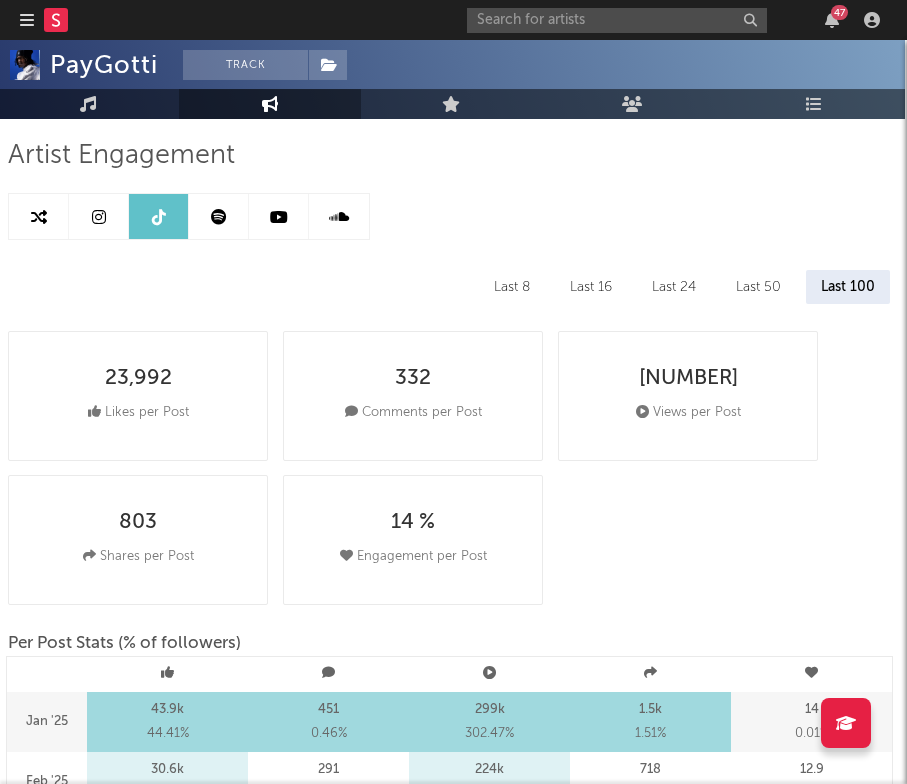 scroll, scrollTop: 198, scrollLeft: 2, axis: both 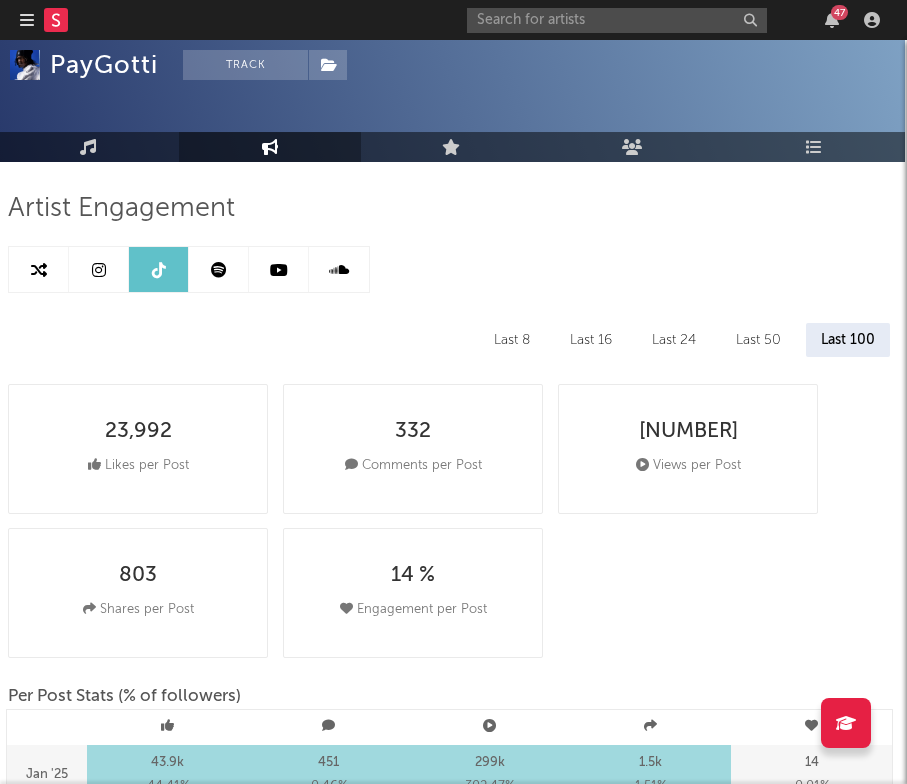 click at bounding box center [279, 270] 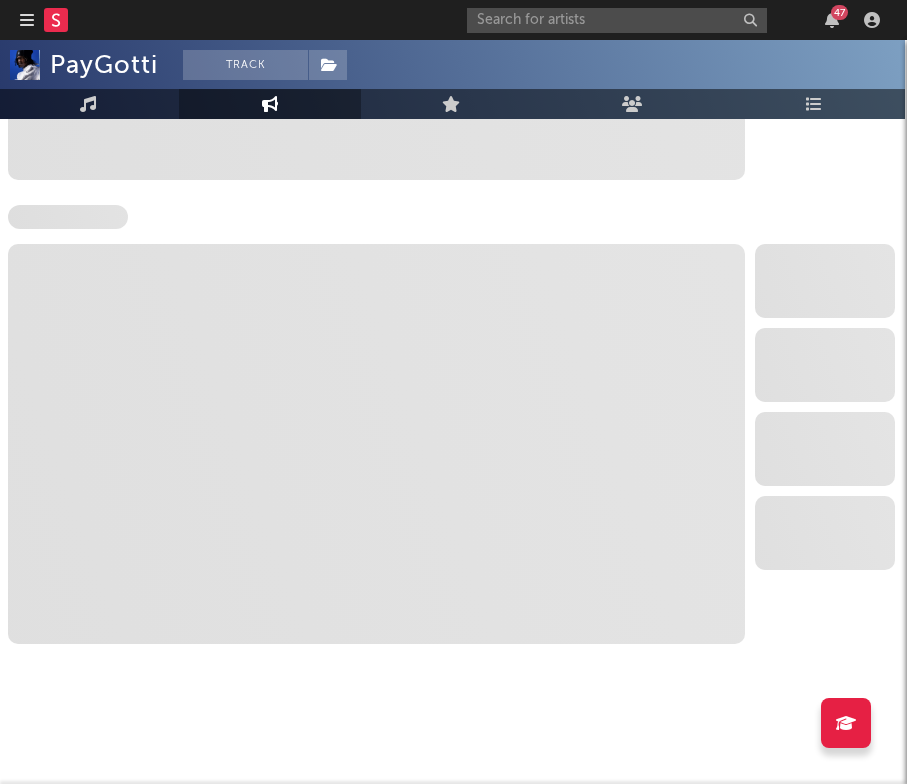 select on "6m" 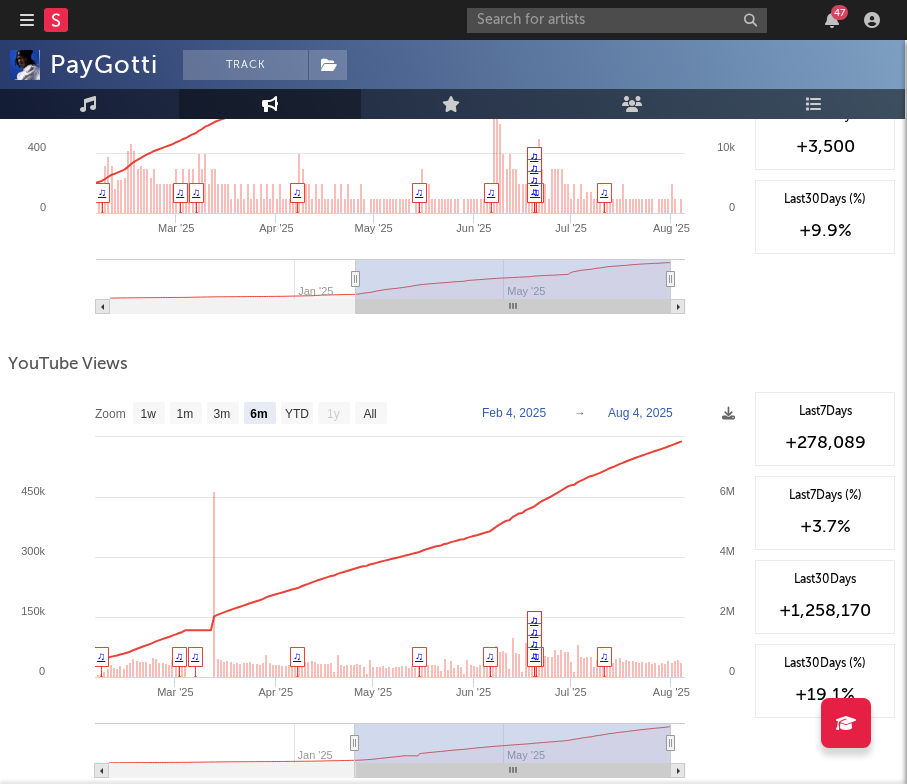scroll, scrollTop: 1063, scrollLeft: 2, axis: both 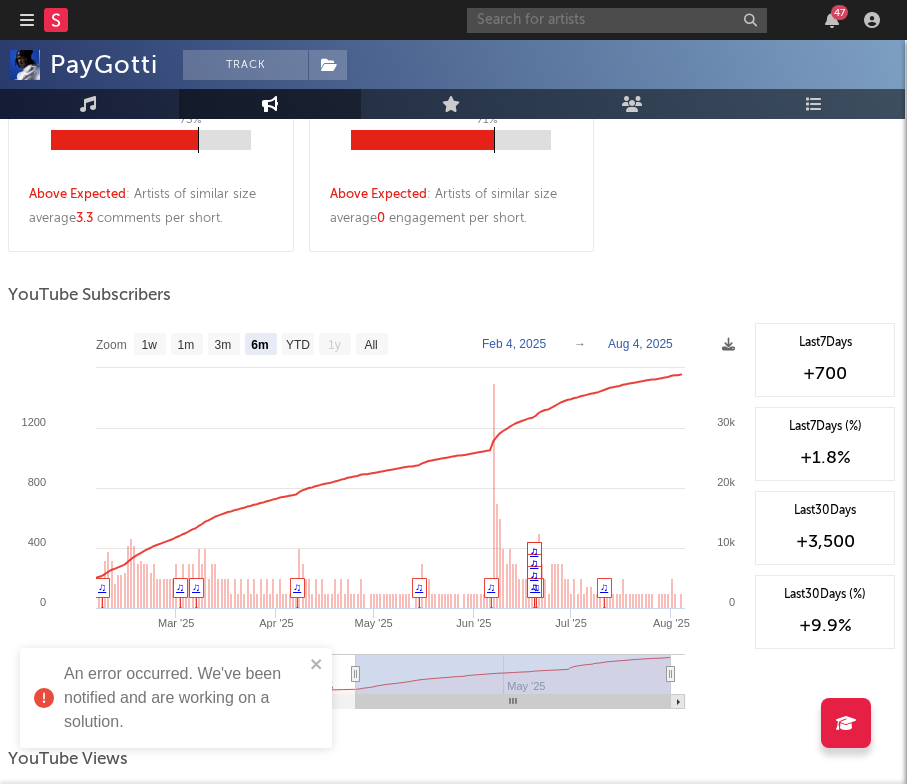 click at bounding box center [617, 20] 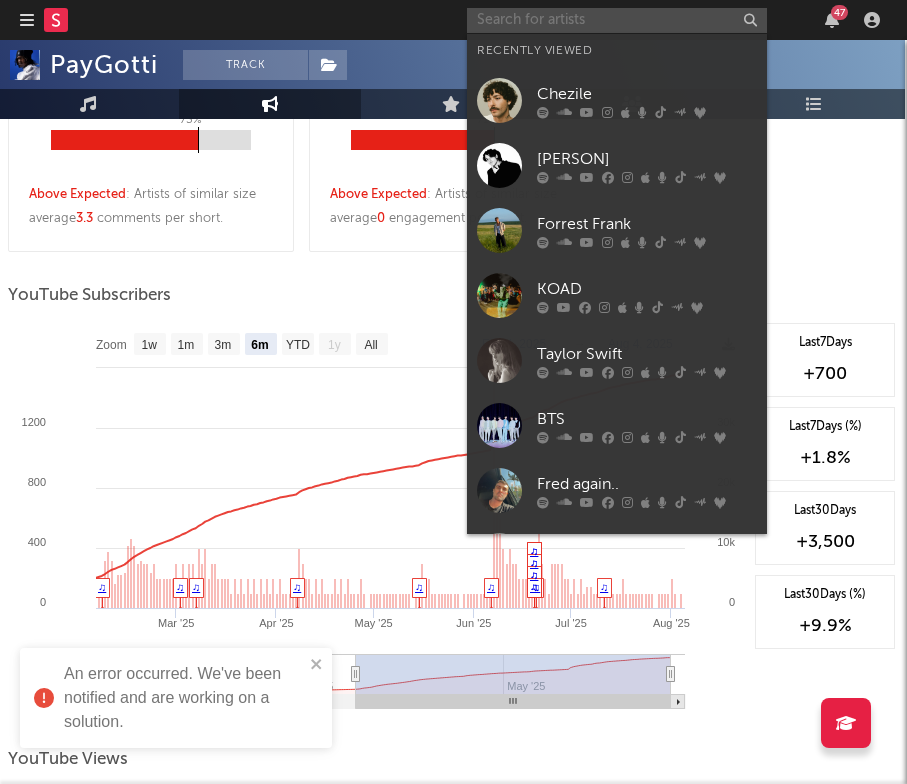 click at bounding box center [617, 20] 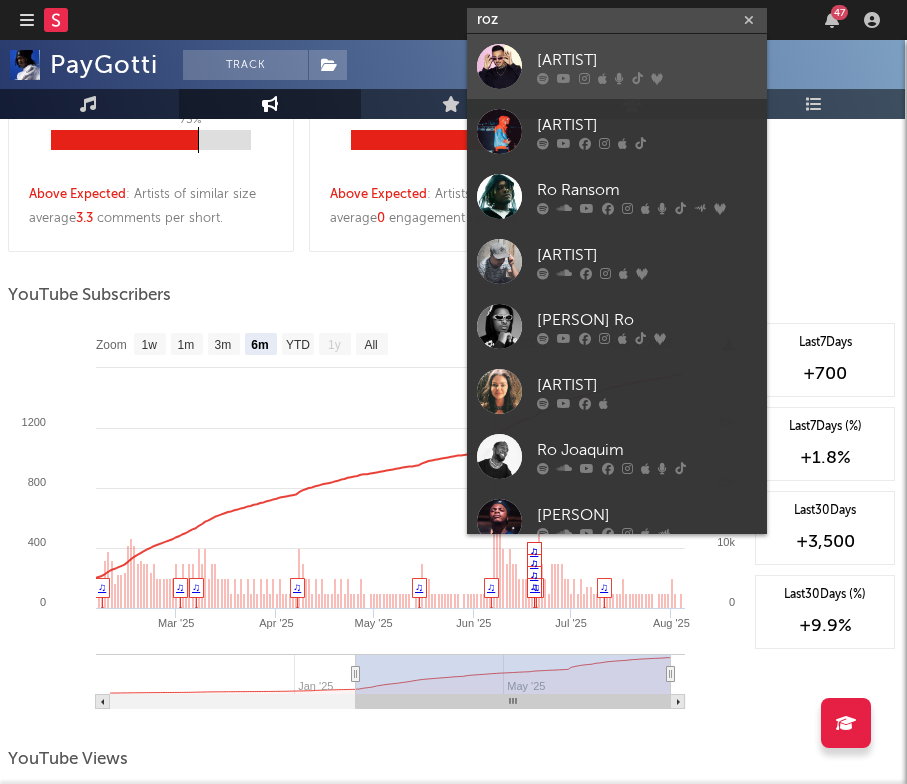 type on "roz" 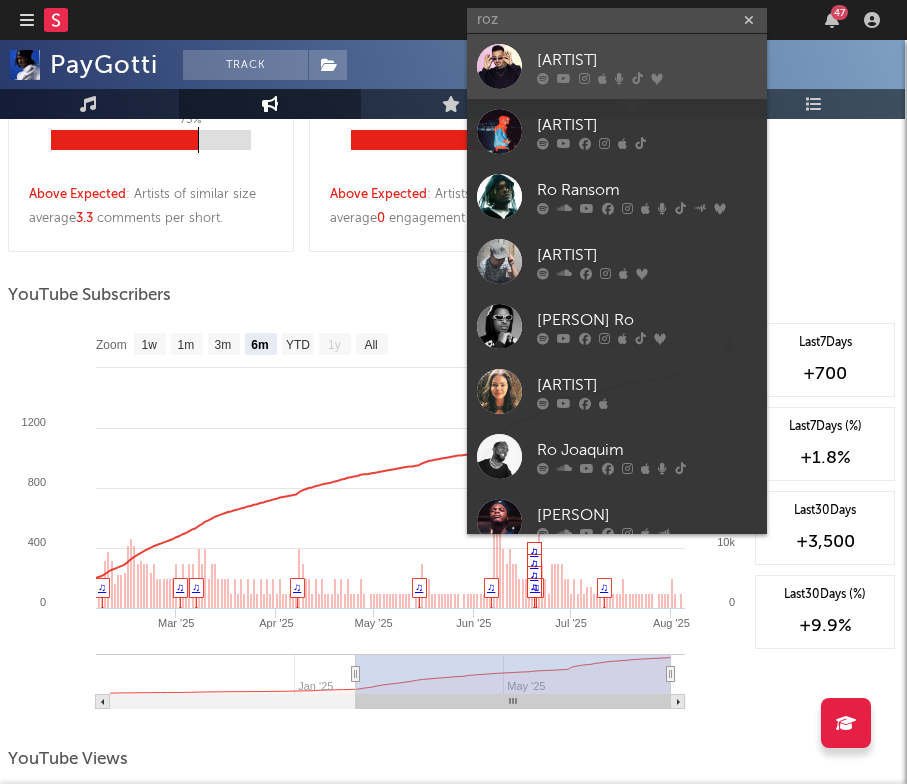 click on "[ARTIST]" at bounding box center (647, 60) 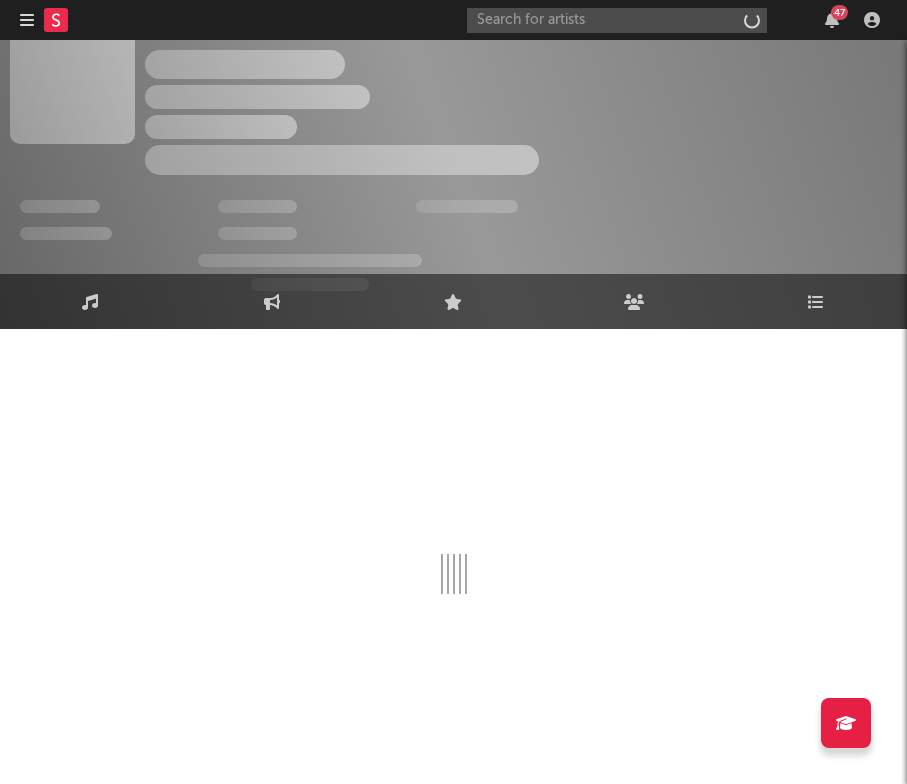 scroll, scrollTop: 31, scrollLeft: 0, axis: vertical 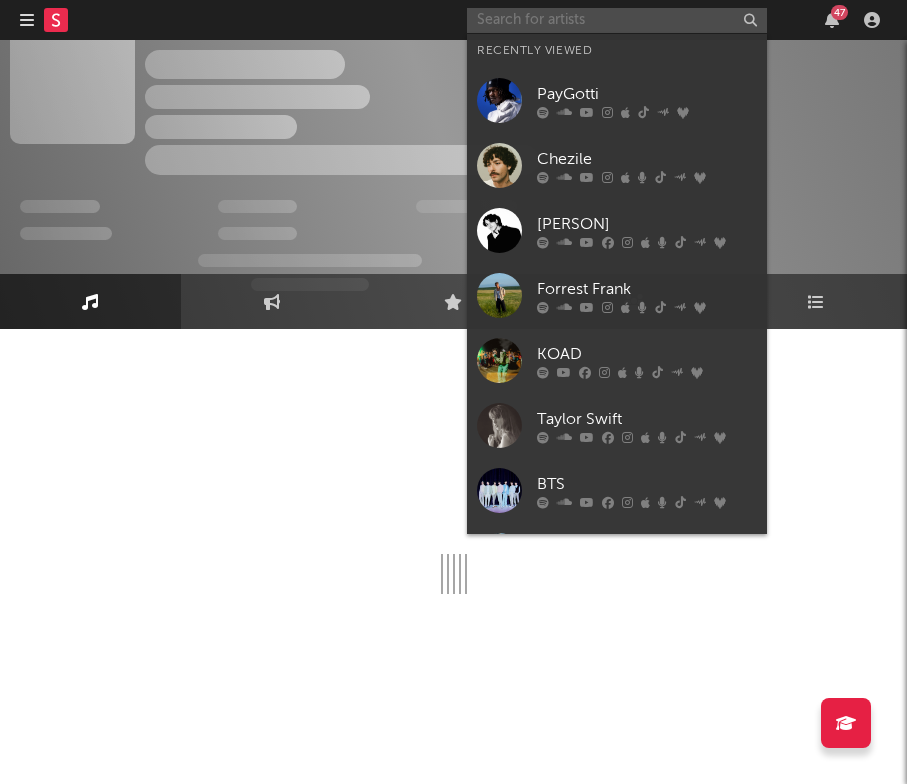 click at bounding box center (617, 20) 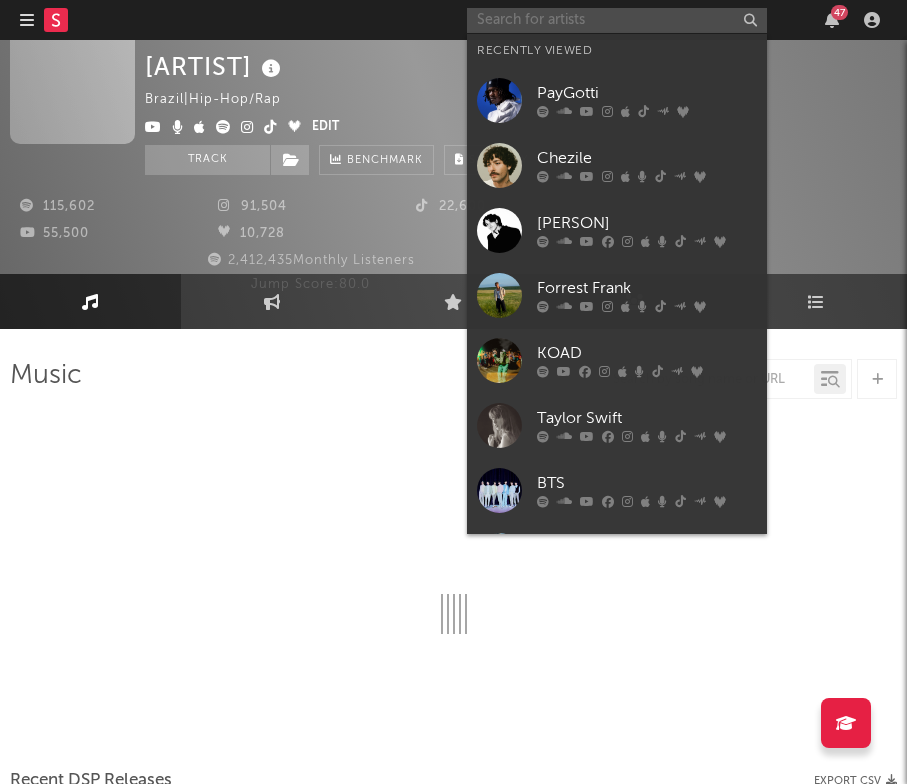 type on "r" 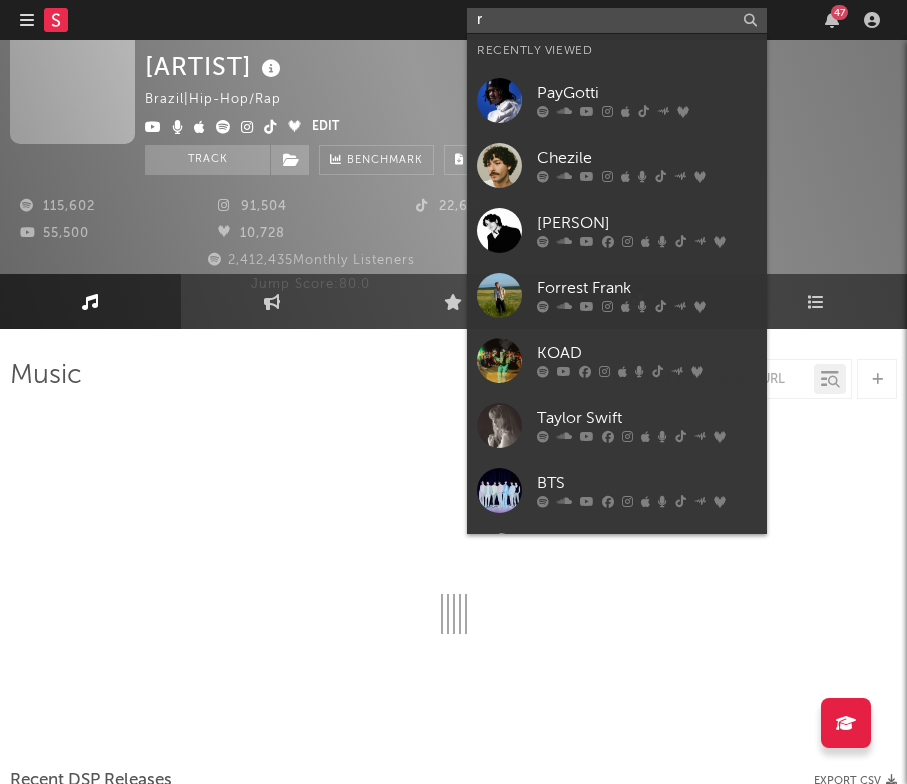 select on "6m" 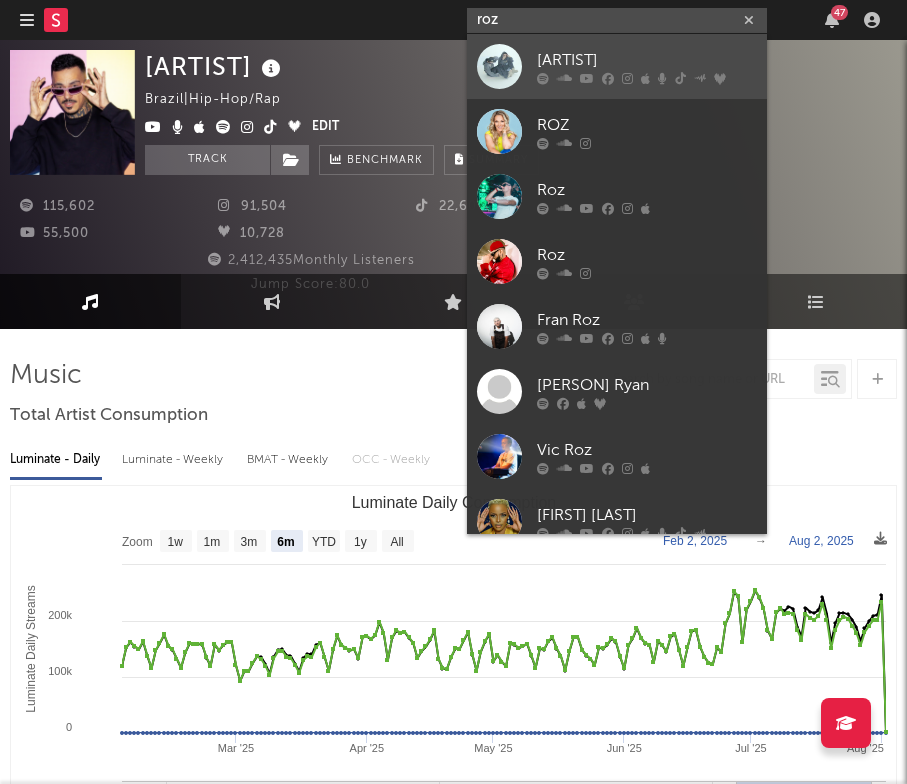 type on "roz" 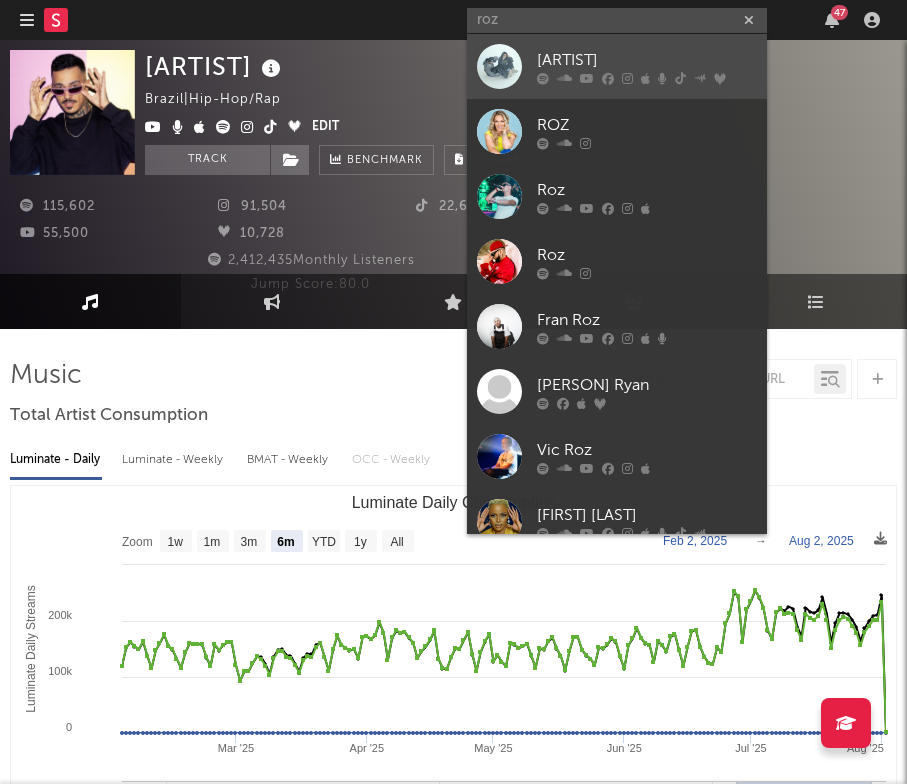 click on "[ARTIST]" at bounding box center [647, 60] 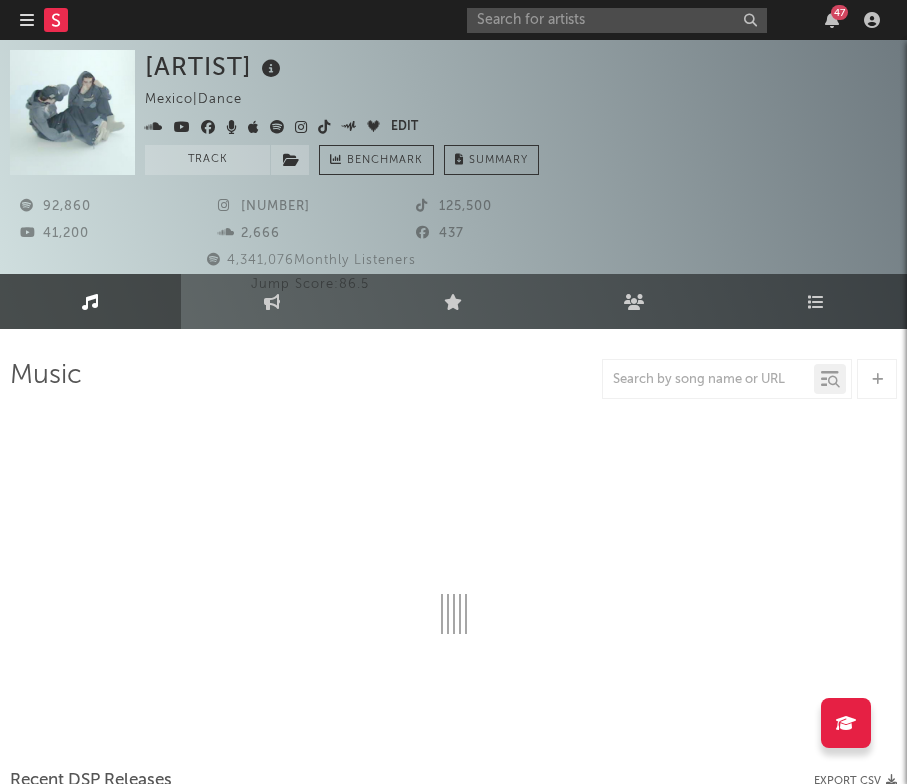 select on "6m" 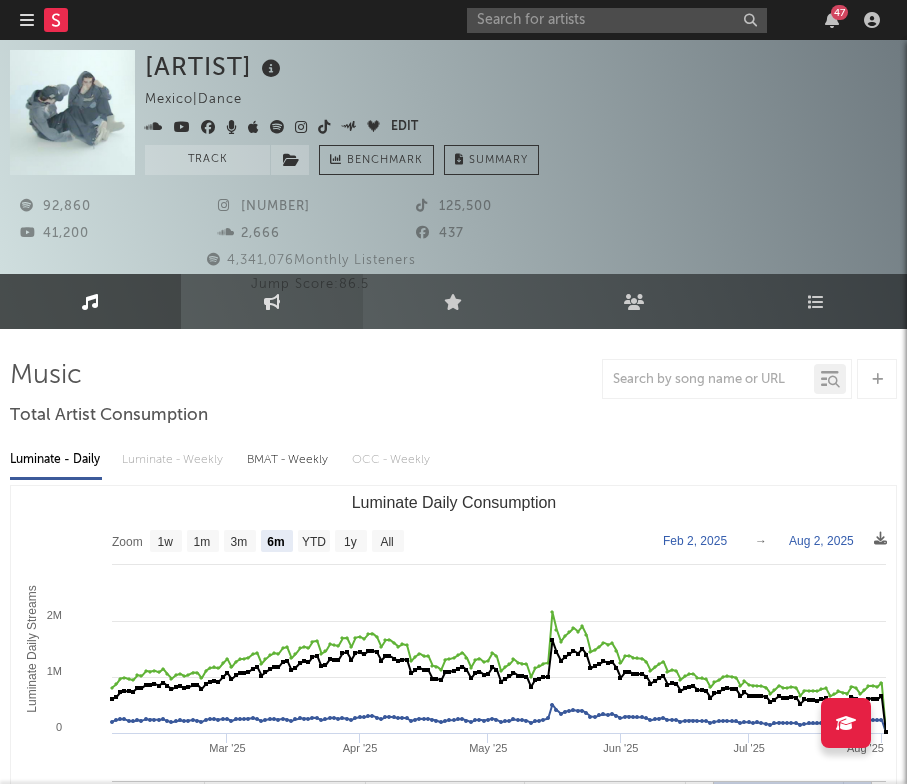 click on "Engagement" at bounding box center (271, 301) 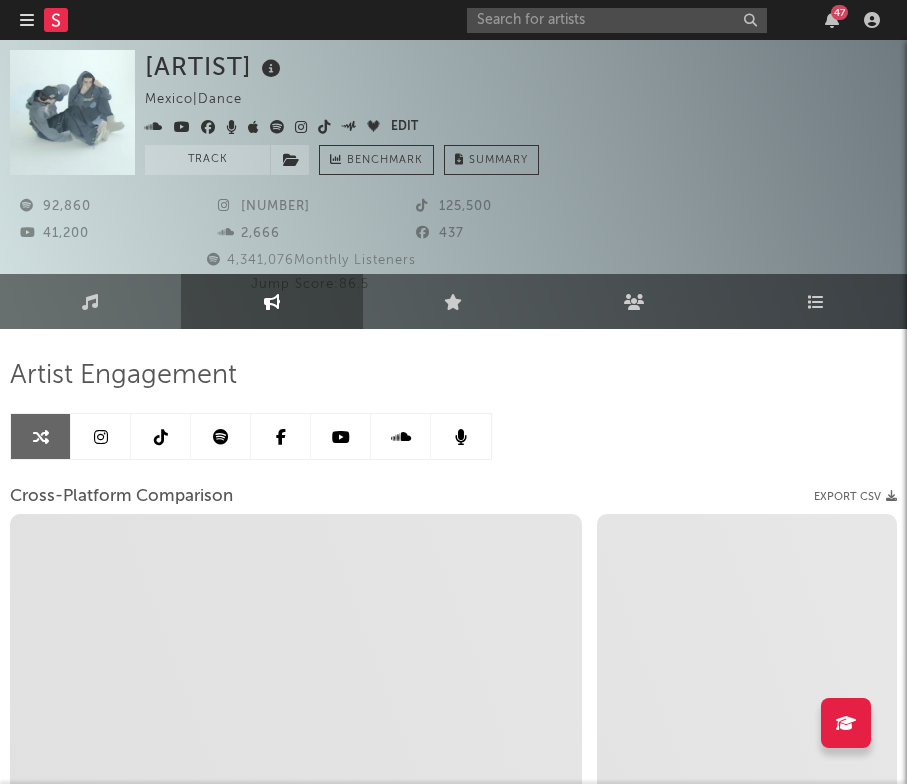 click at bounding box center (101, 436) 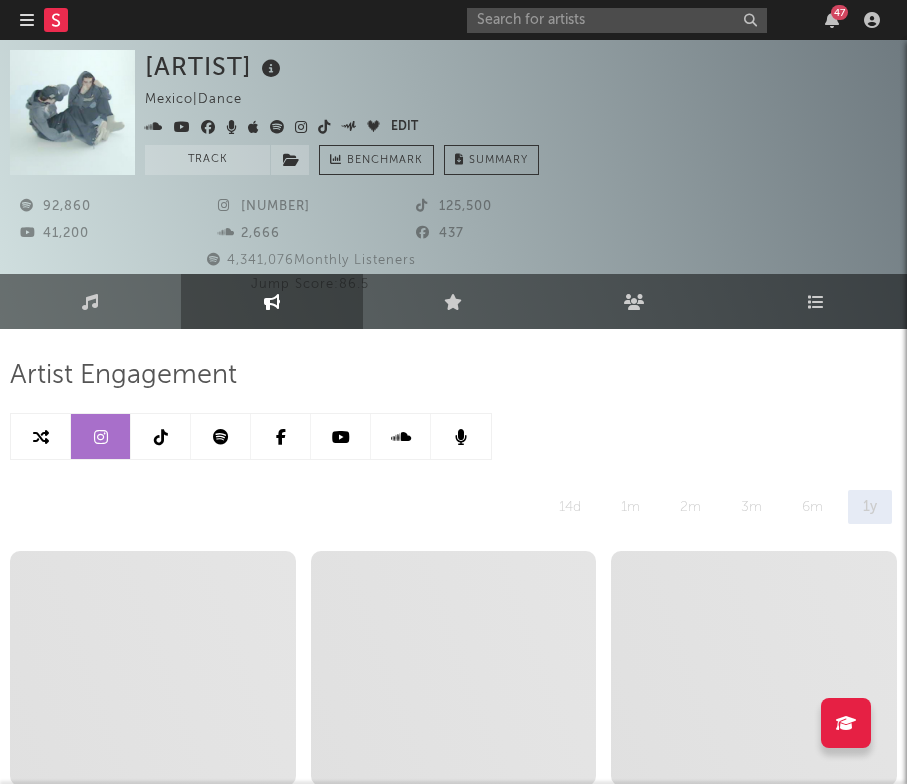 select on "6m" 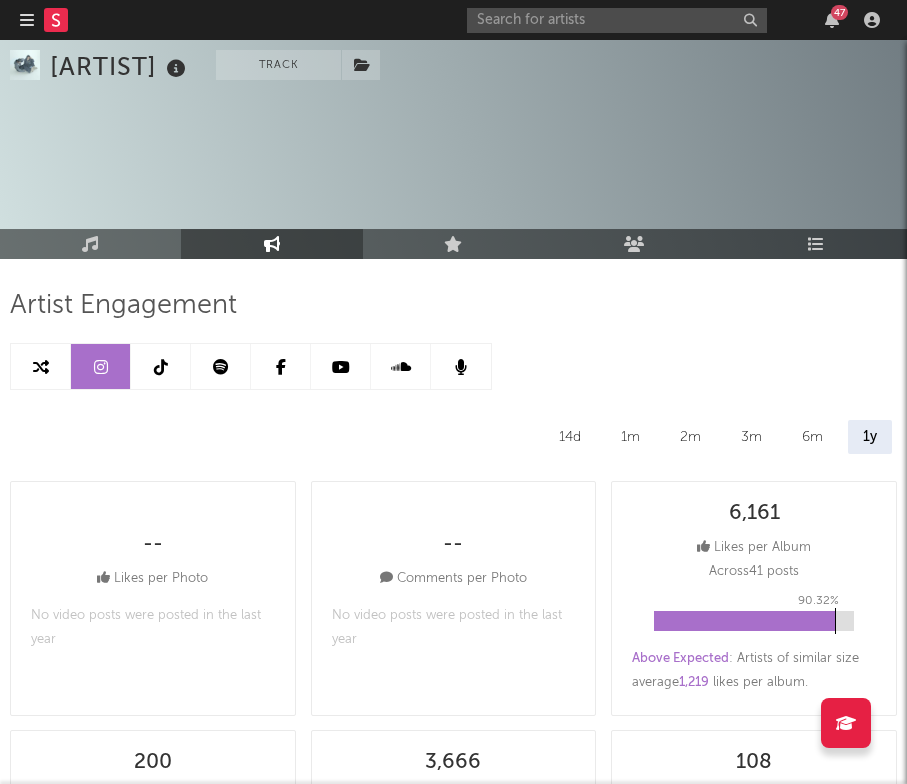 scroll, scrollTop: 0, scrollLeft: 0, axis: both 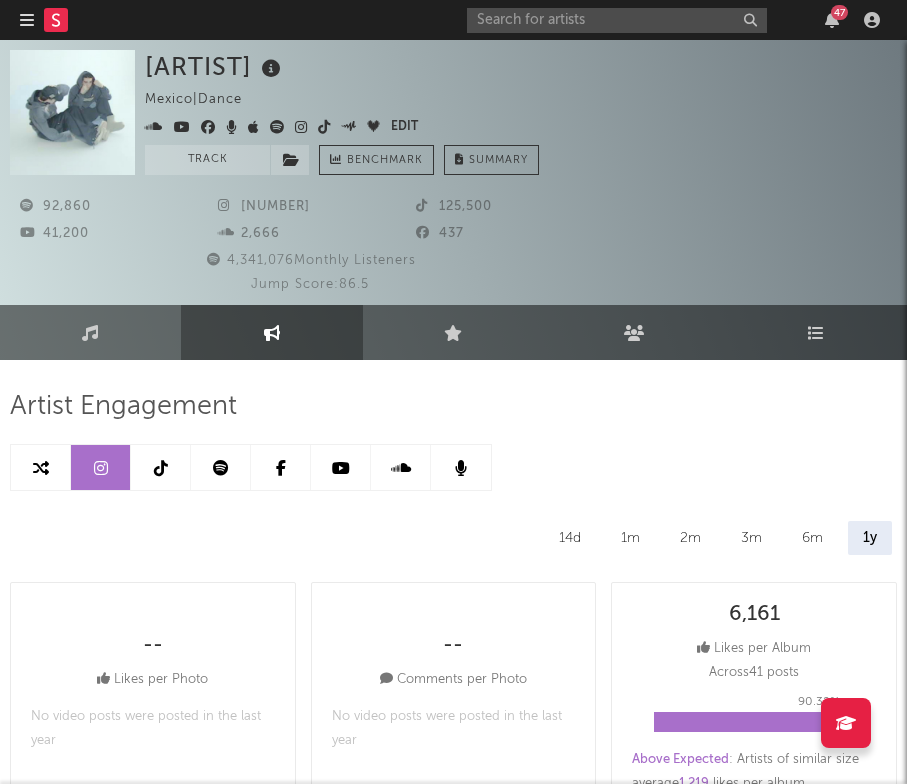 click at bounding box center [161, 467] 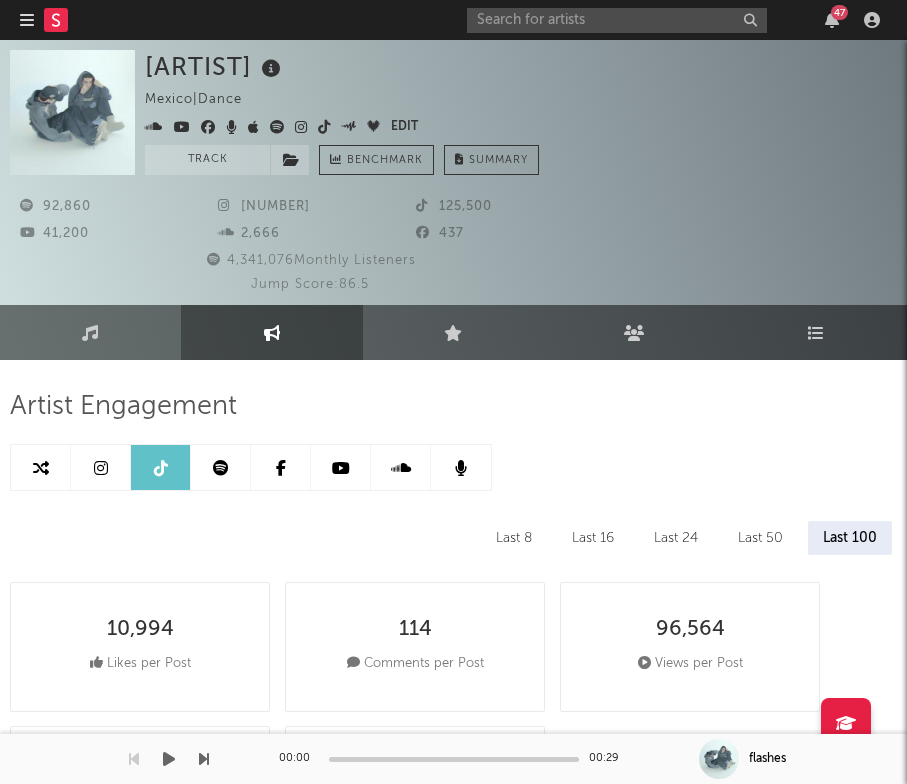 select on "6m" 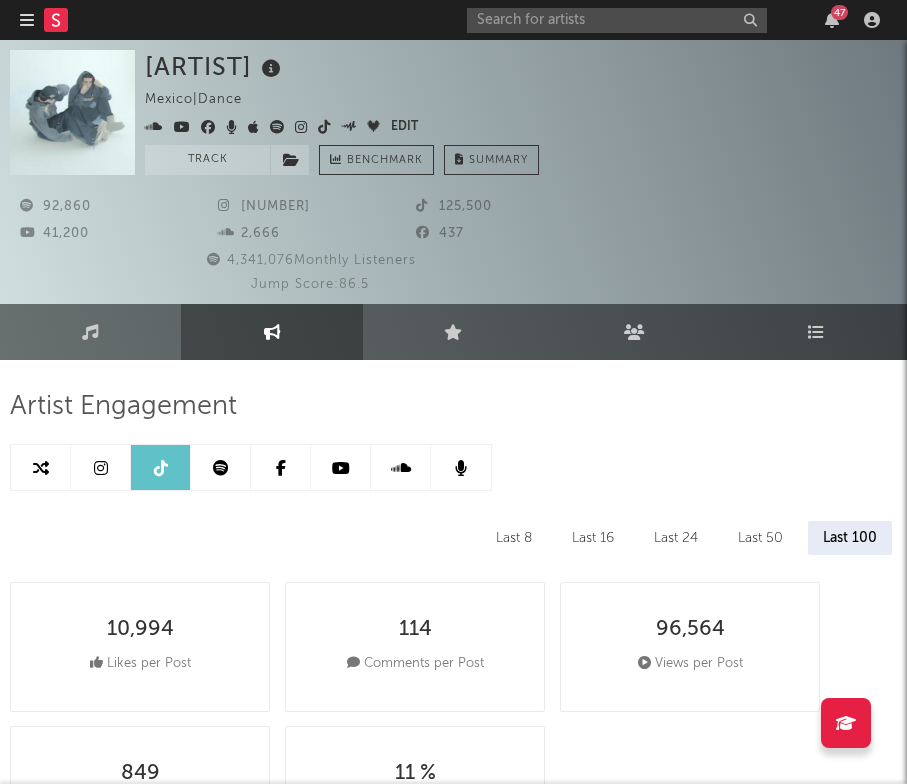 scroll, scrollTop: 0, scrollLeft: 0, axis: both 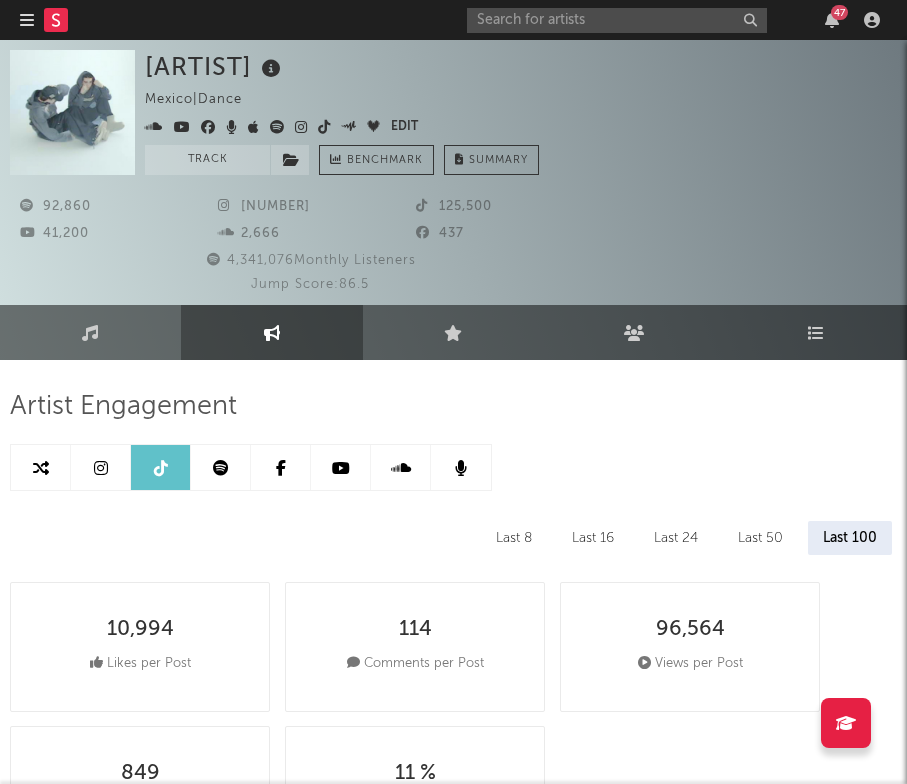 click at bounding box center [341, 467] 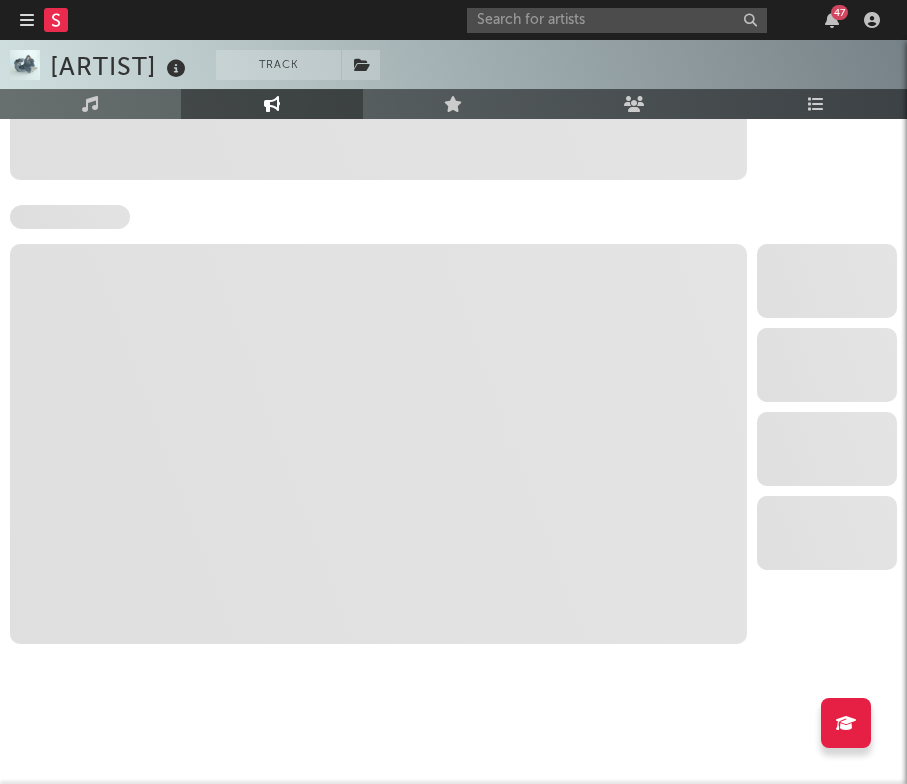 select on "6m" 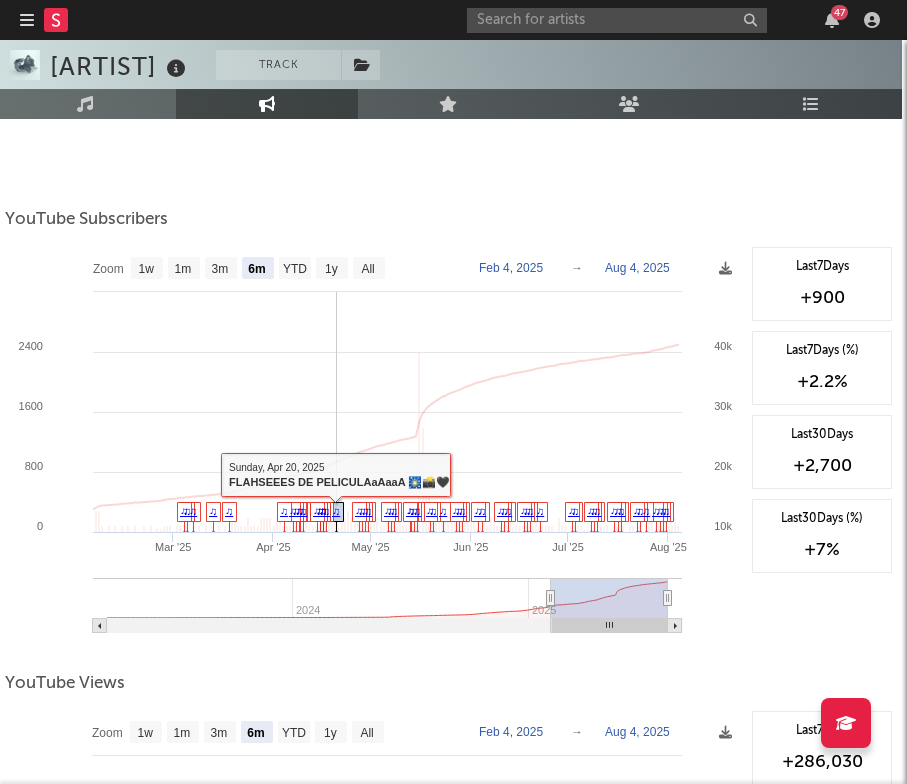 scroll, scrollTop: 1748, scrollLeft: 5, axis: both 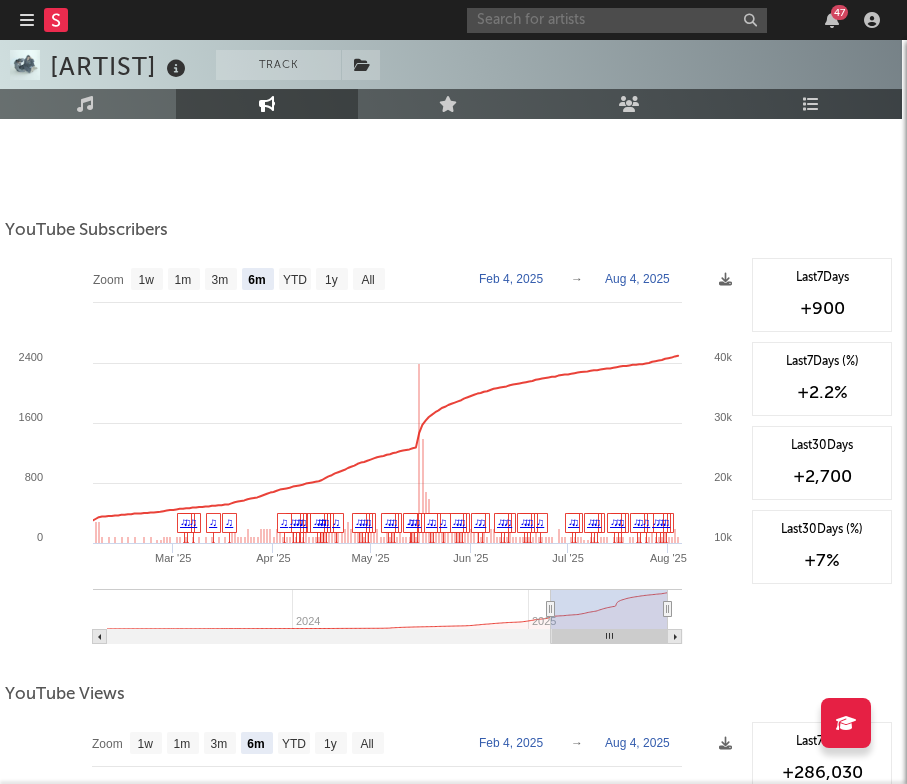 click at bounding box center [617, 20] 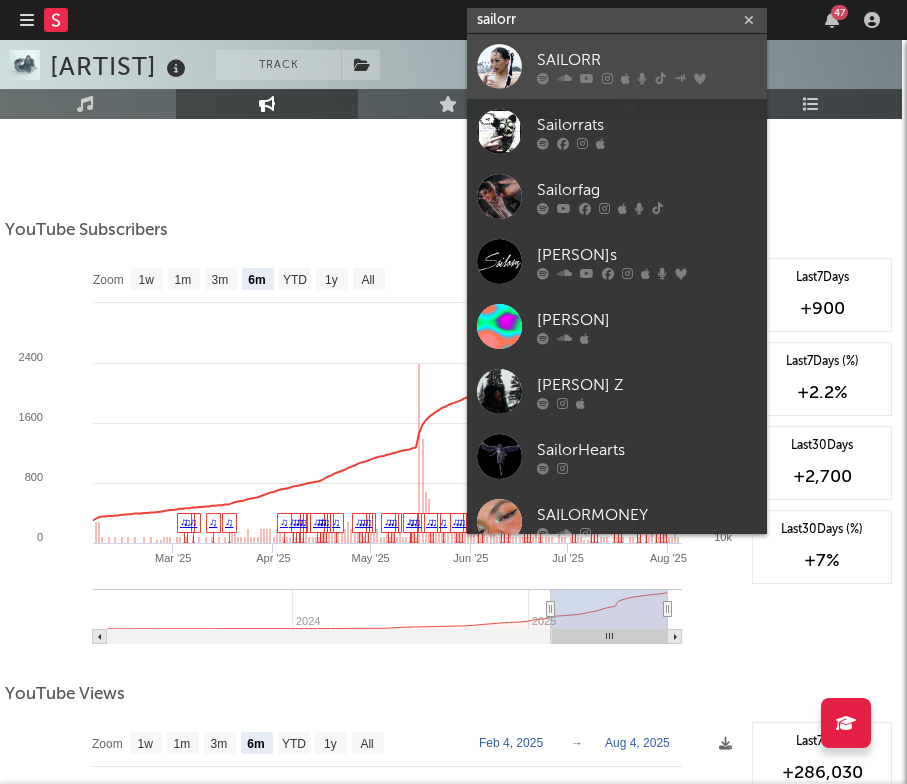 type on "sailorr" 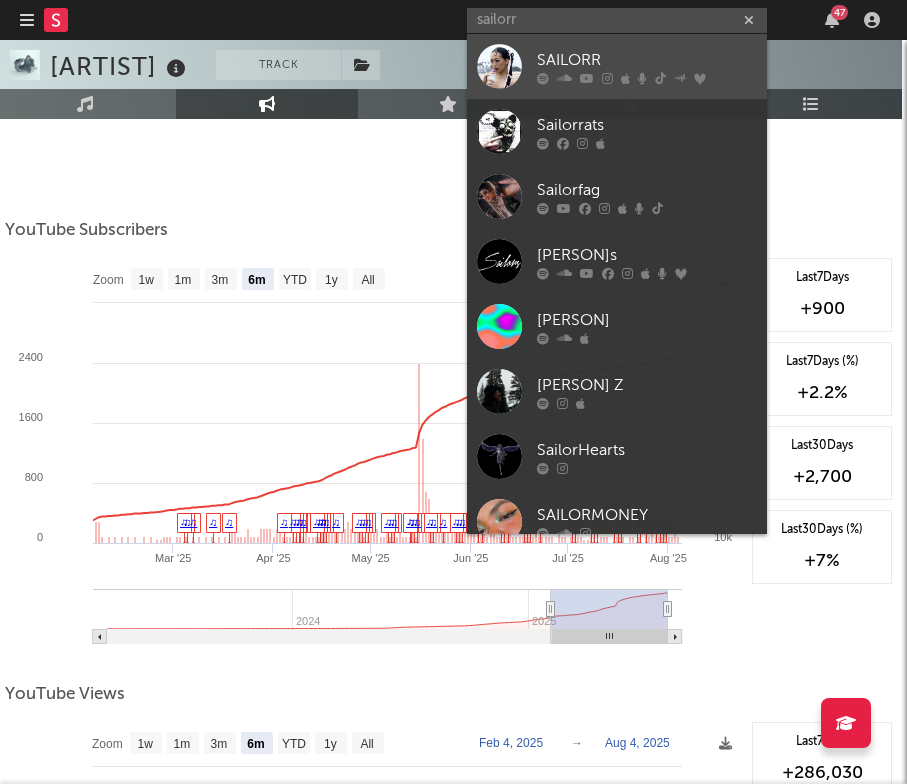 click on "SAILORR" at bounding box center [647, 60] 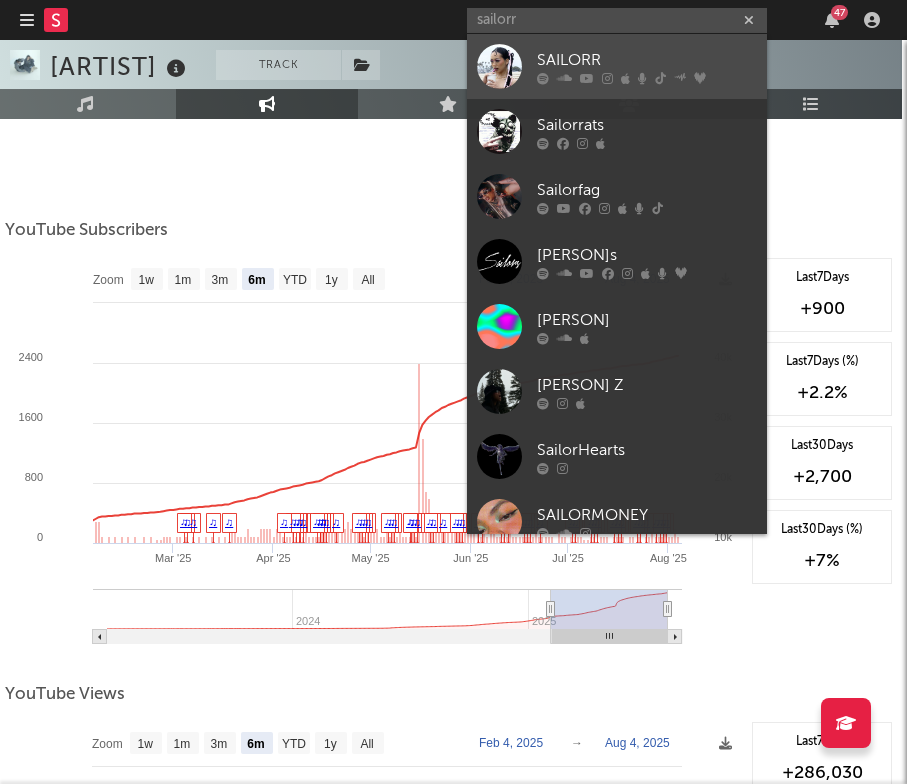 type 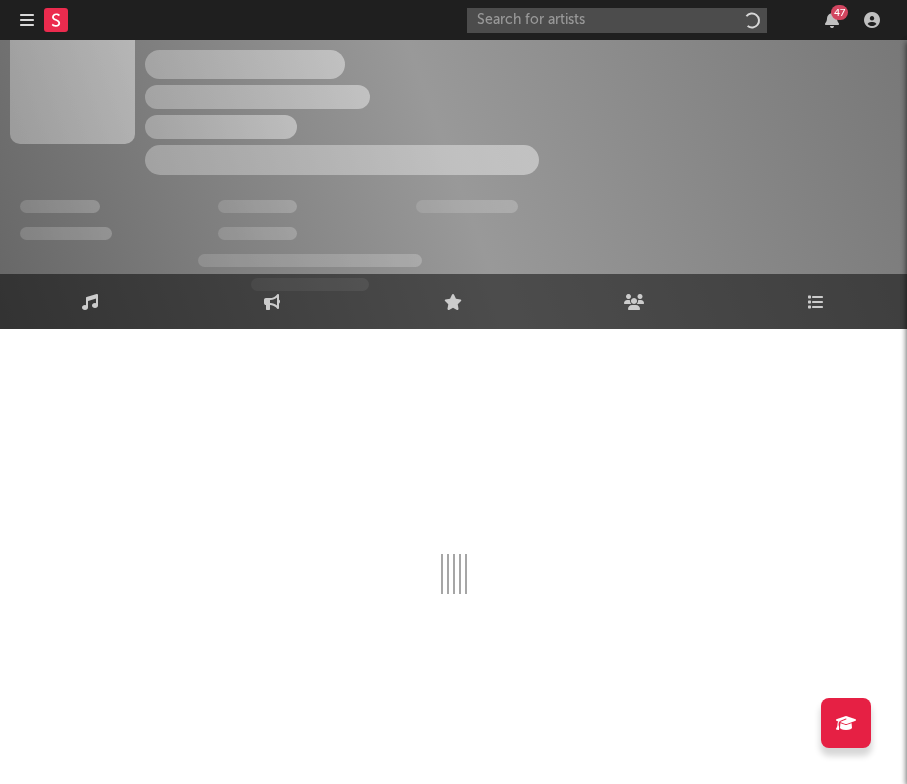 scroll, scrollTop: 31, scrollLeft: 0, axis: vertical 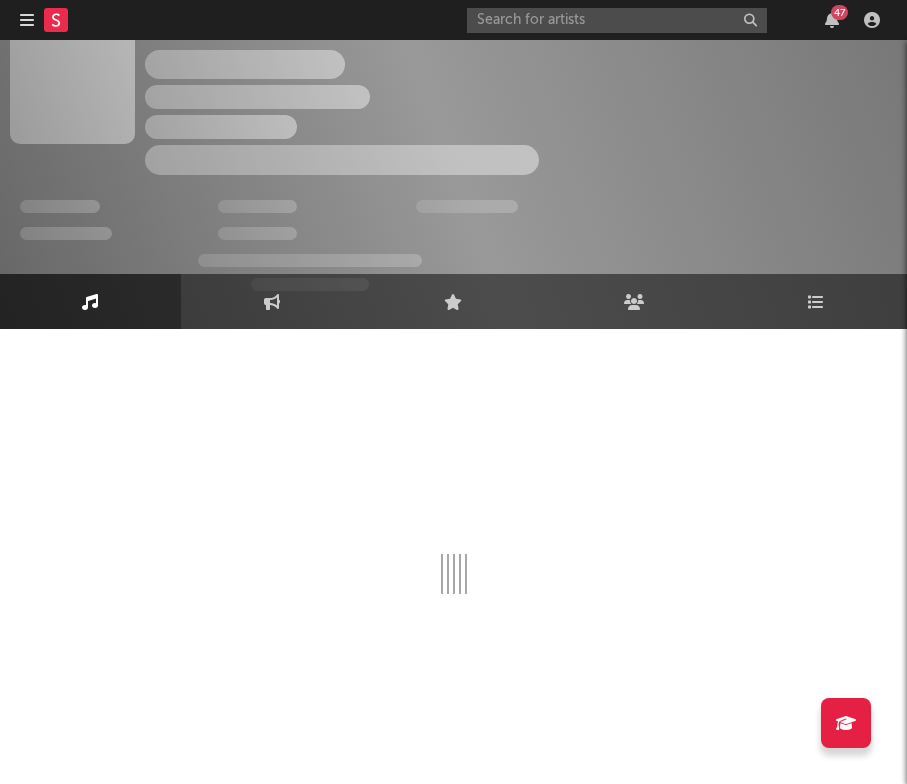 select on "6m" 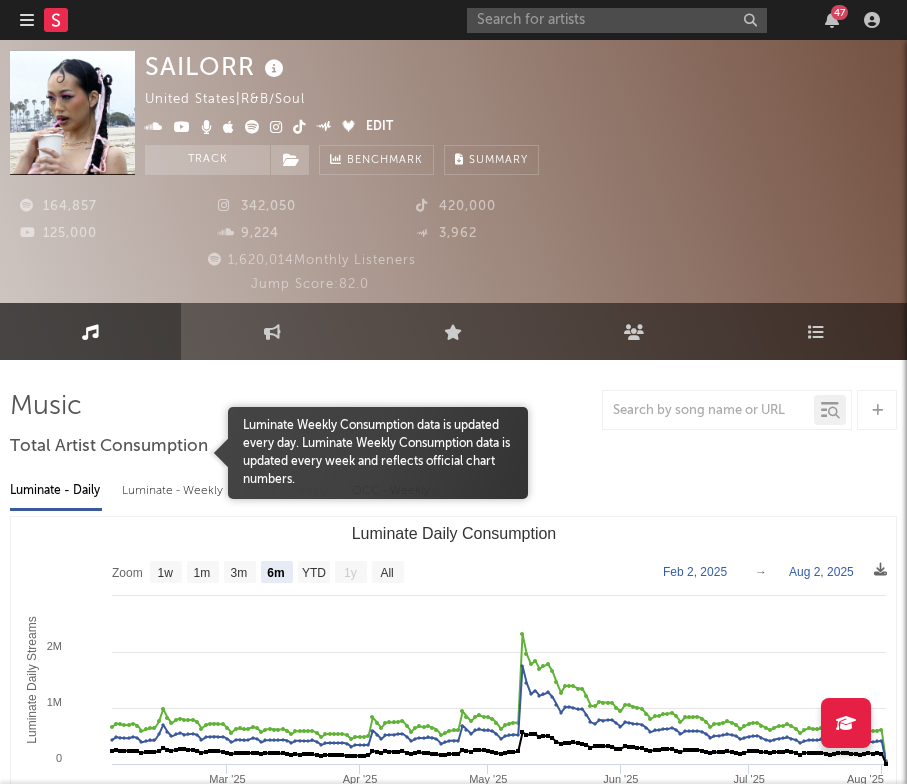 scroll, scrollTop: 0, scrollLeft: 0, axis: both 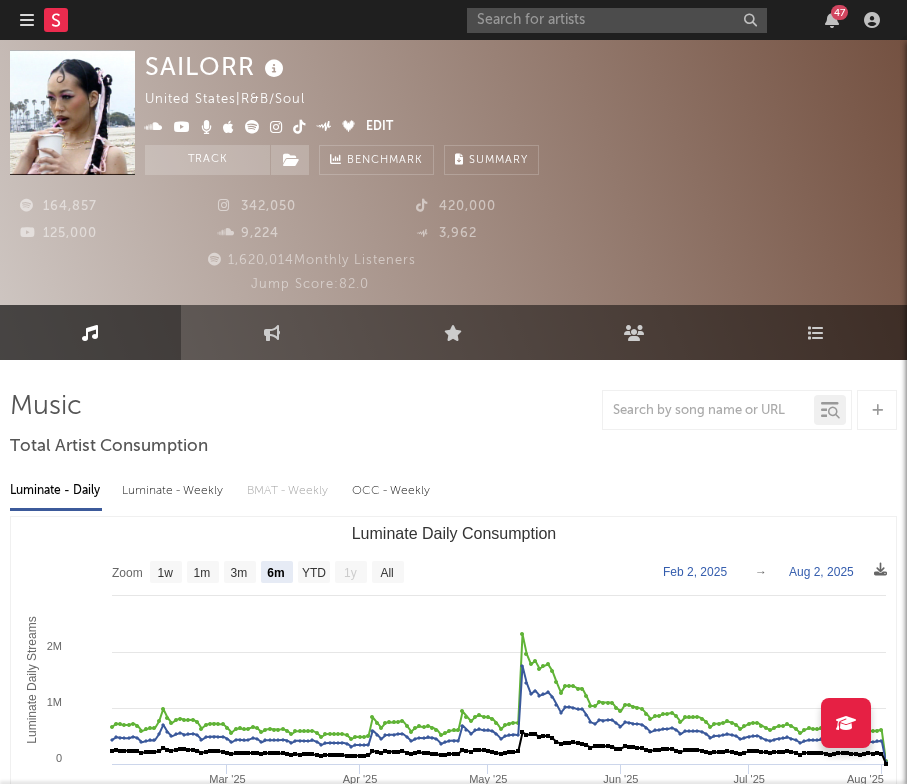 click on "Jump Score:  82.0" at bounding box center (310, 285) 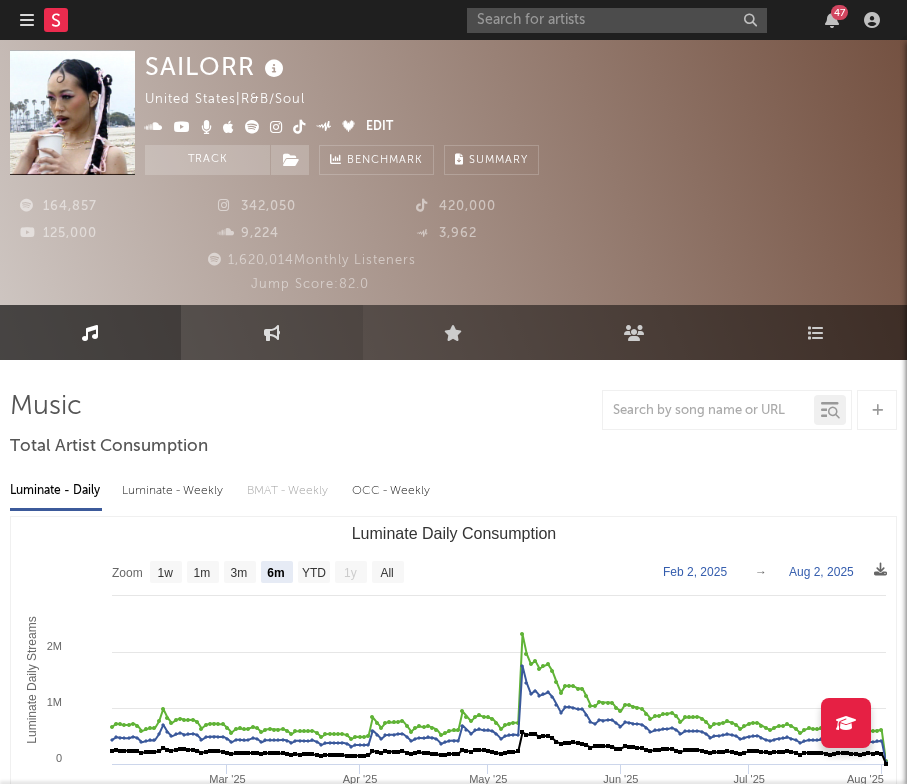 click on "Engagement" at bounding box center [271, 332] 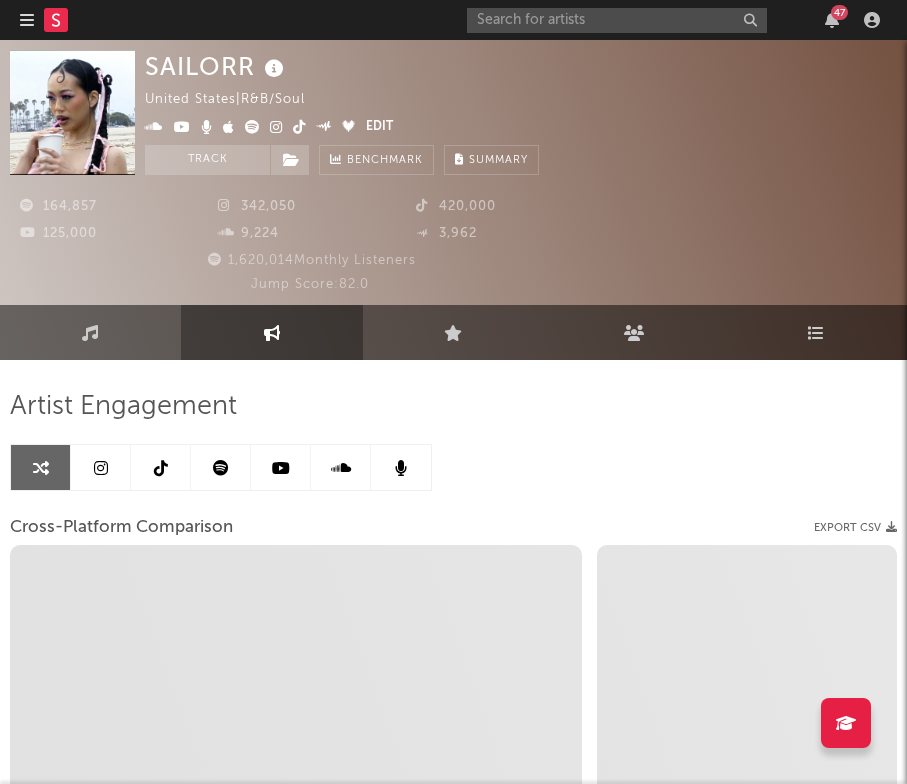 click at bounding box center (101, 467) 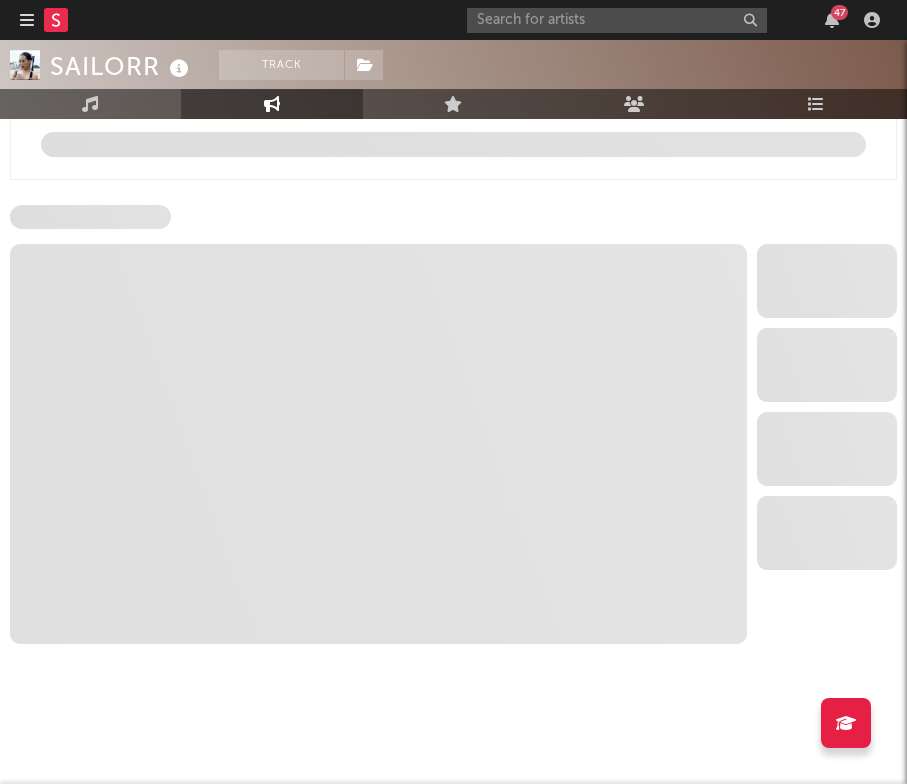 select on "6m" 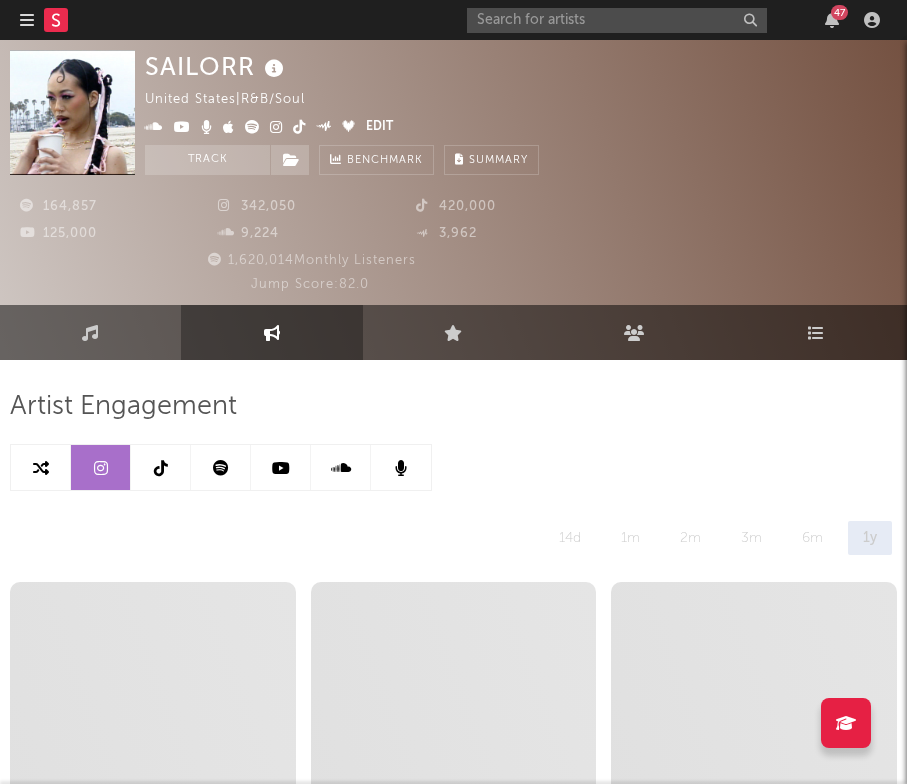 scroll, scrollTop: 0, scrollLeft: 0, axis: both 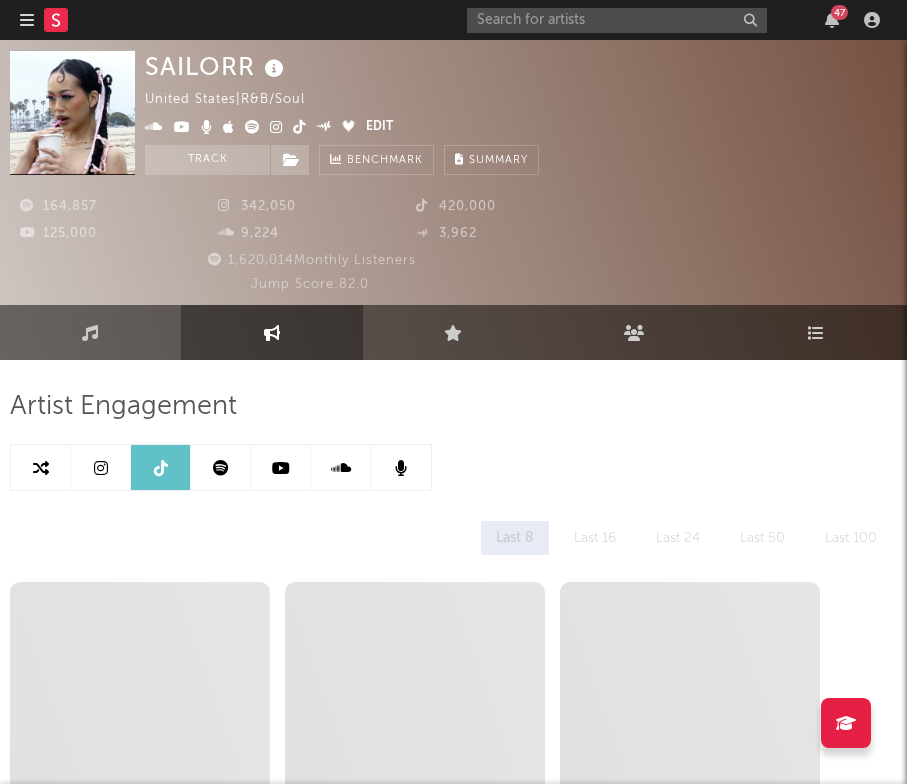 click at bounding box center (161, 467) 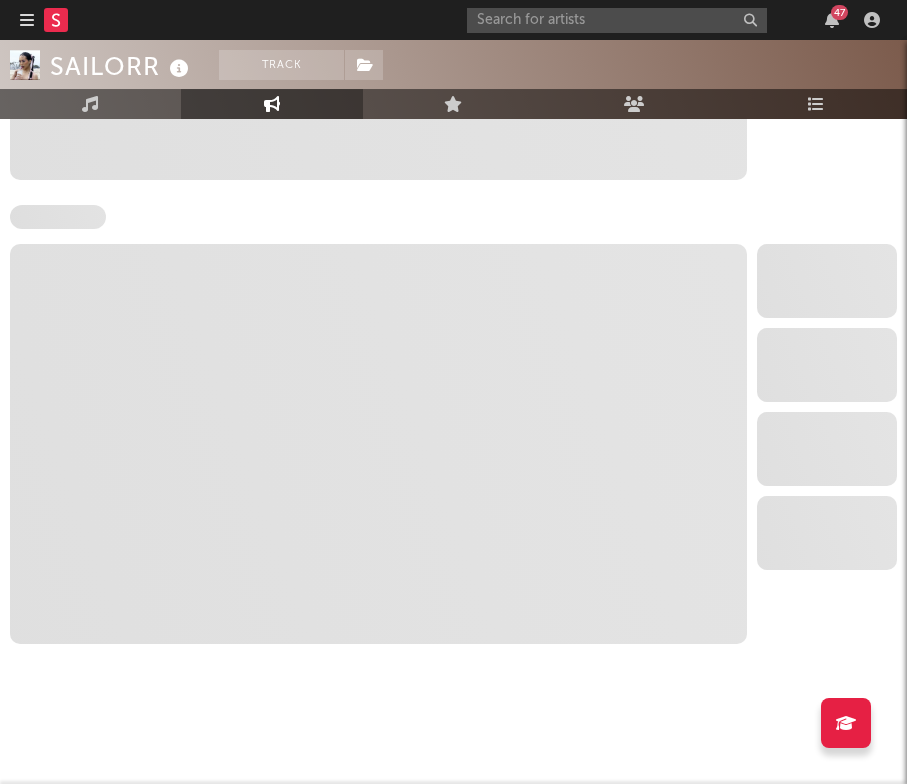 select on "6m" 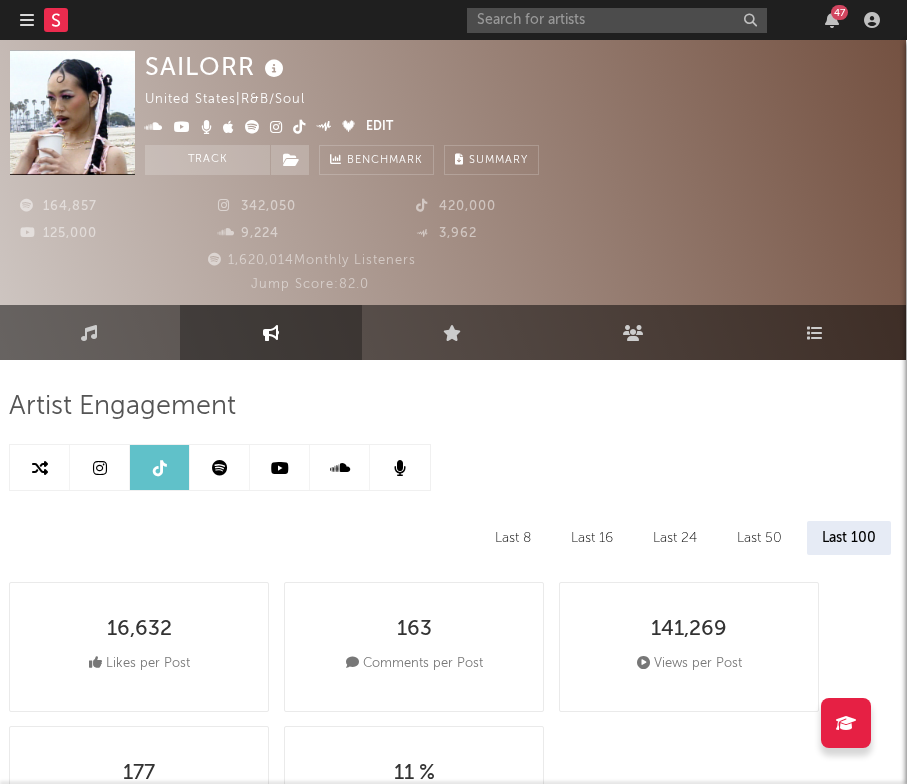 scroll, scrollTop: 0, scrollLeft: 1, axis: horizontal 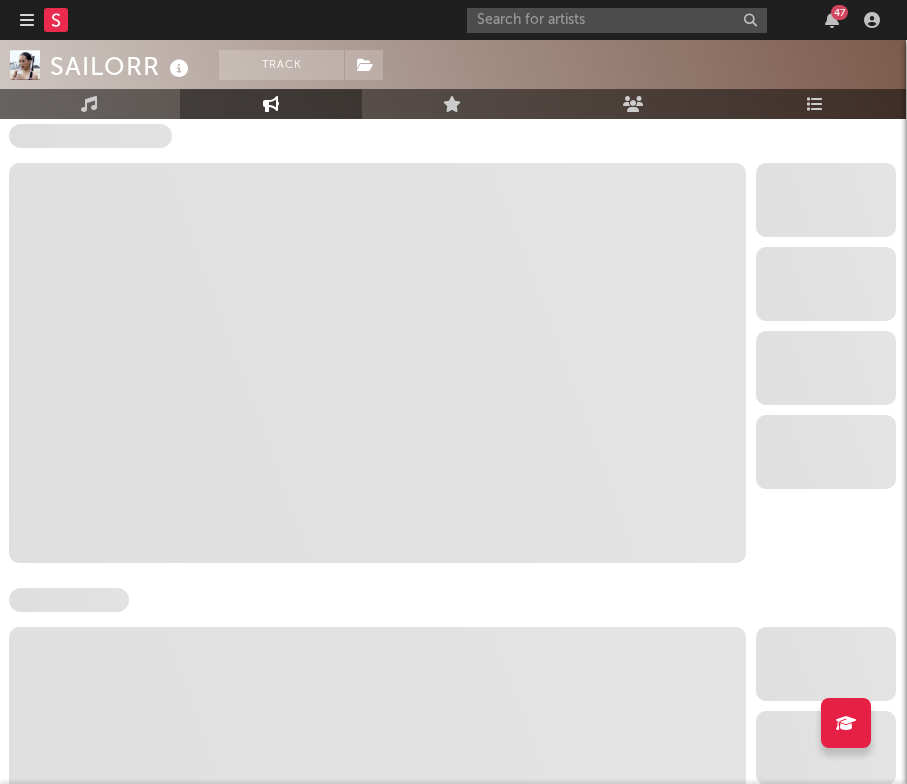 select on "6m" 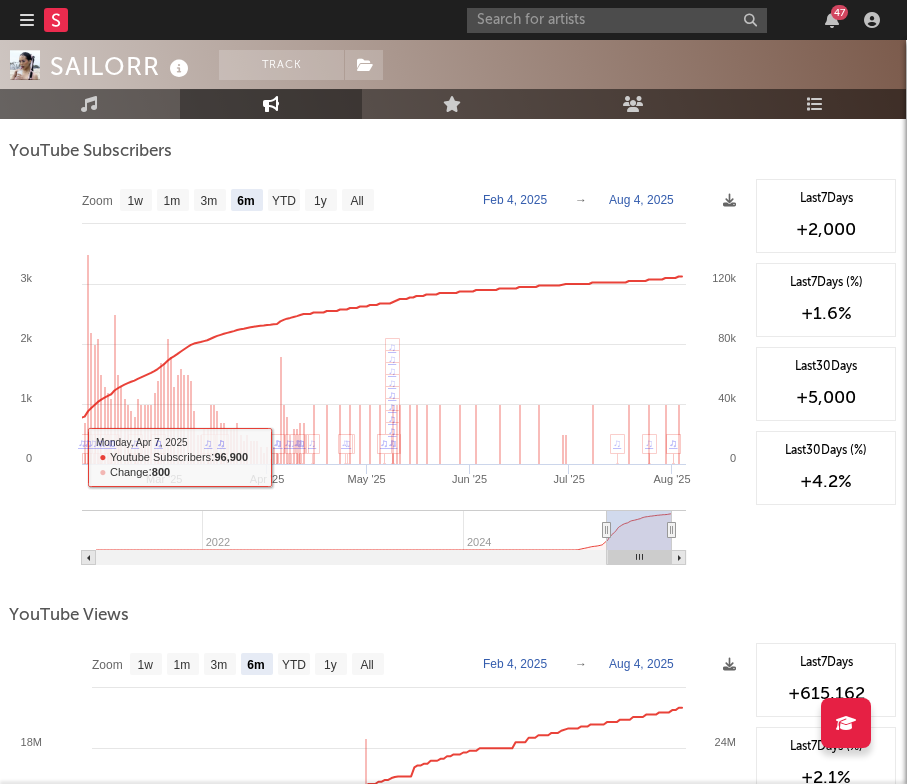 scroll, scrollTop: 1823, scrollLeft: 1, axis: both 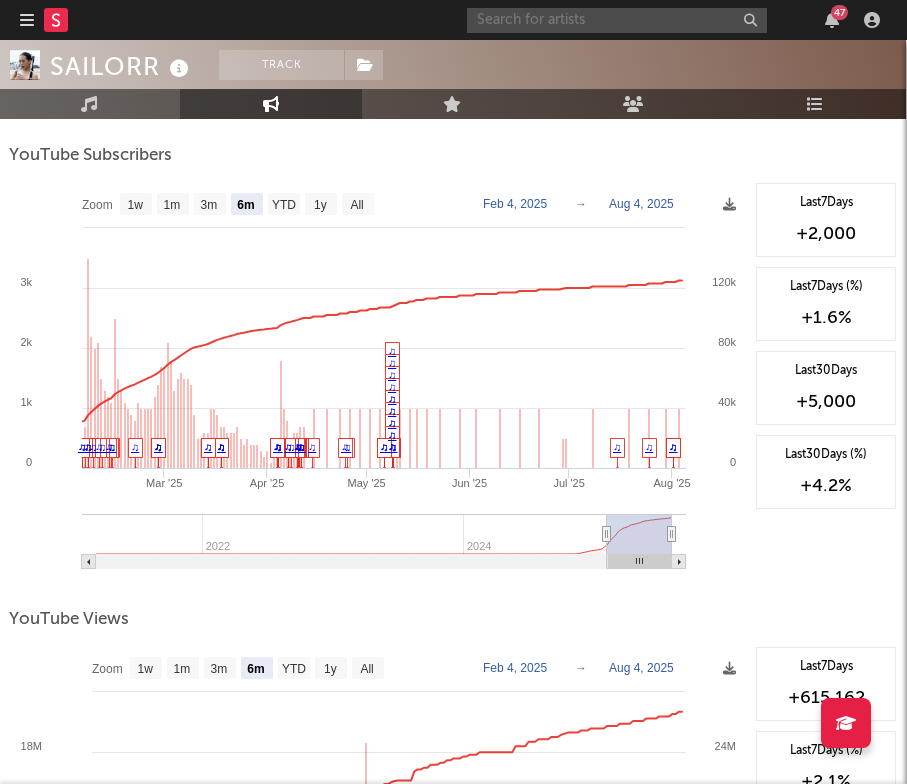 click at bounding box center (617, 20) 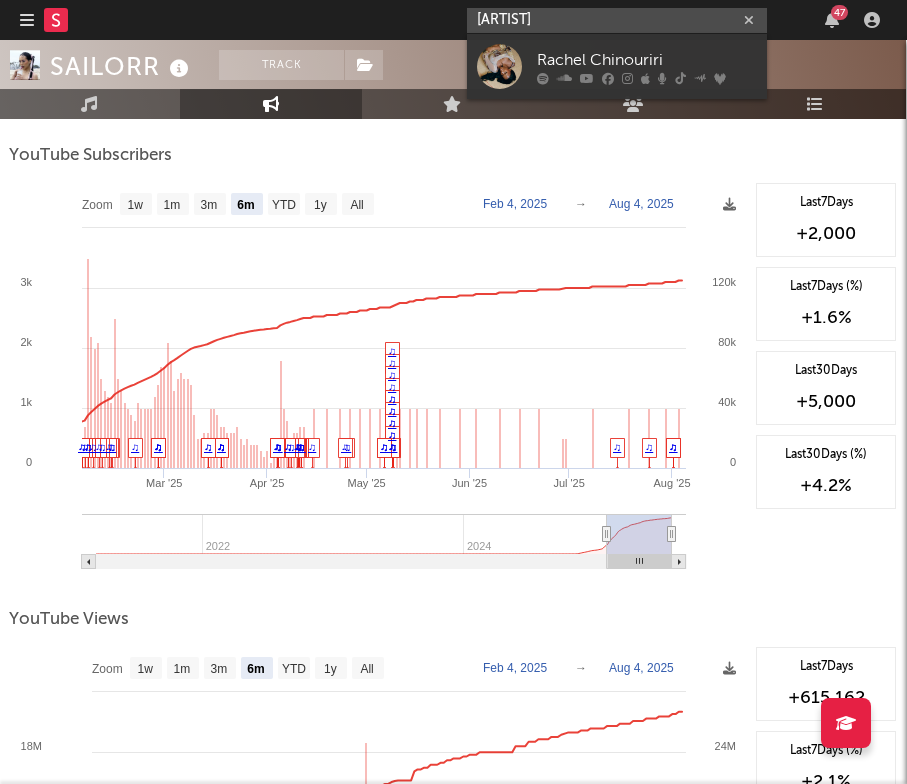 click on "[ARTIST]" at bounding box center [617, 20] 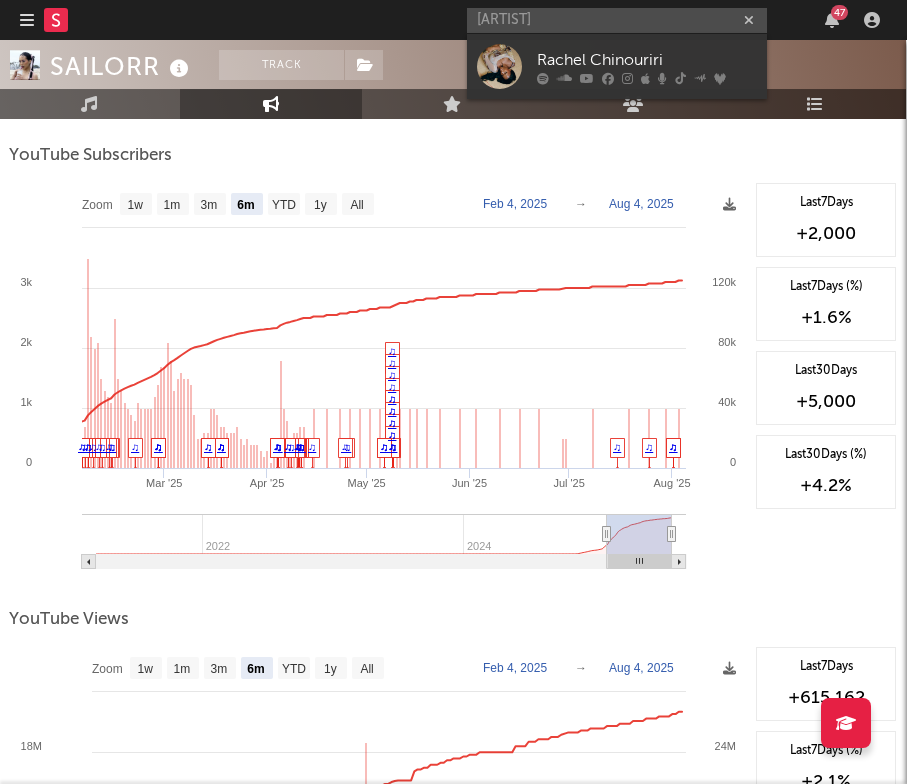 click on "Rachel Chinouriri" at bounding box center (617, 66) 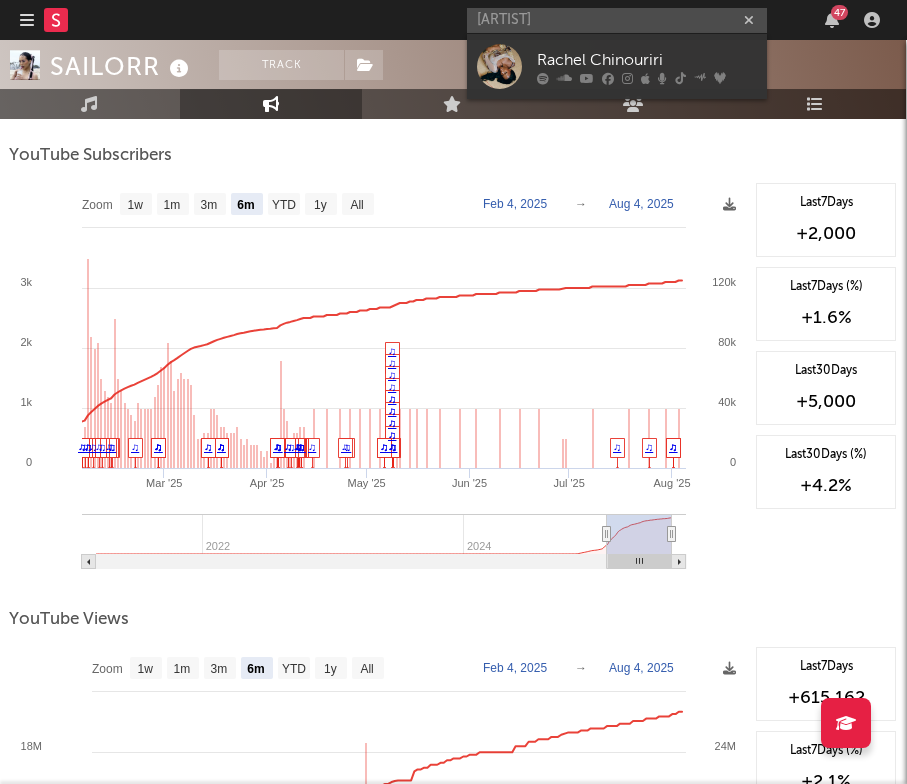 type 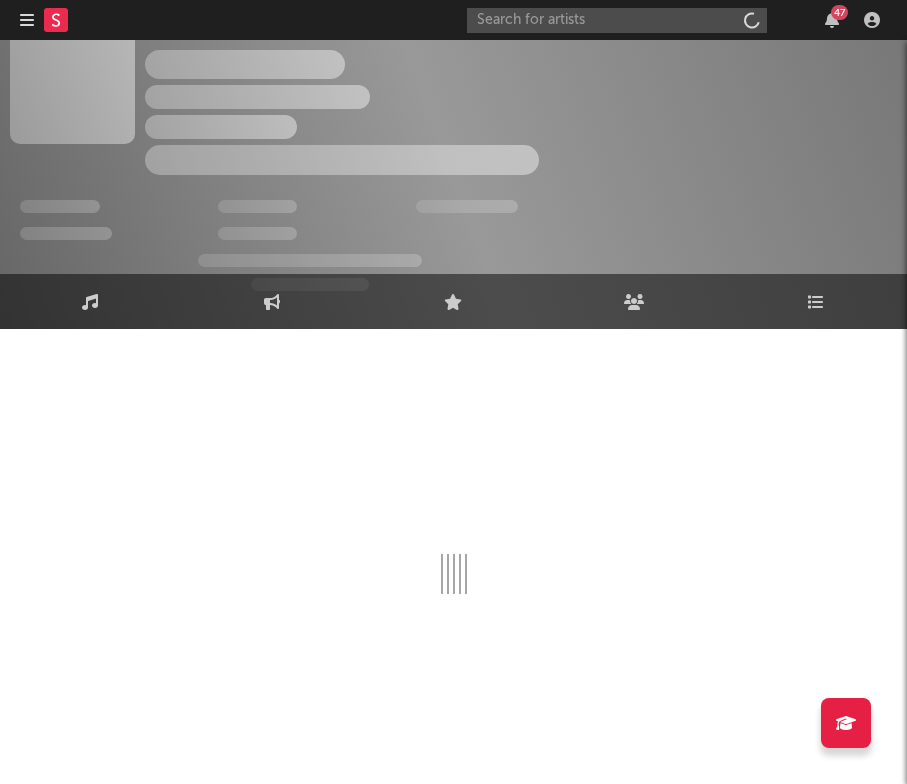 scroll, scrollTop: 31, scrollLeft: 0, axis: vertical 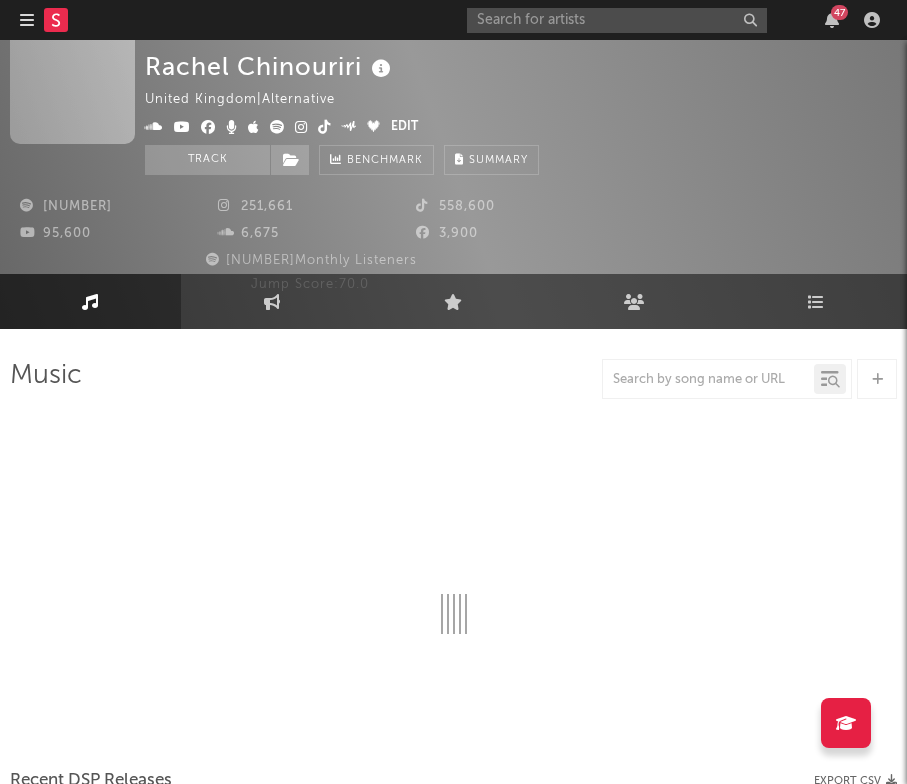 select on "6m" 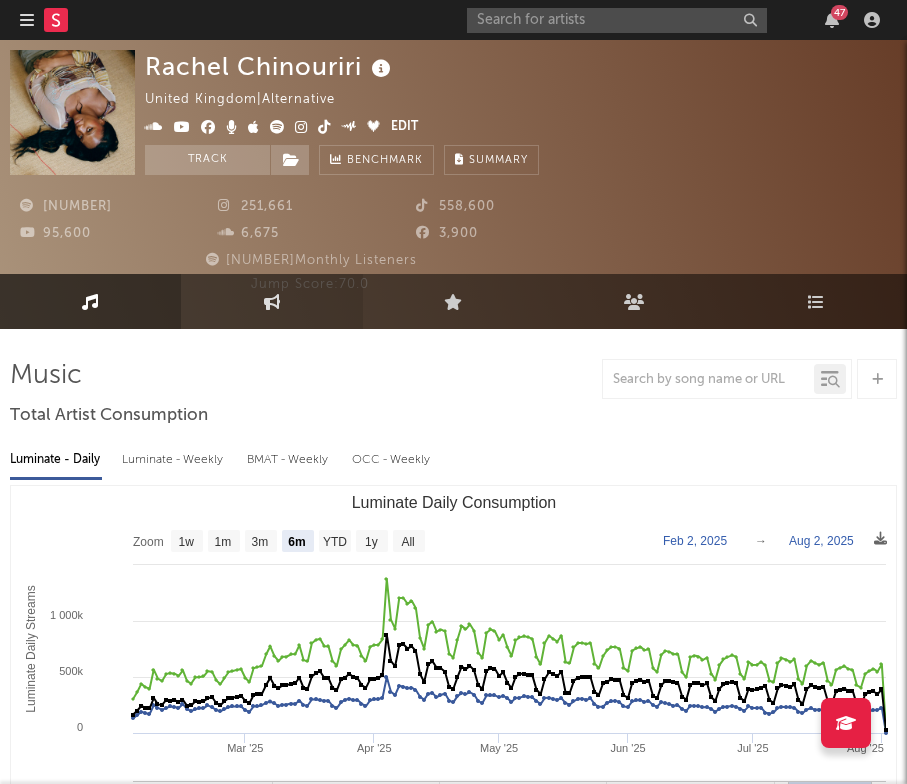 click on "Engagement" at bounding box center [271, 301] 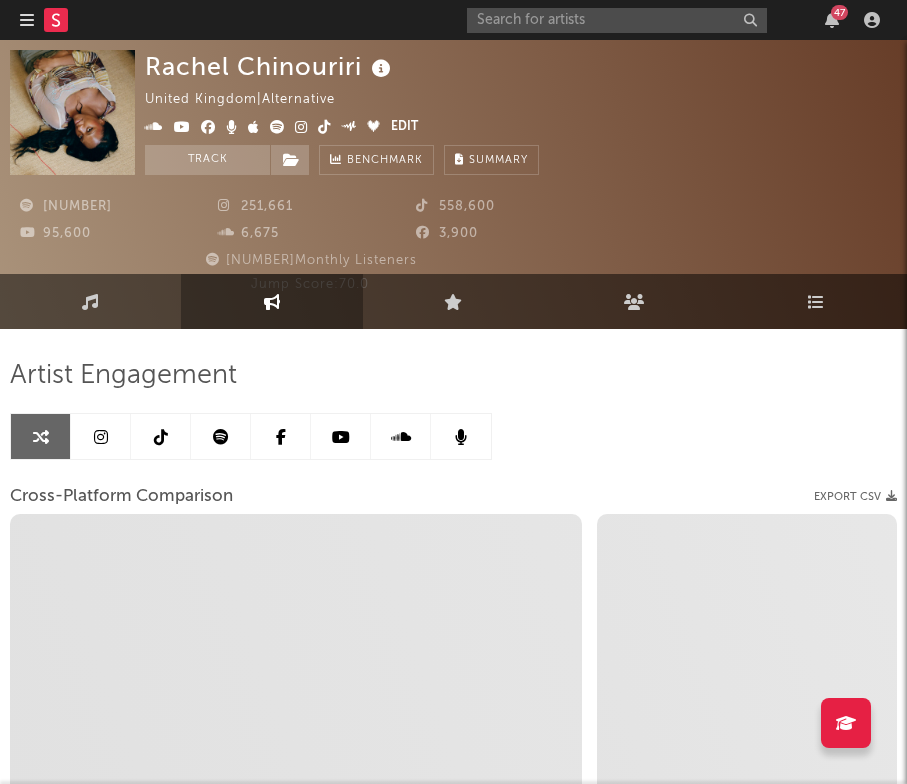 click on "Engagement" at bounding box center [271, 301] 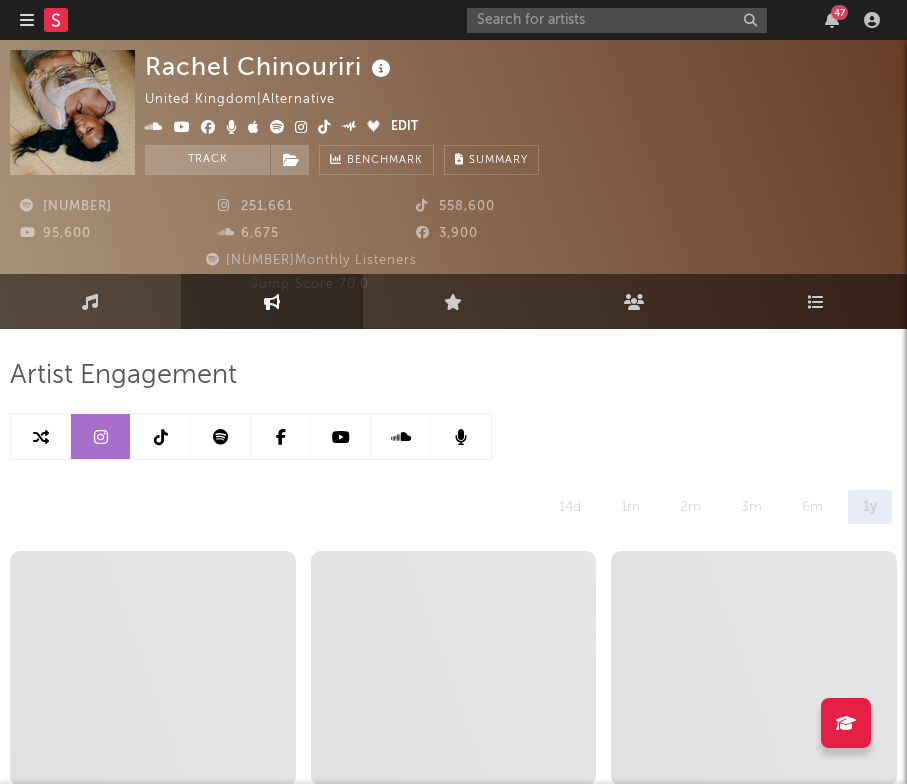 select on "6m" 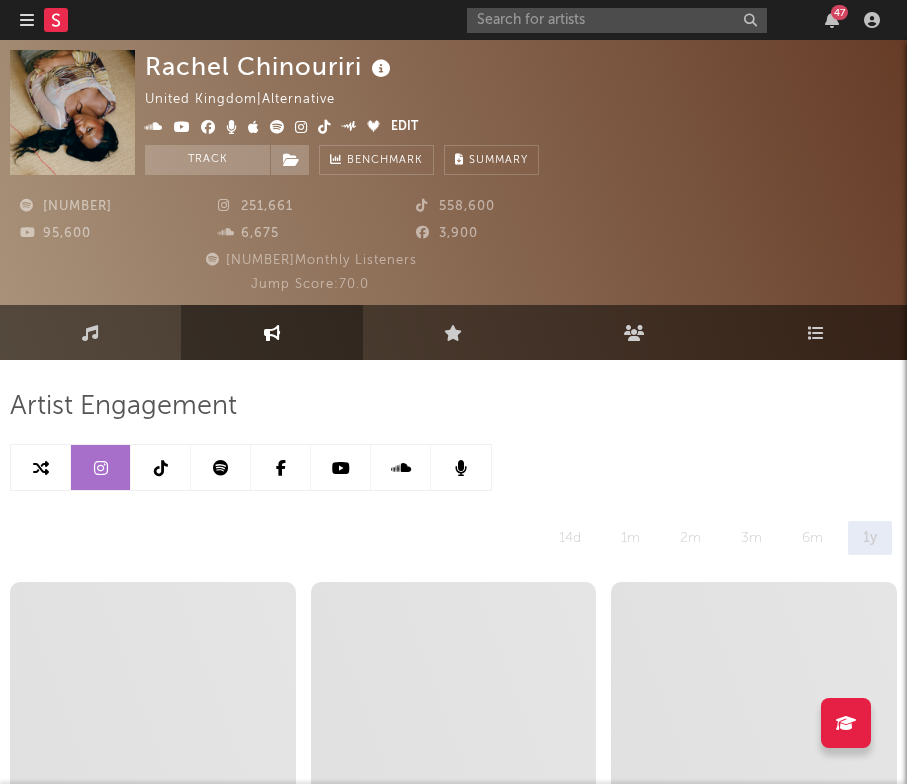 scroll, scrollTop: 0, scrollLeft: 0, axis: both 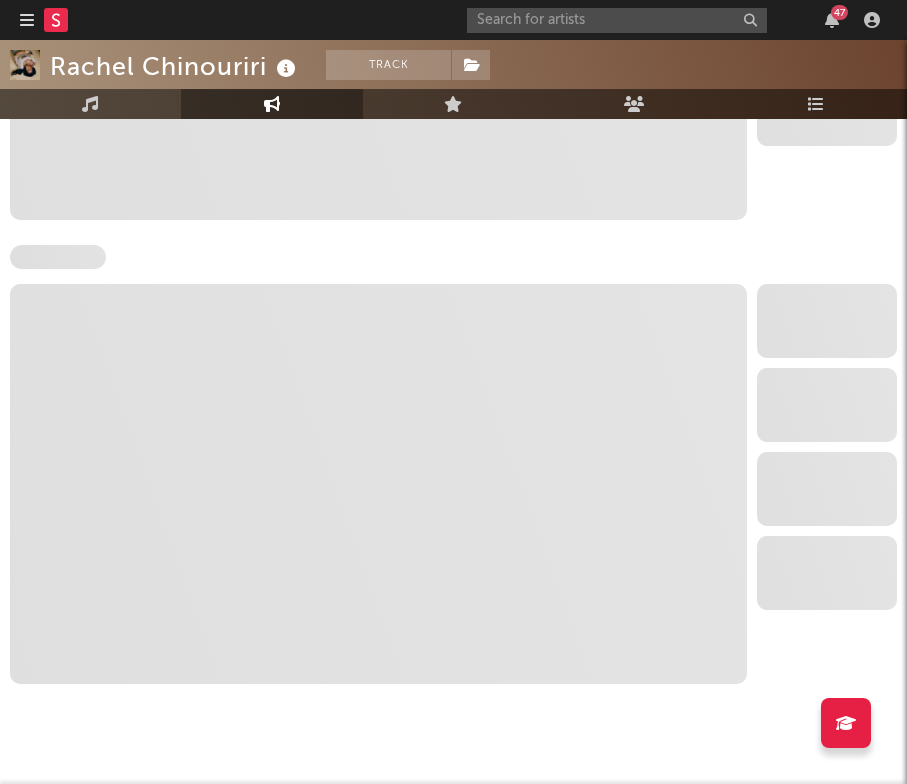 select on "6m" 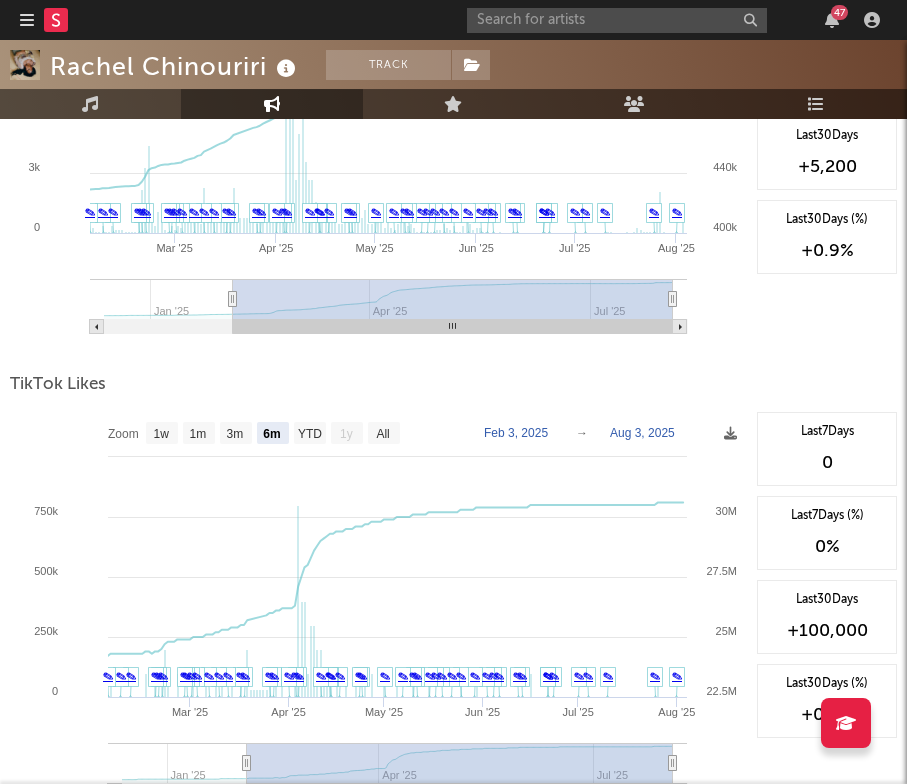 click 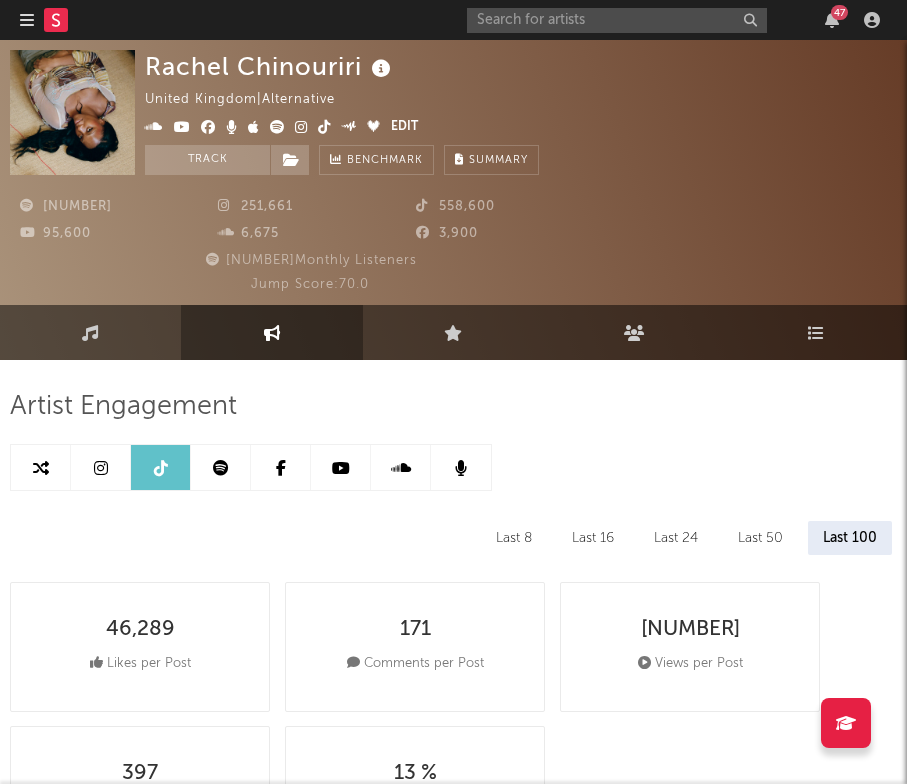 scroll, scrollTop: 0, scrollLeft: 0, axis: both 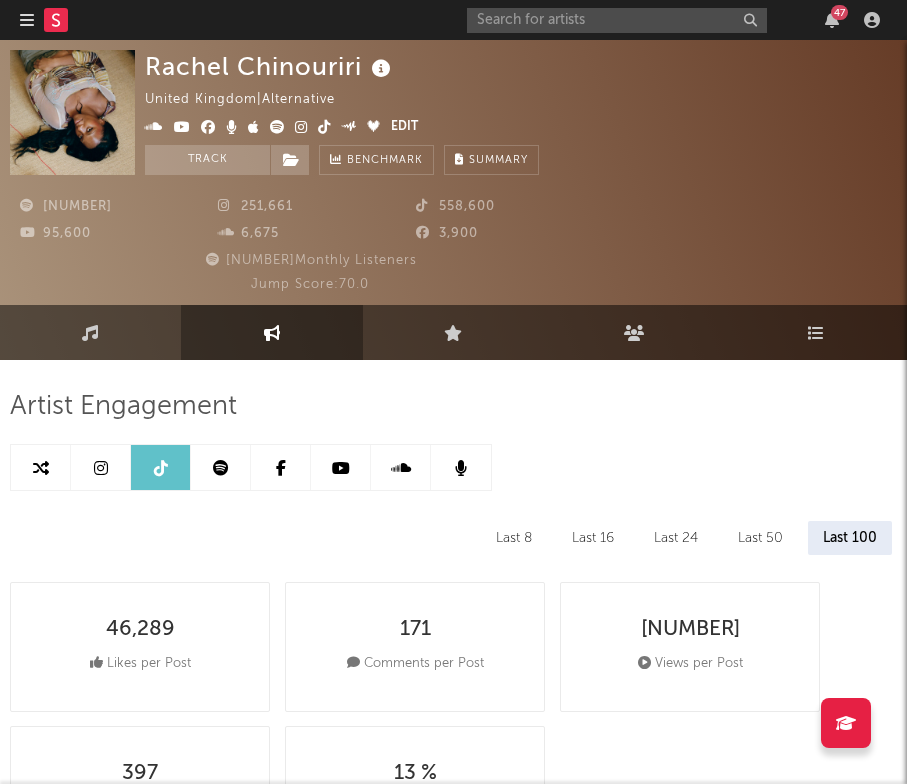 click at bounding box center [341, 468] 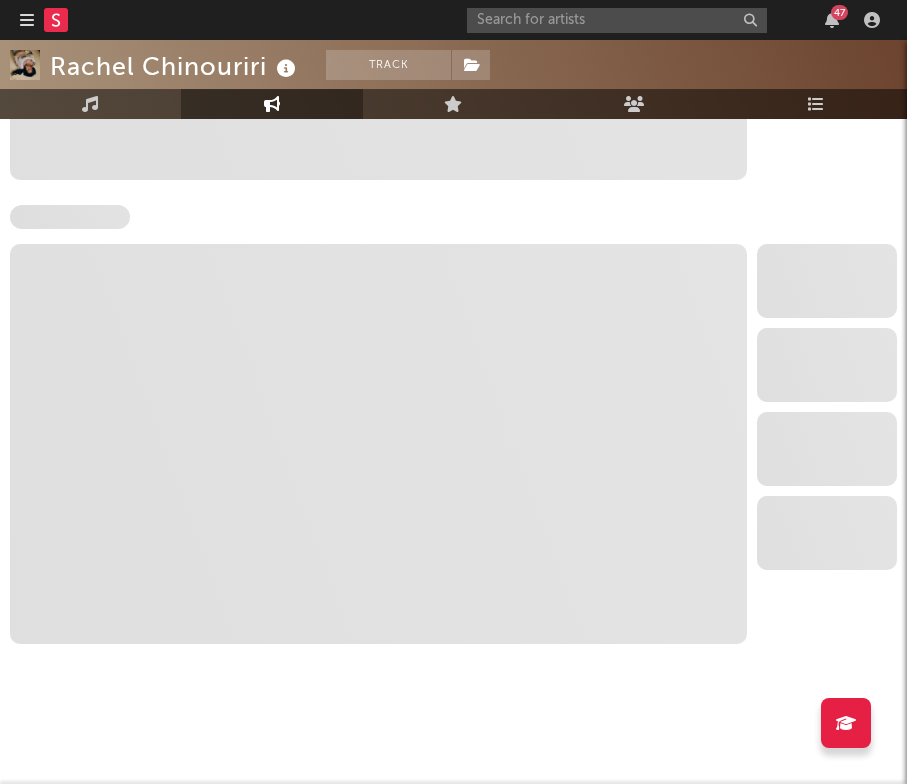 scroll, scrollTop: 2098, scrollLeft: 0, axis: vertical 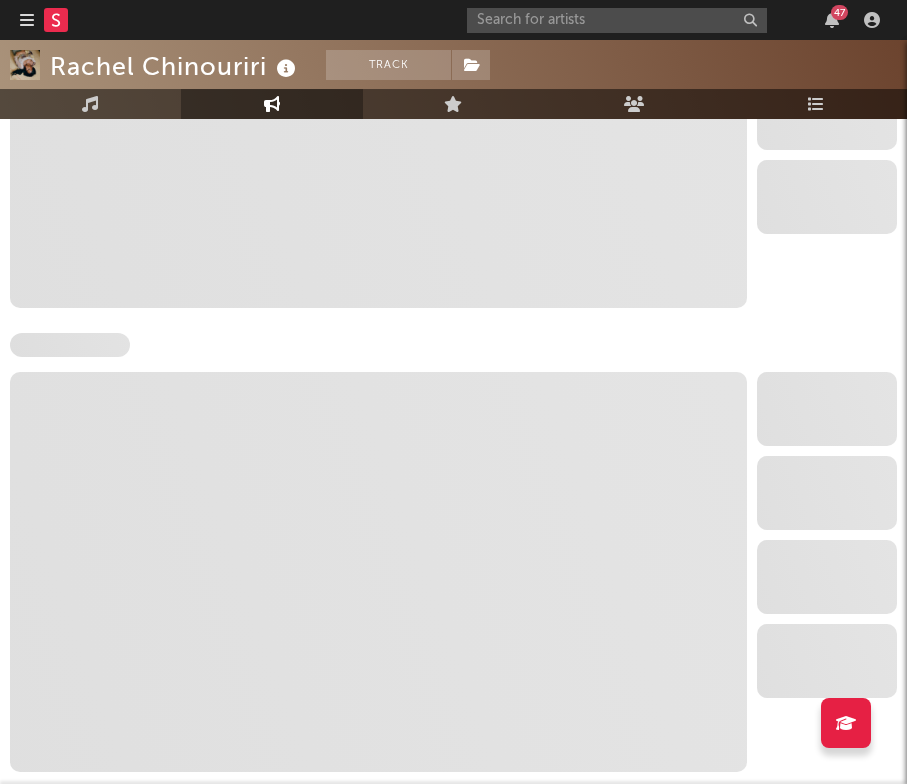 select on "6m" 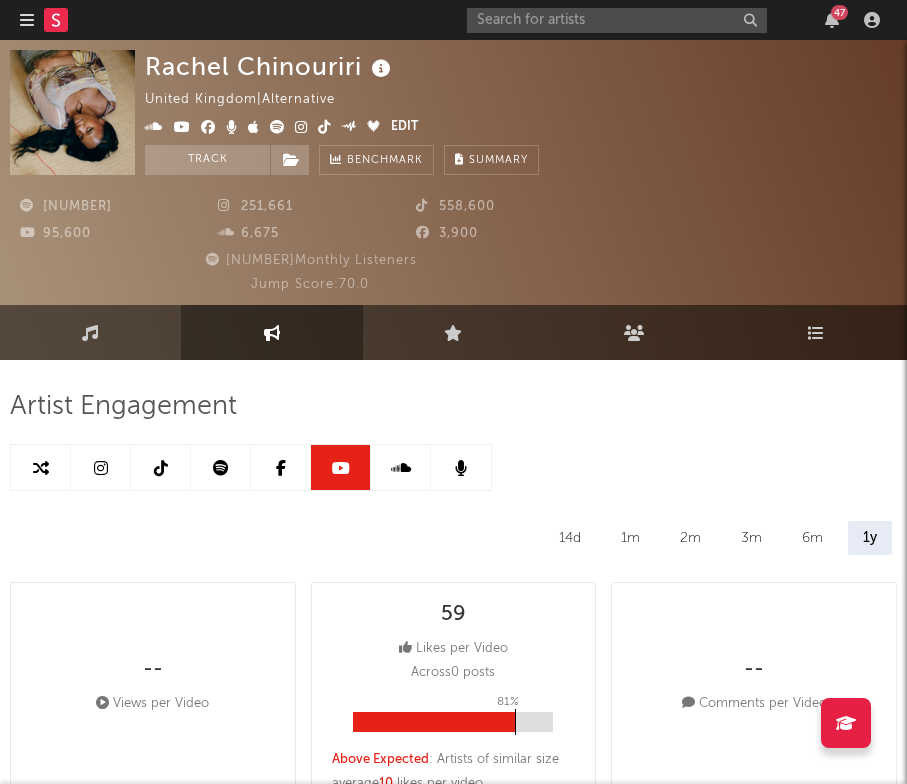 scroll, scrollTop: 0, scrollLeft: 0, axis: both 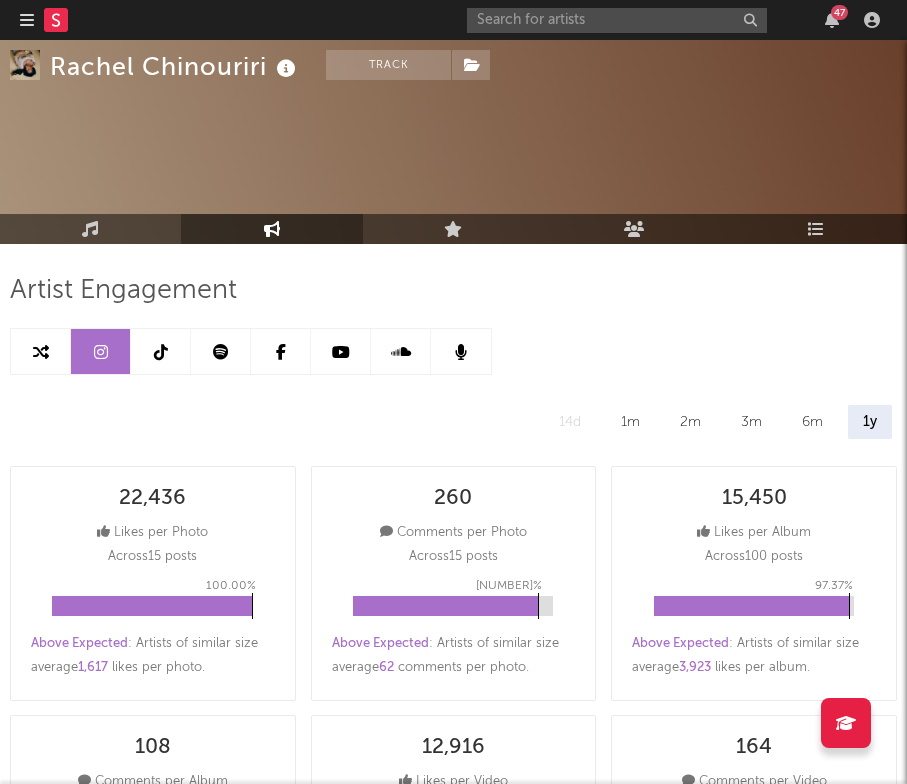 click at bounding box center (161, 351) 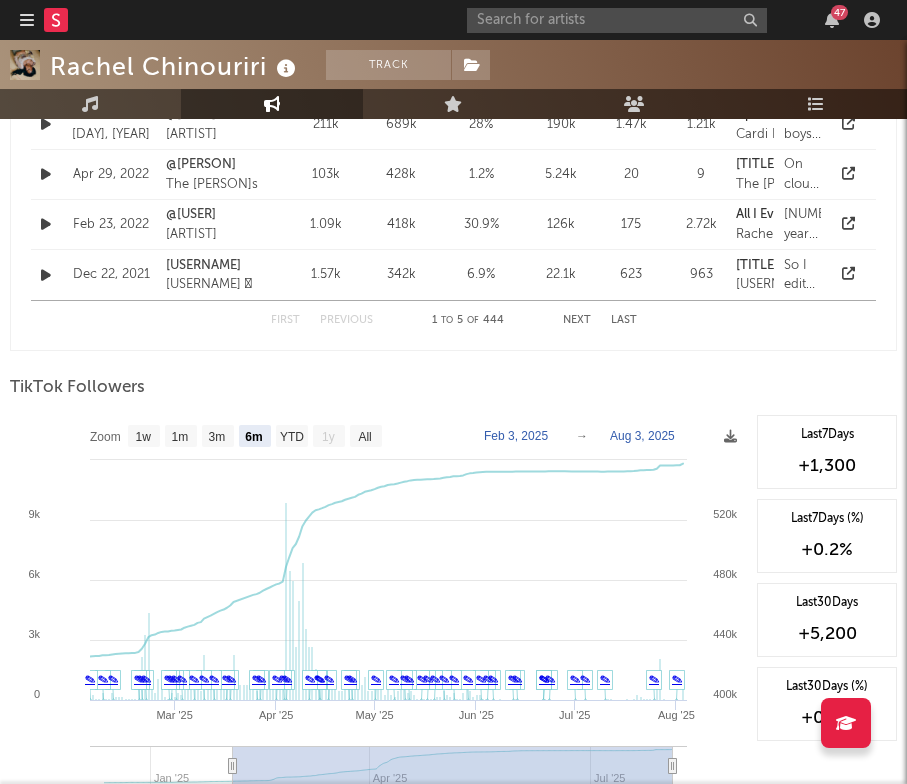 scroll, scrollTop: 2059, scrollLeft: 0, axis: vertical 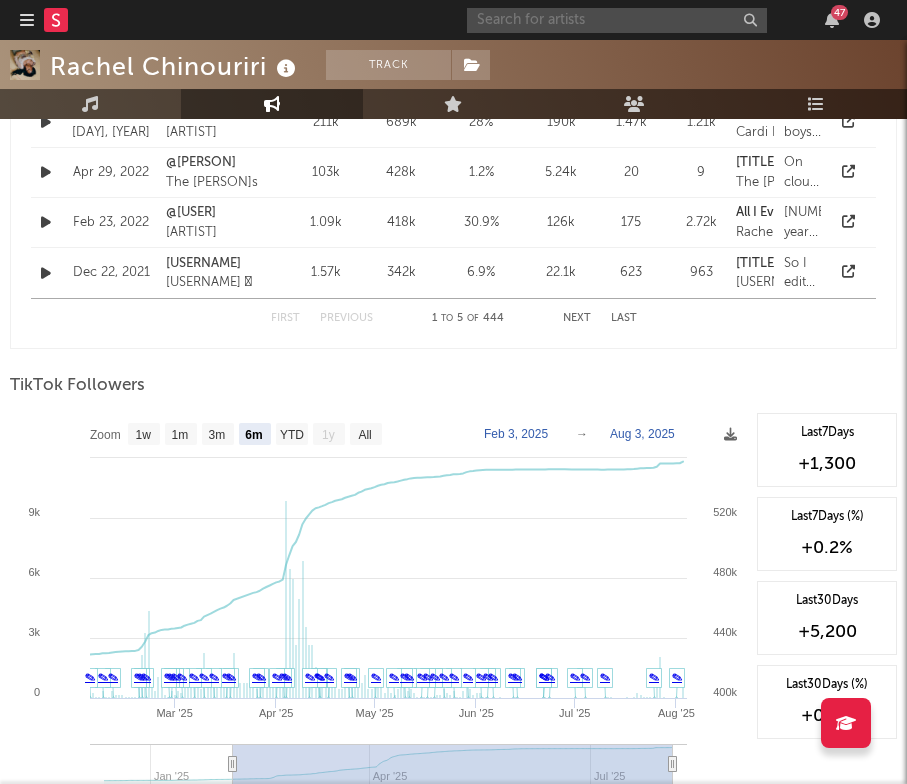 click at bounding box center [617, 20] 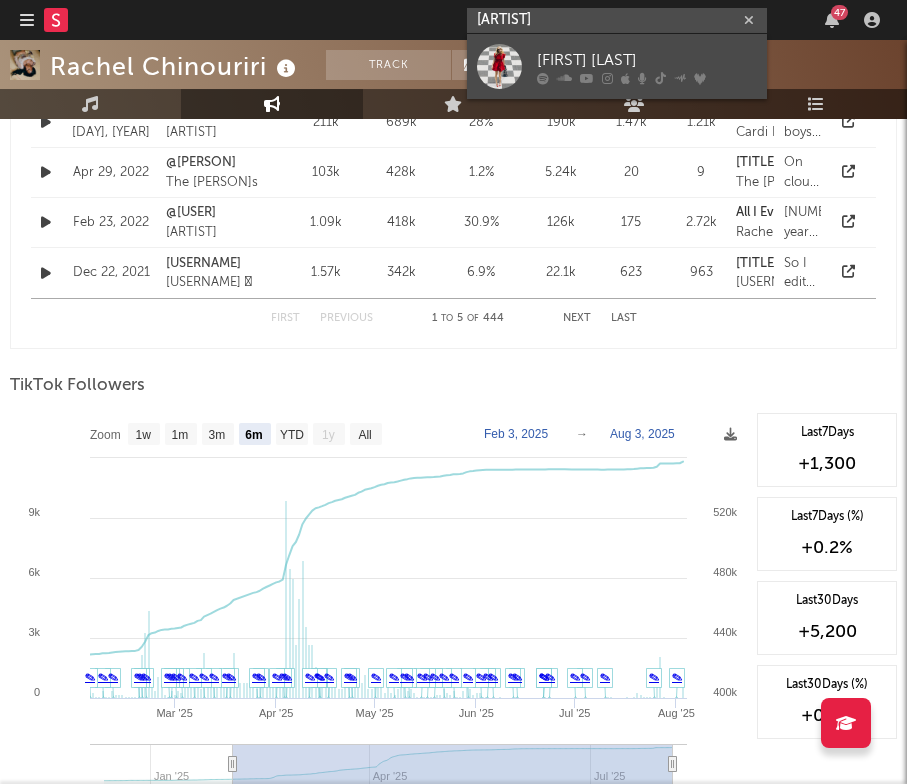 type on "[ARTIST]" 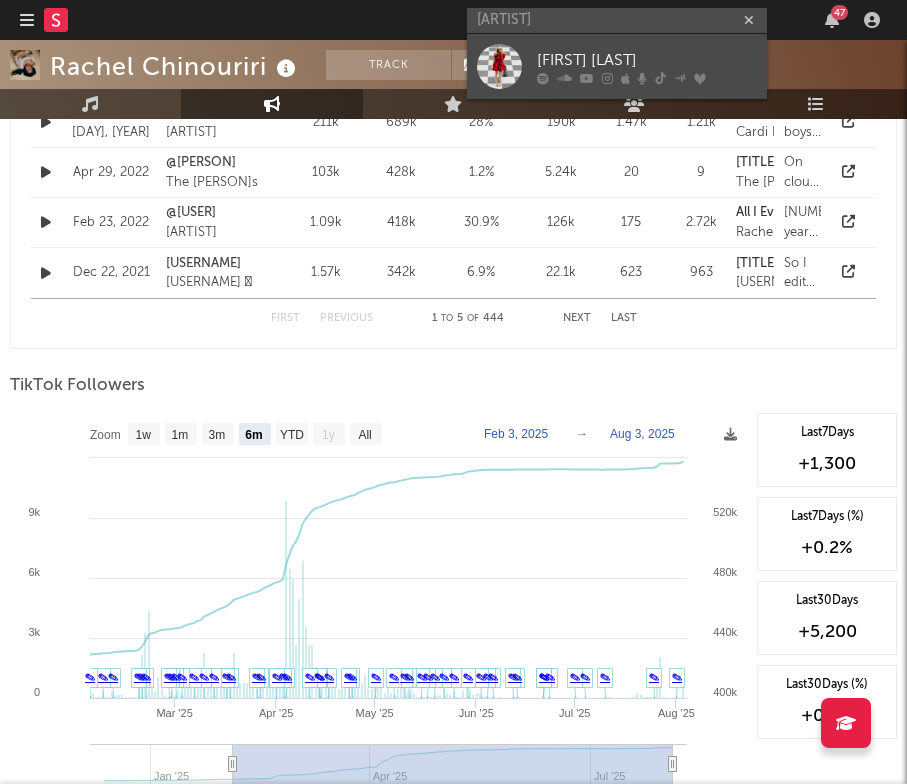 click on "[FIRST] [LAST]" at bounding box center [647, 60] 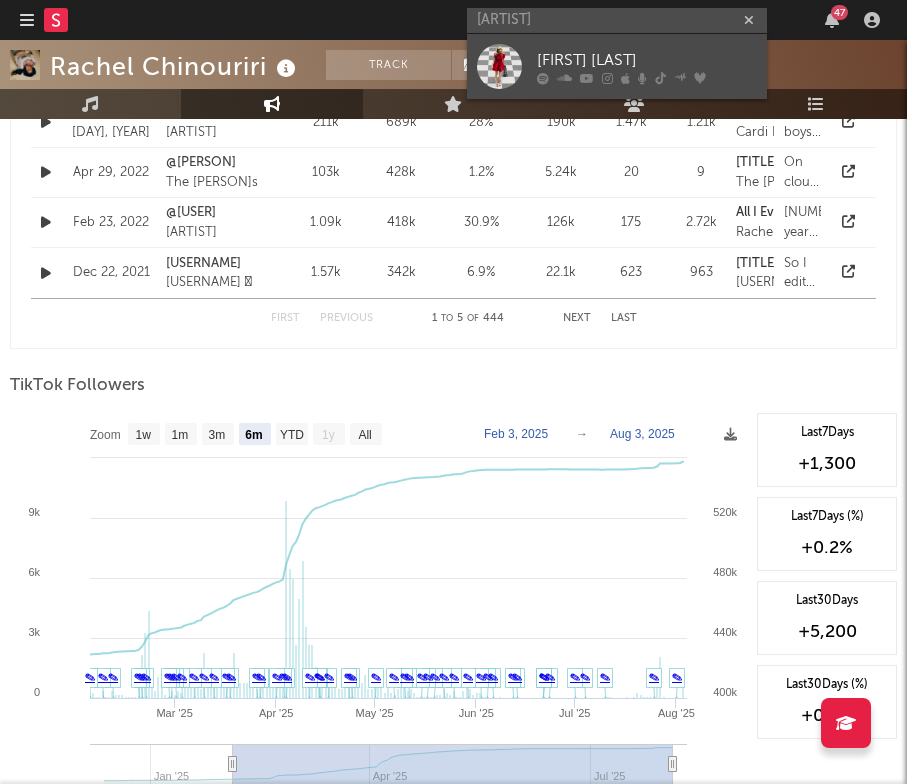 type 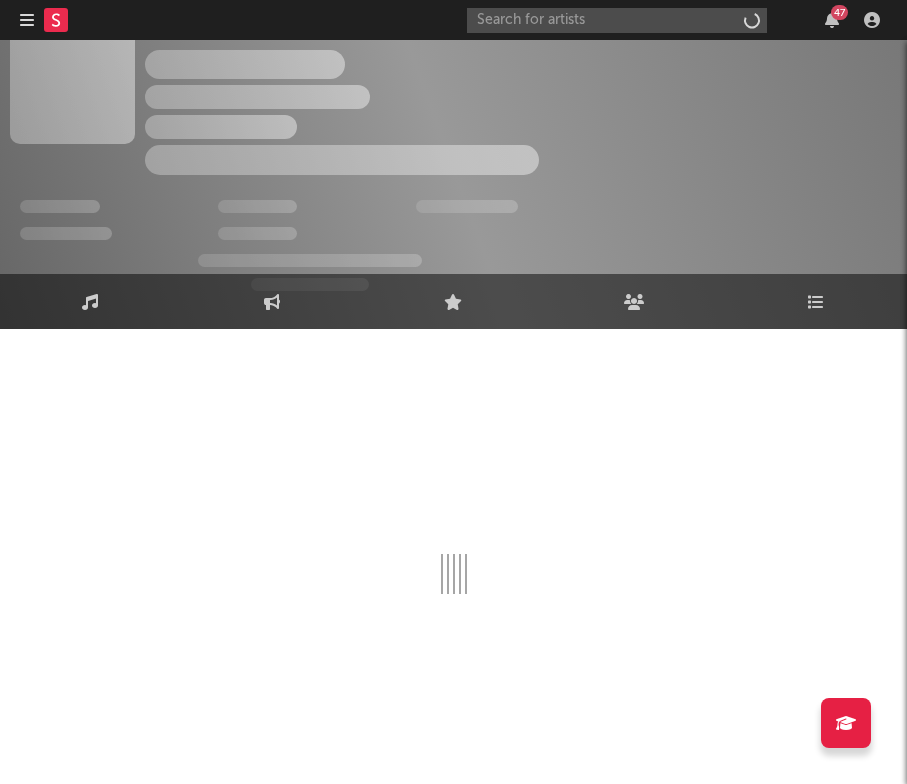 scroll, scrollTop: 31, scrollLeft: 0, axis: vertical 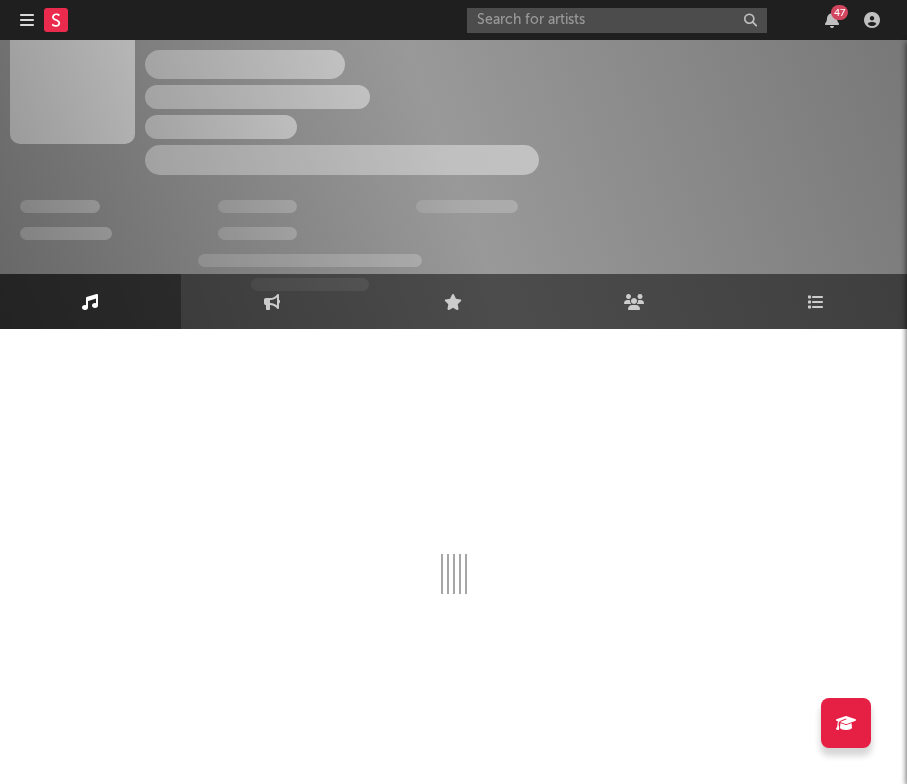 select on "6m" 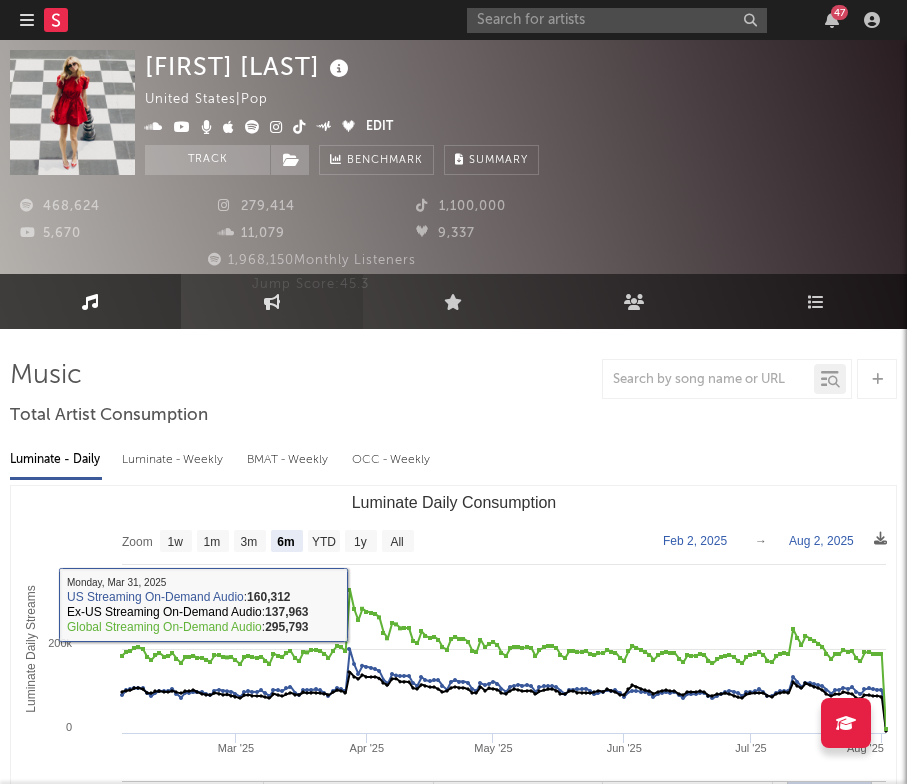 click on "Engagement" at bounding box center [271, 301] 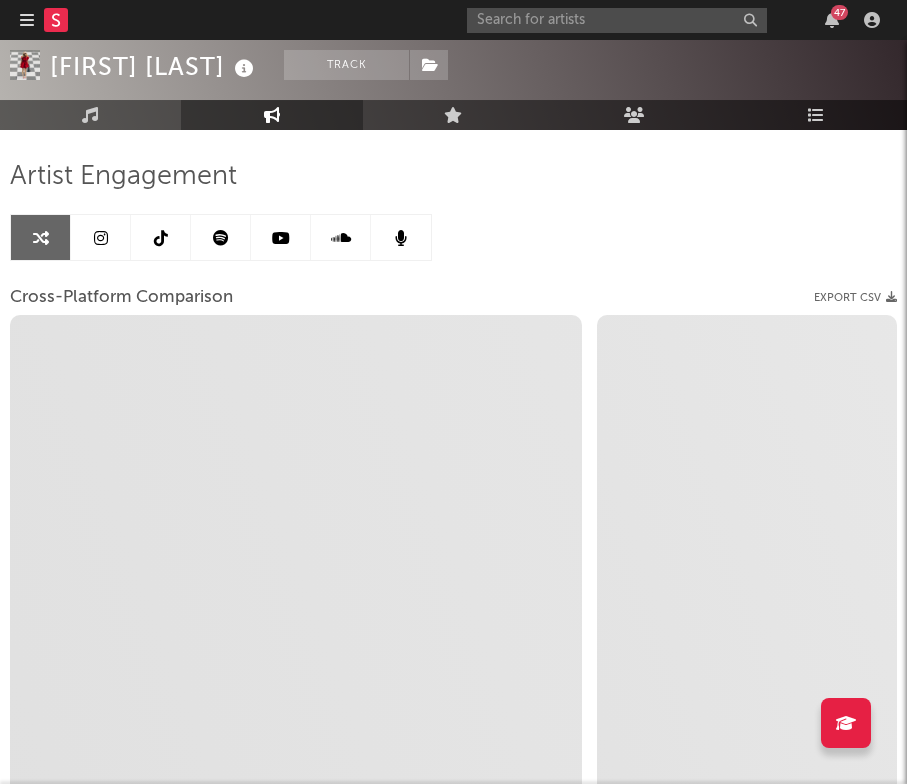 scroll, scrollTop: 220, scrollLeft: 0, axis: vertical 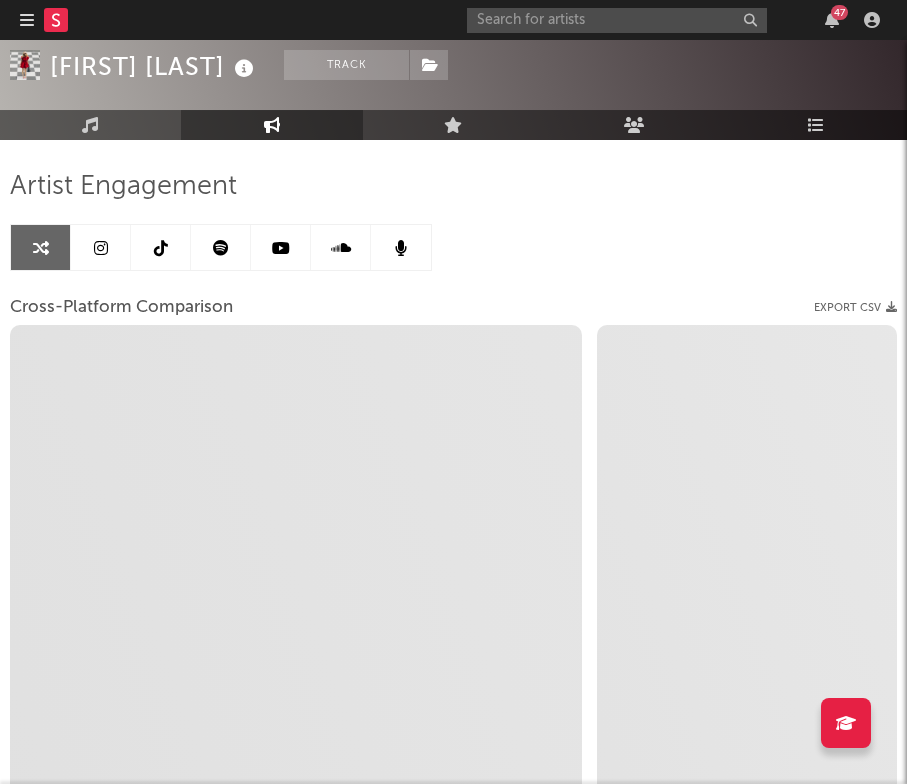 click at bounding box center (161, 247) 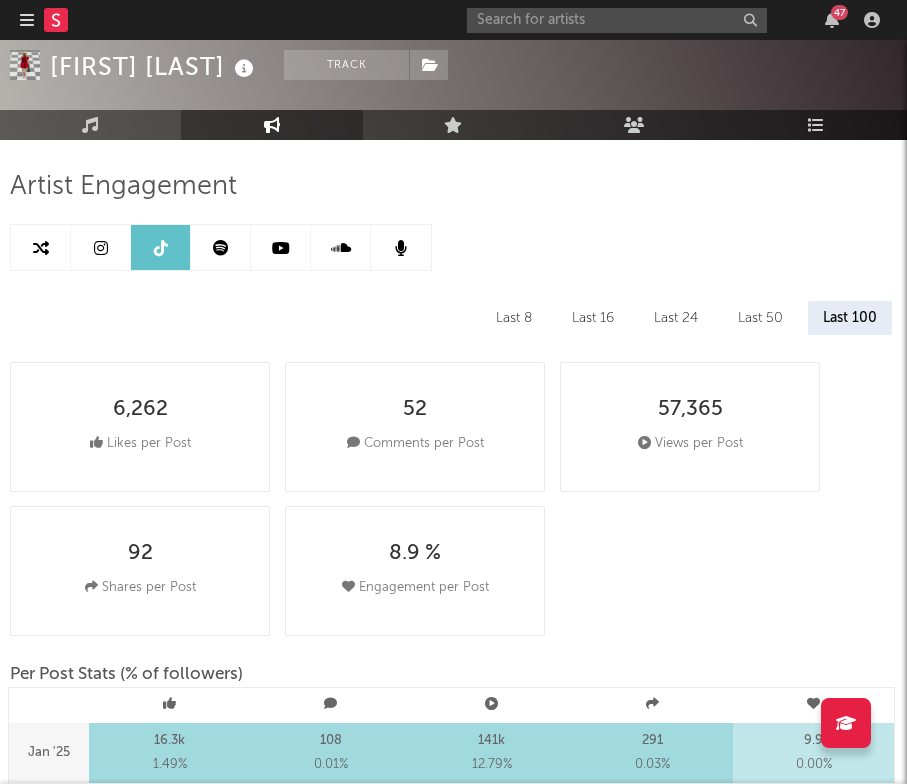 select on "6m" 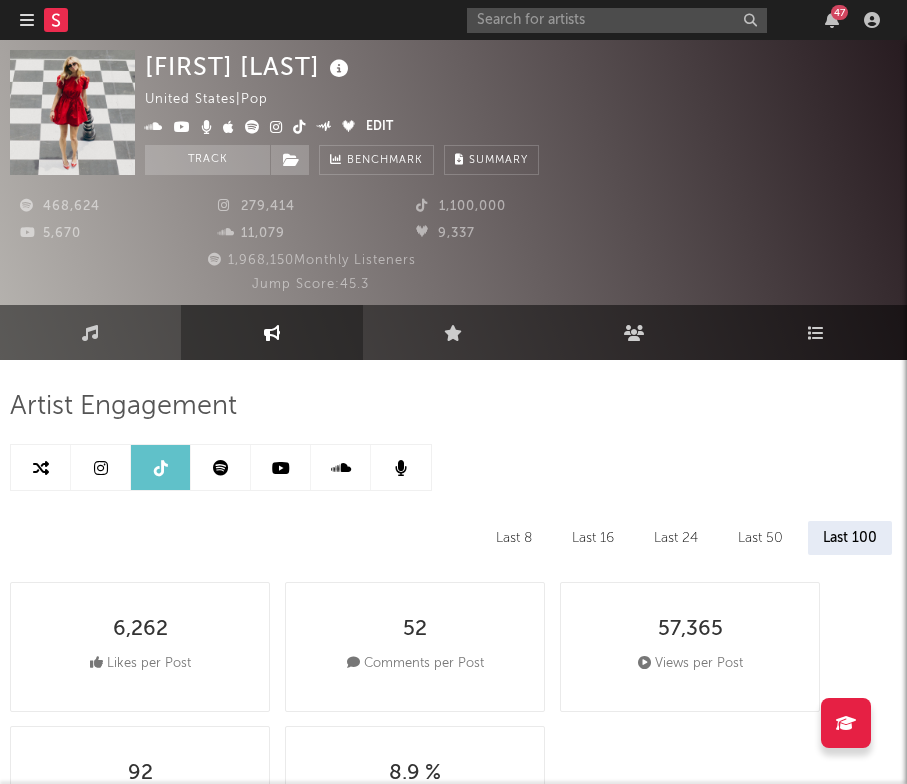 scroll, scrollTop: 0, scrollLeft: 0, axis: both 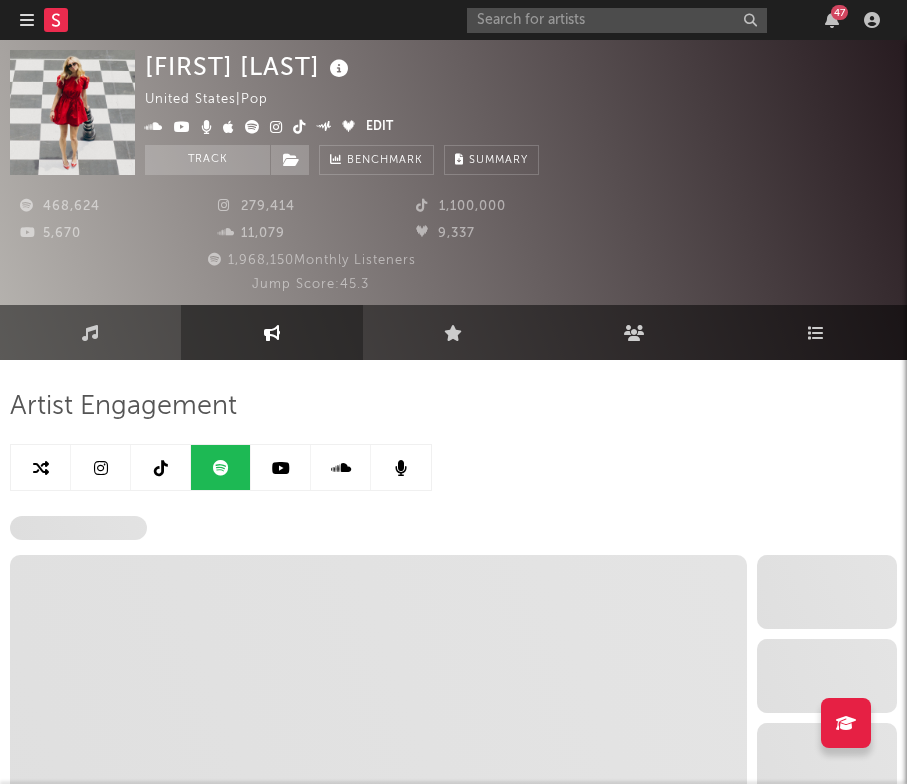 click at bounding box center [101, 467] 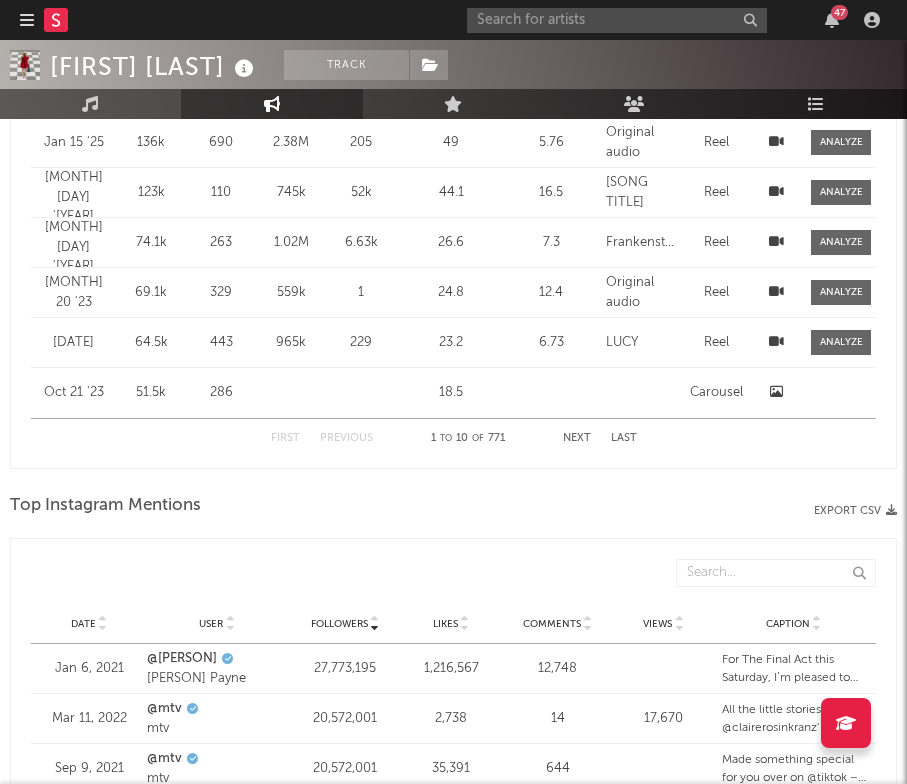 scroll, scrollTop: 1830, scrollLeft: 0, axis: vertical 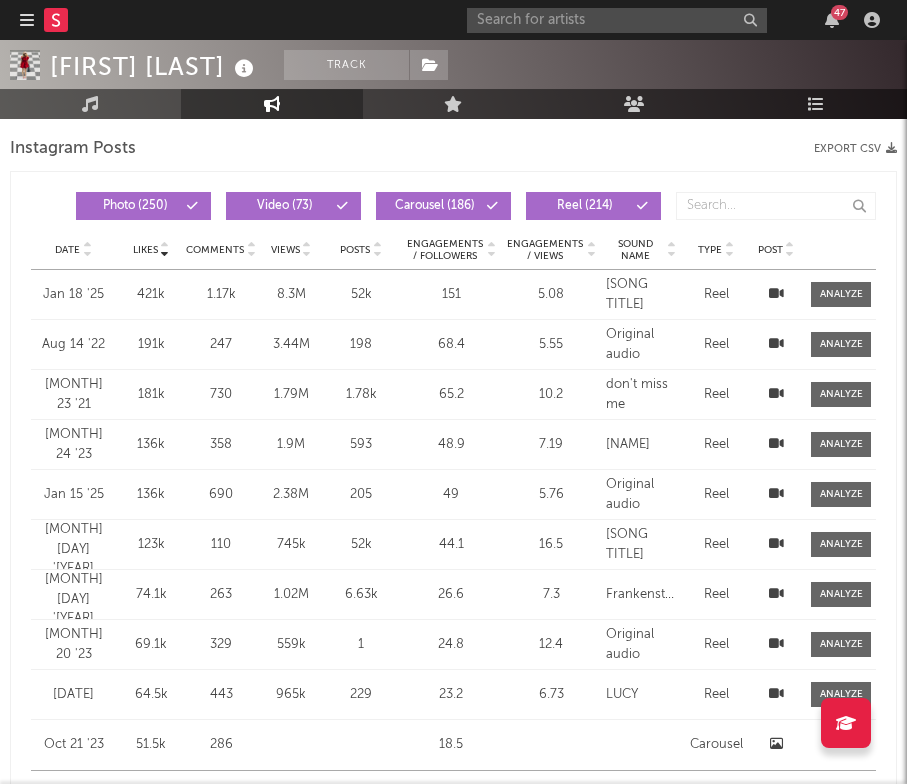 select on "6m" 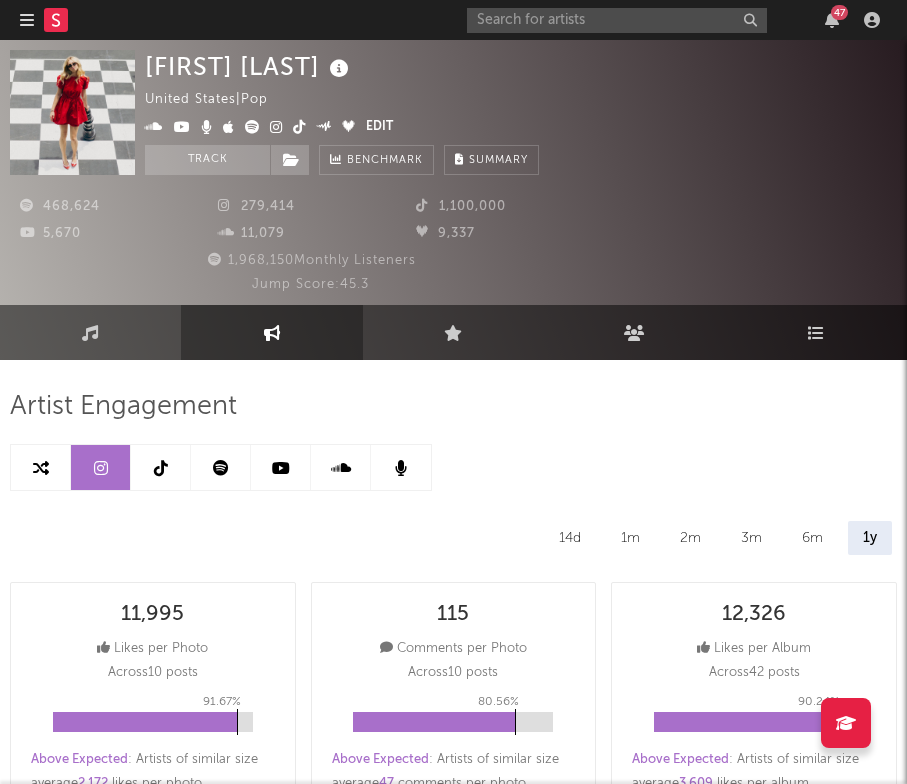 scroll, scrollTop: 0, scrollLeft: 0, axis: both 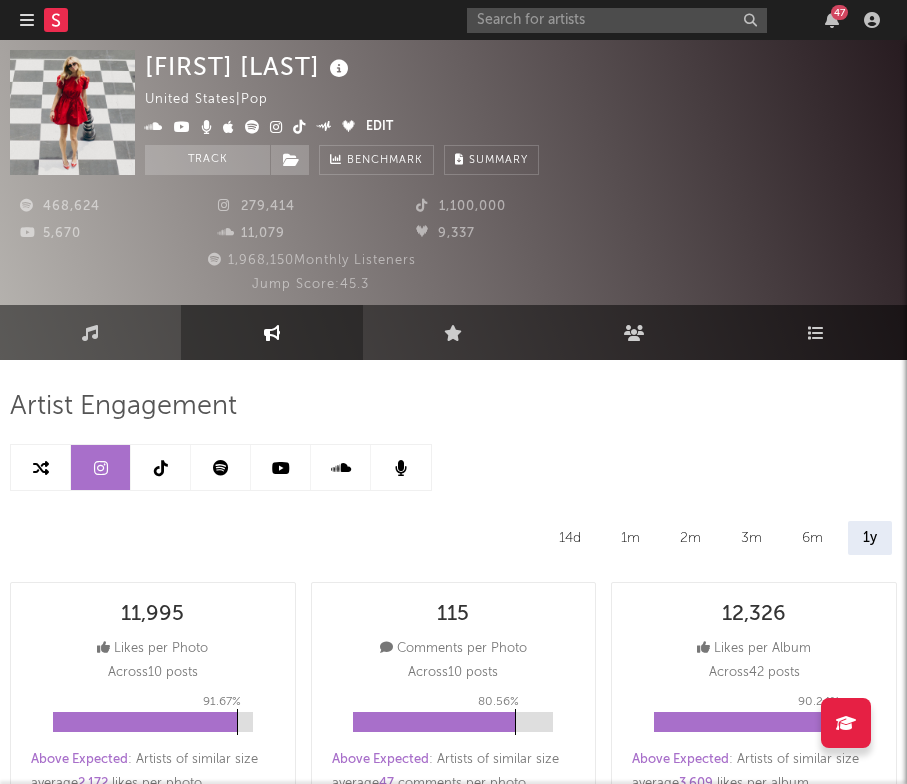 click at bounding box center [161, 467] 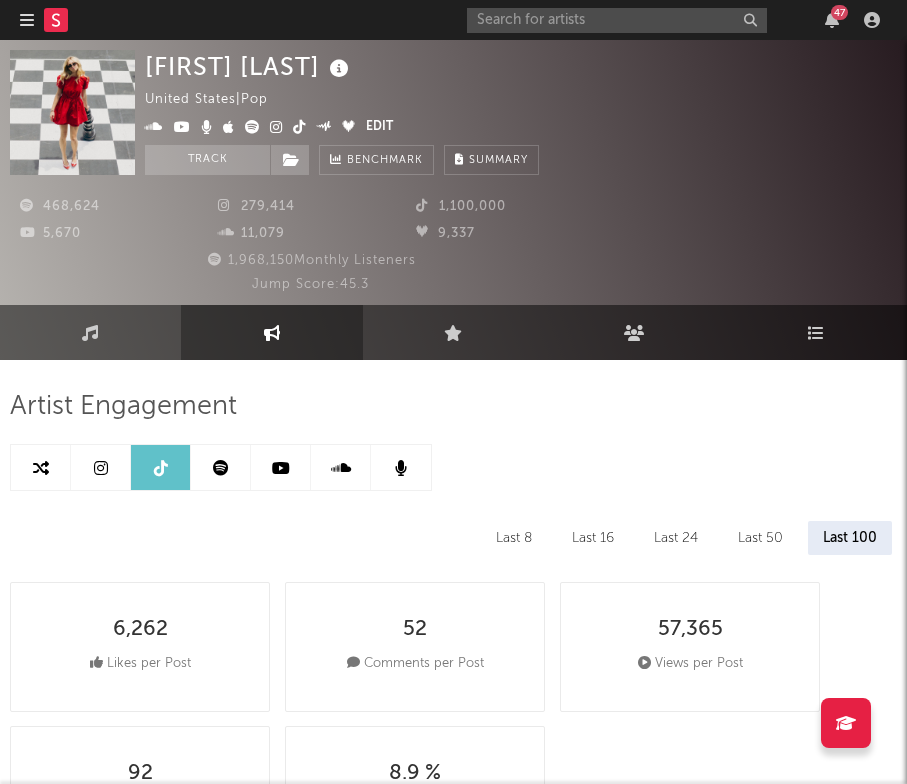 click at bounding box center [161, 467] 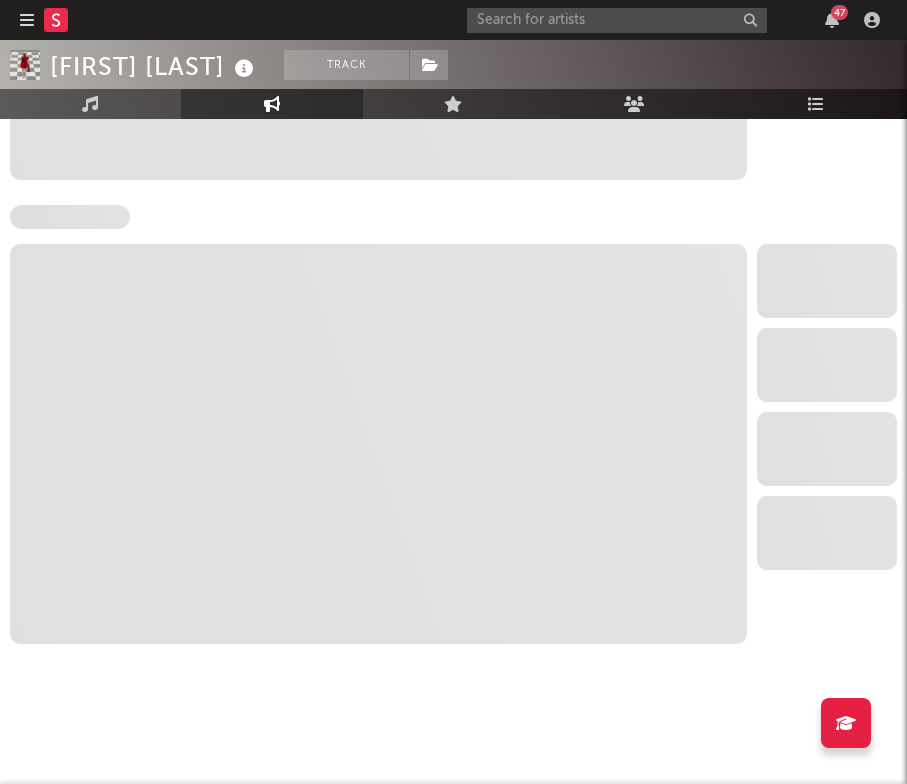 select on "6m" 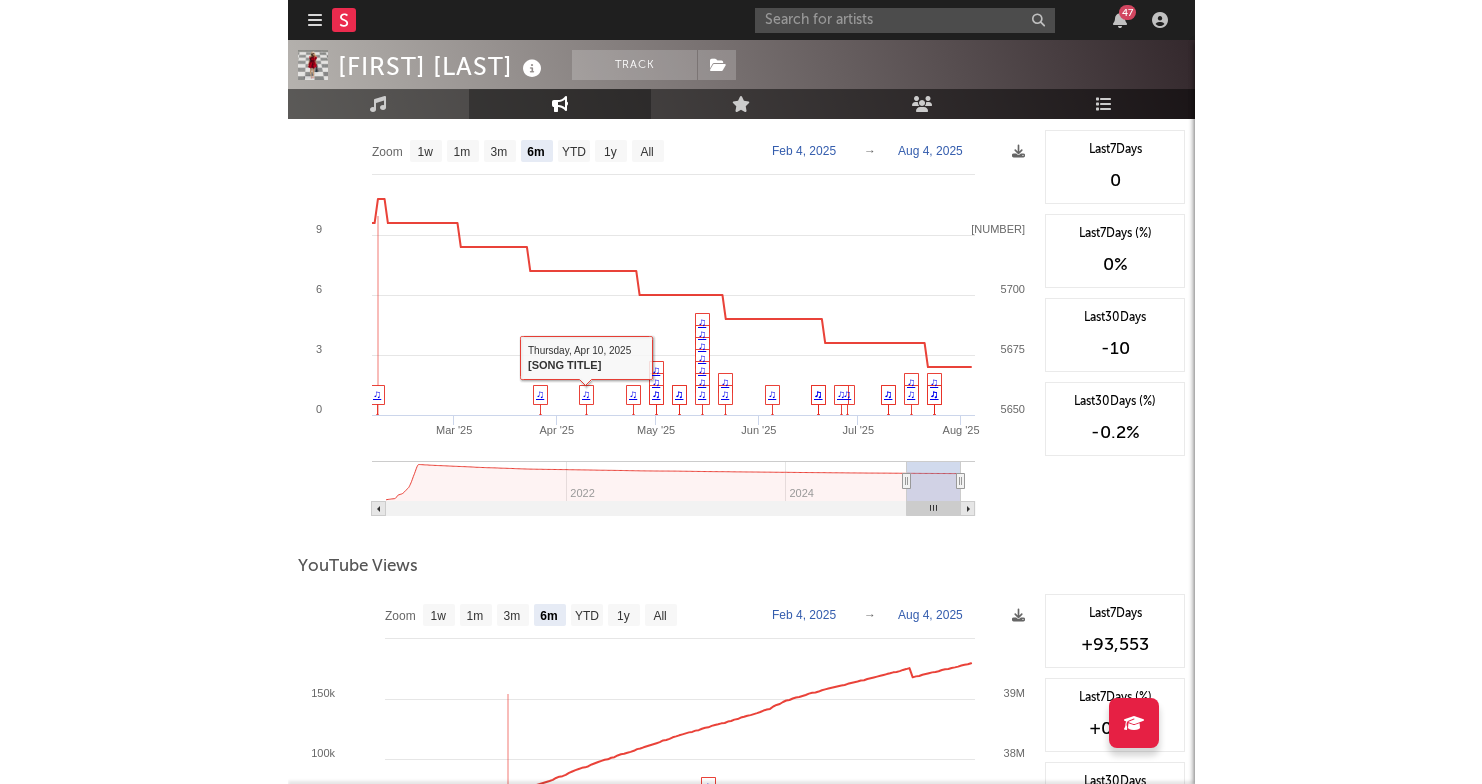 scroll, scrollTop: 425, scrollLeft: 0, axis: vertical 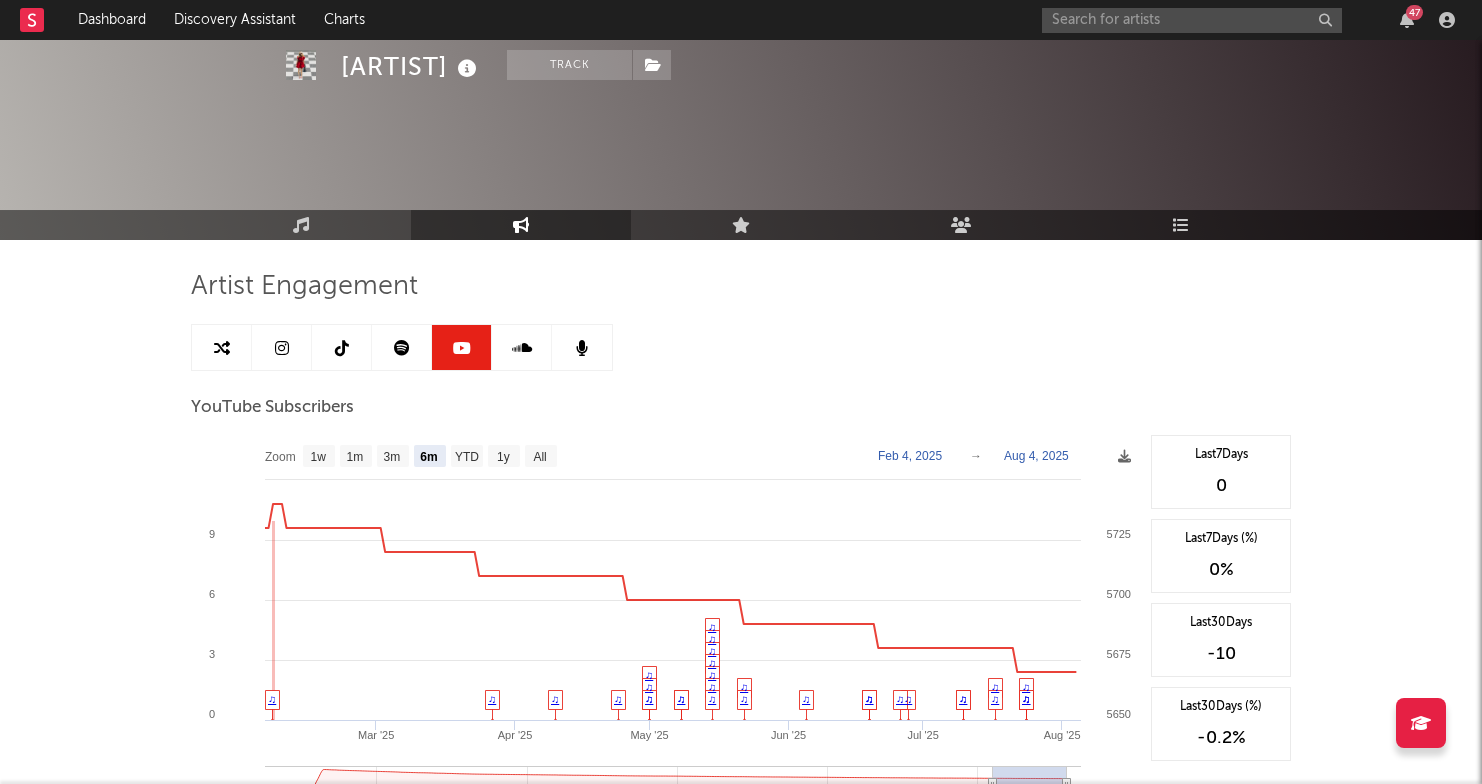 select on "6m" 